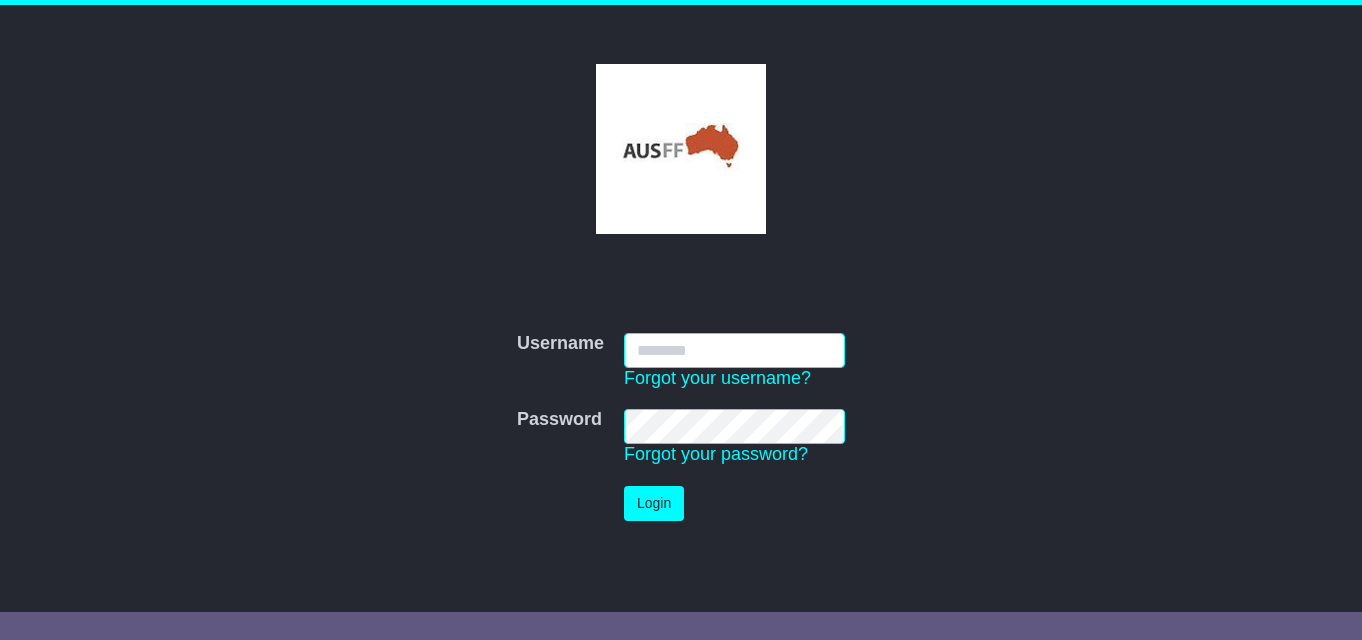 scroll, scrollTop: 0, scrollLeft: 0, axis: both 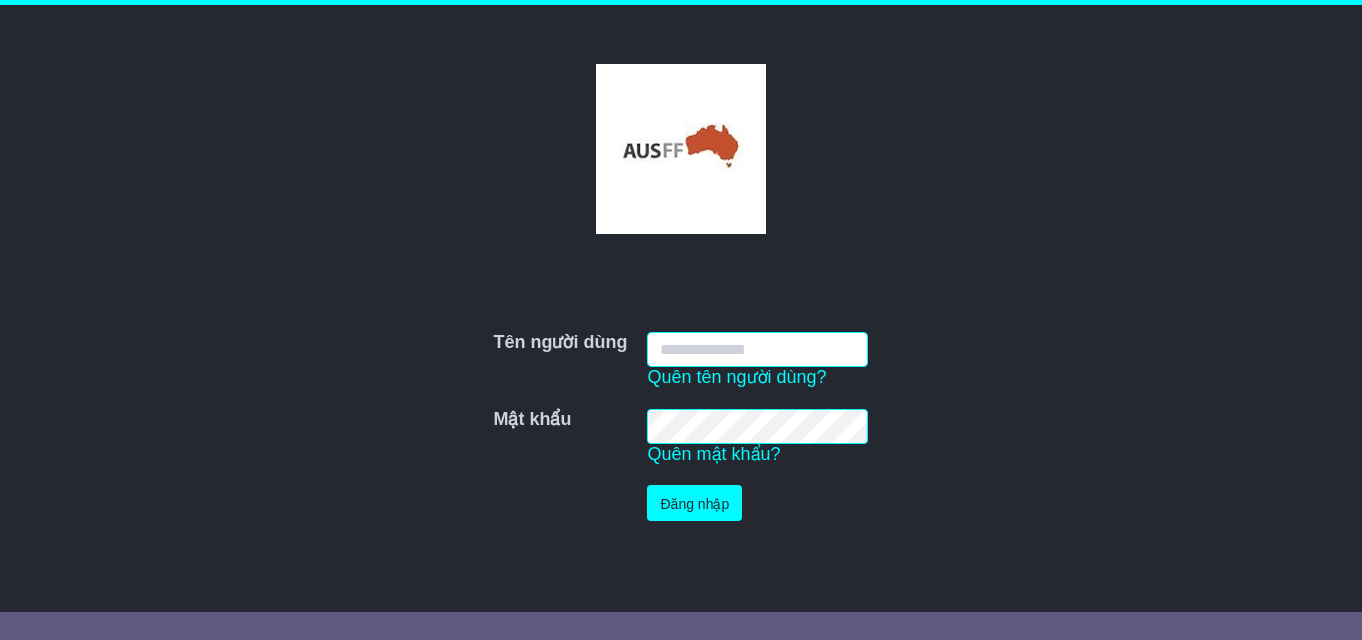 paste on "**********" 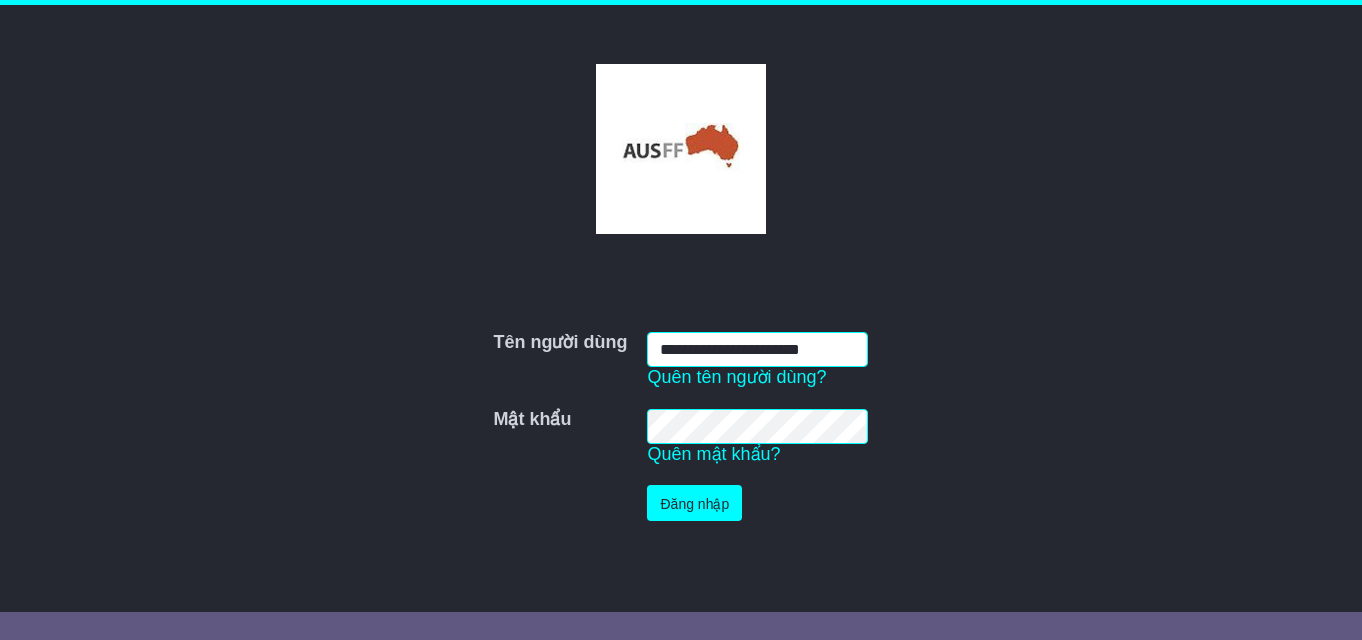 click on "**********" at bounding box center [757, 349] 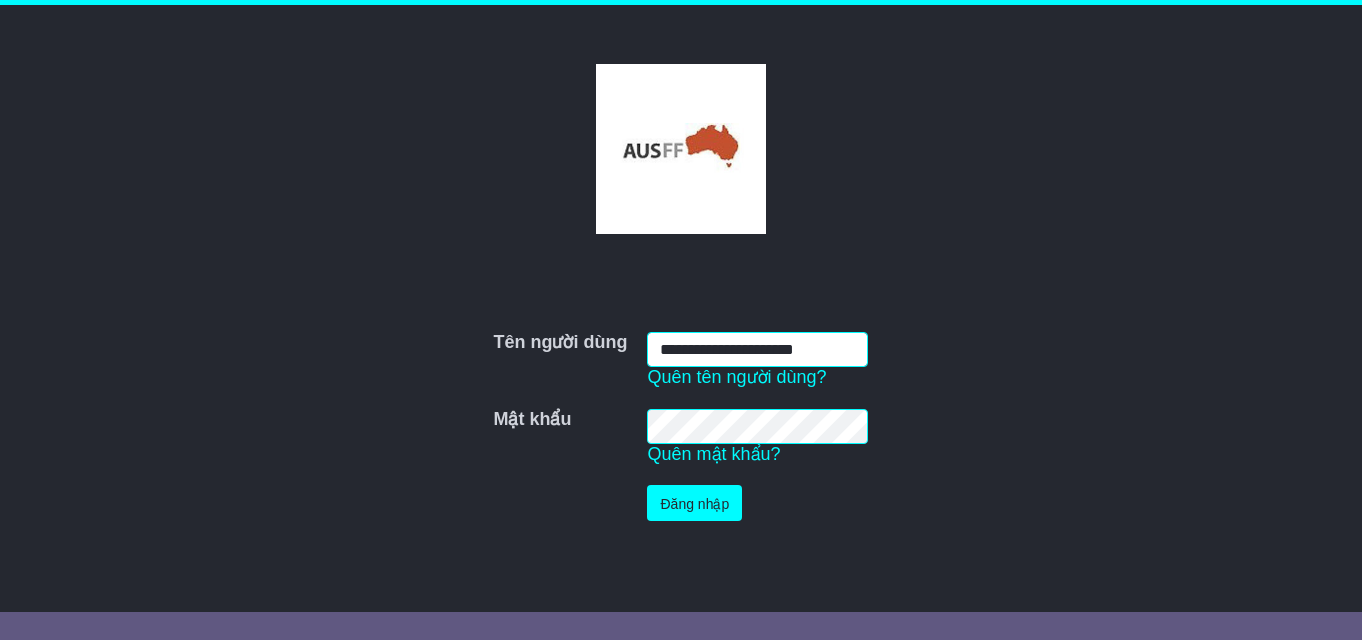 type on "**********" 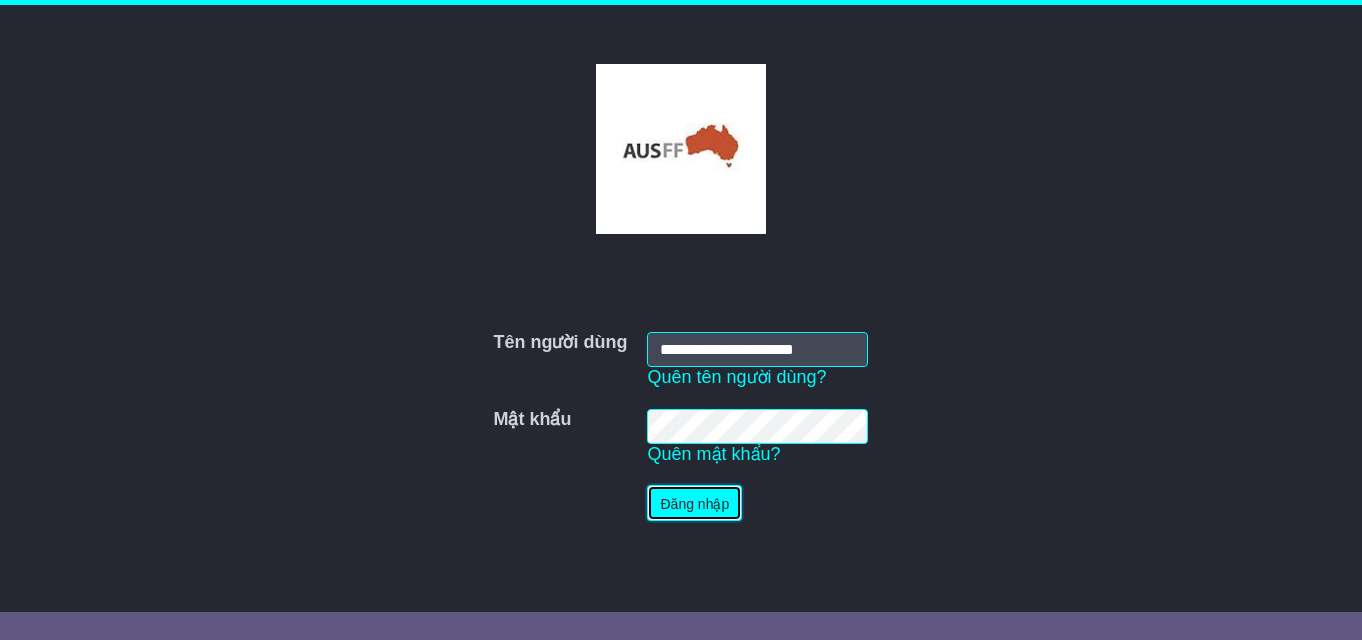 click on "Đăng nhập" at bounding box center [694, 503] 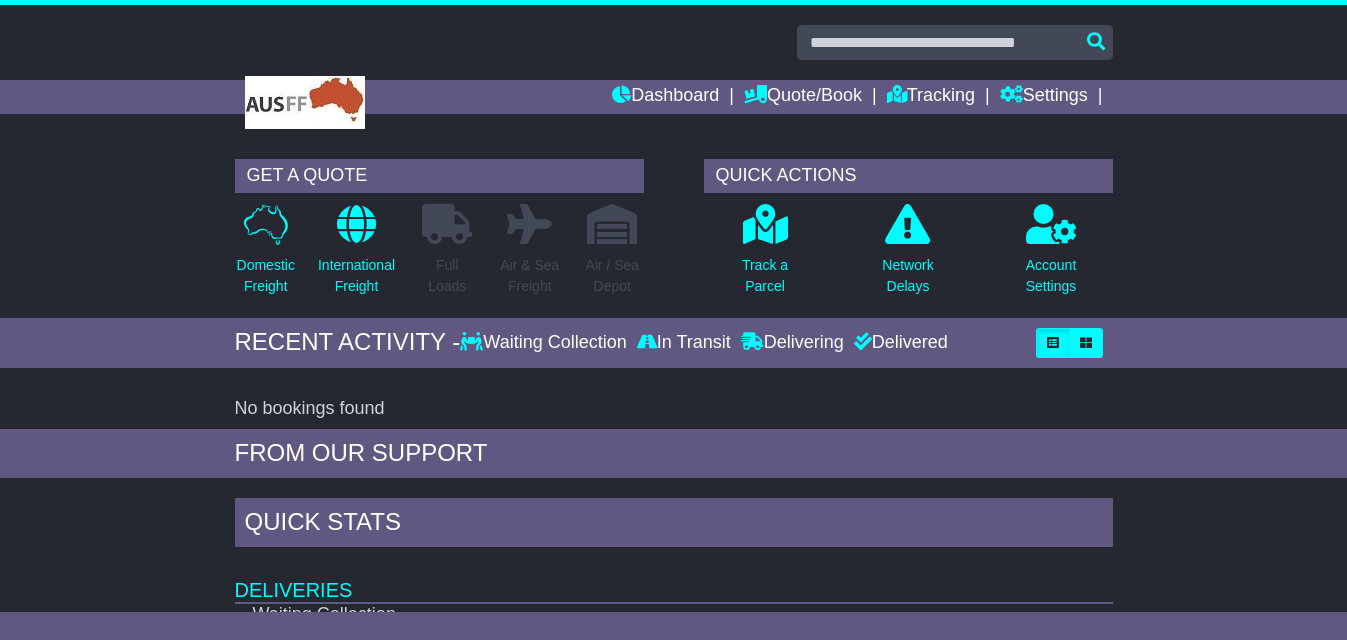 scroll, scrollTop: 0, scrollLeft: 0, axis: both 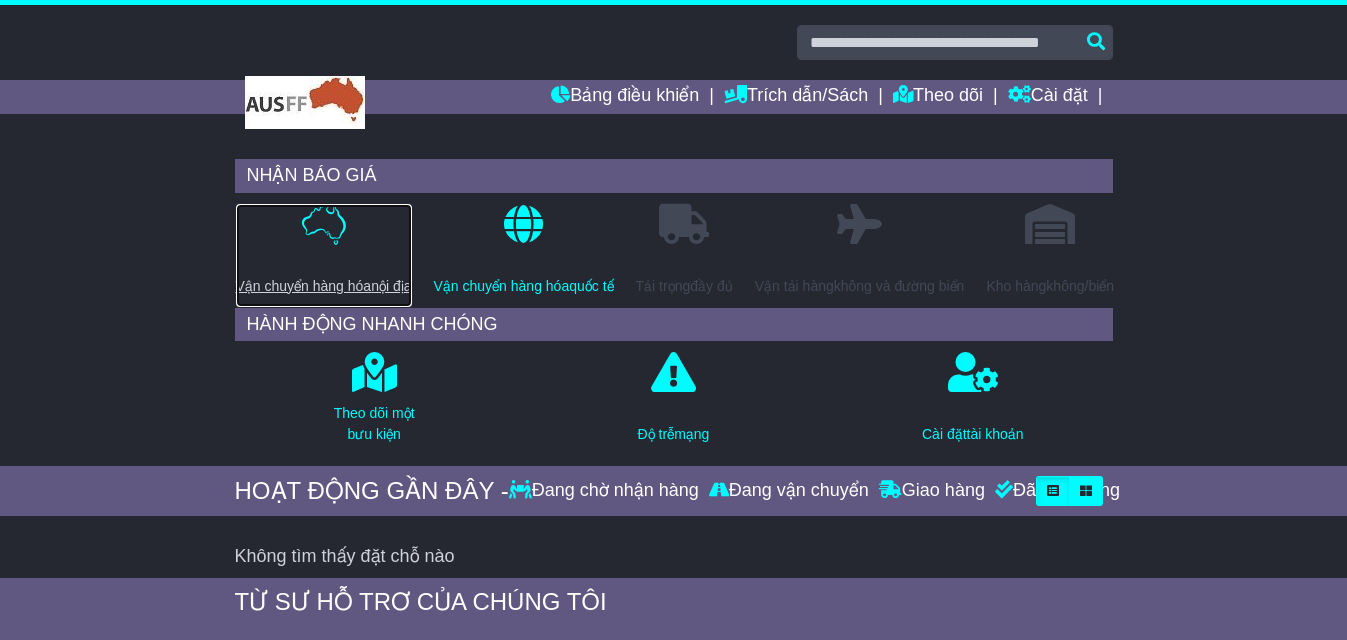 click on "Vận chuyển hàng hóa  nội địa" at bounding box center [324, 255] 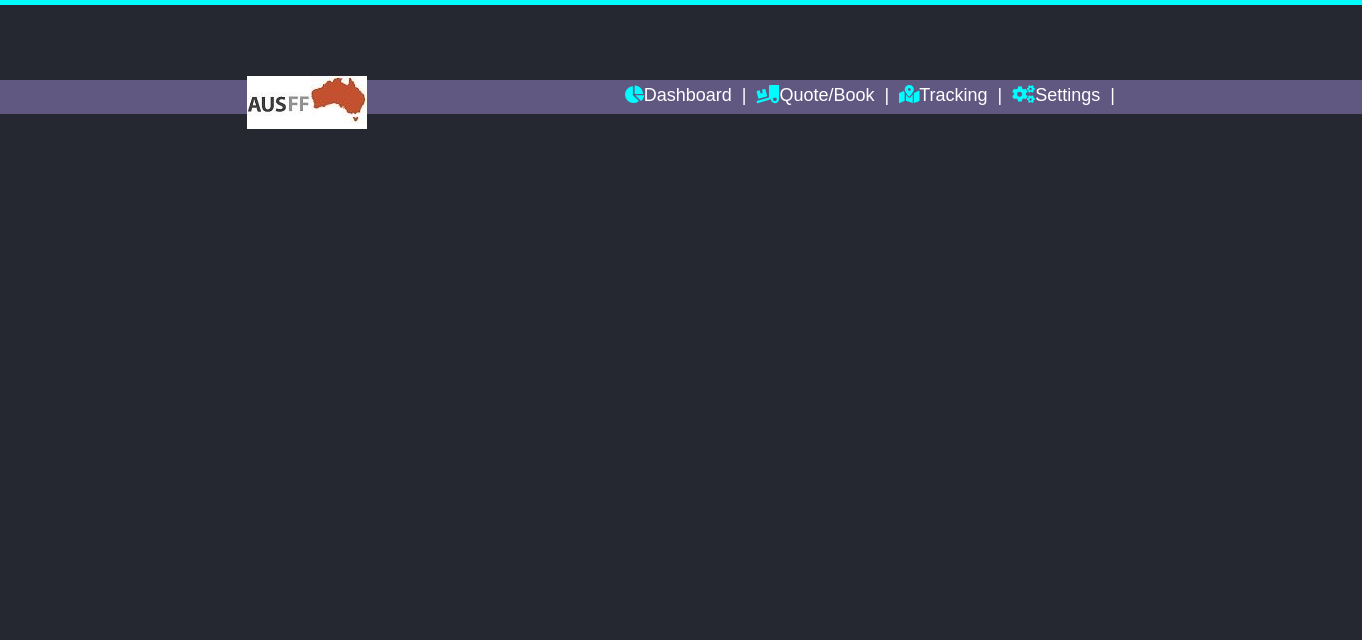 scroll, scrollTop: 0, scrollLeft: 0, axis: both 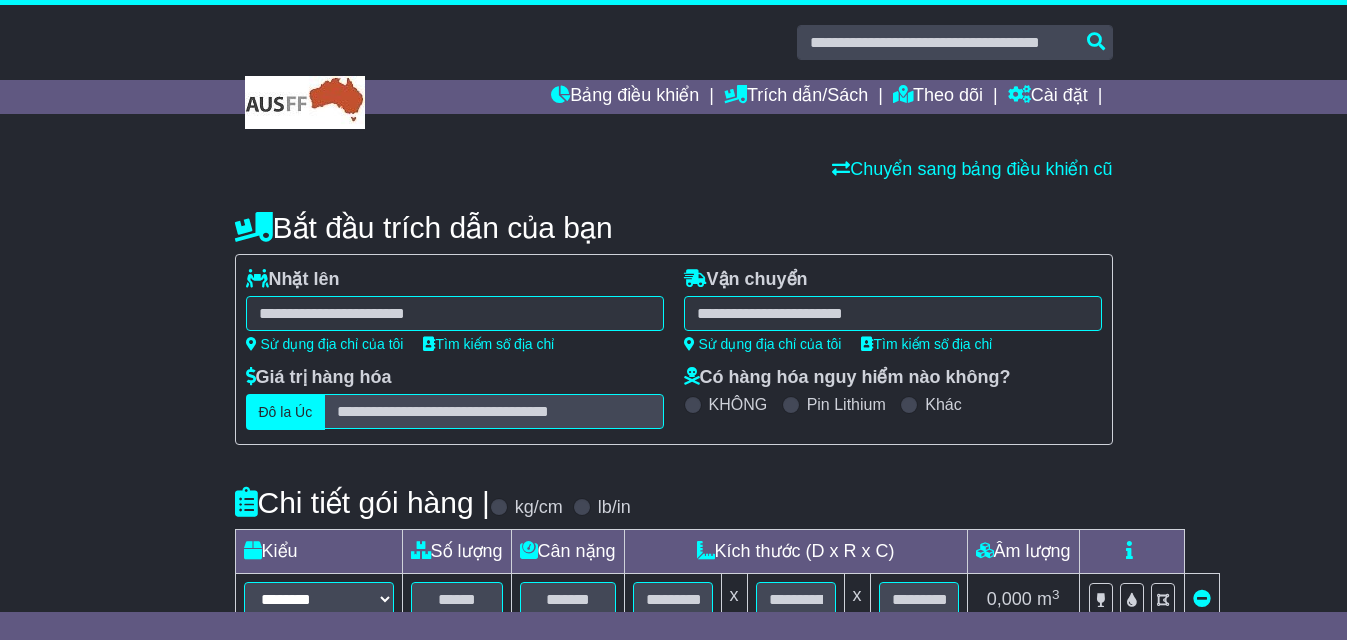 click on "Chuyển sang bảng điều khiển cũ" at bounding box center (673, 170) 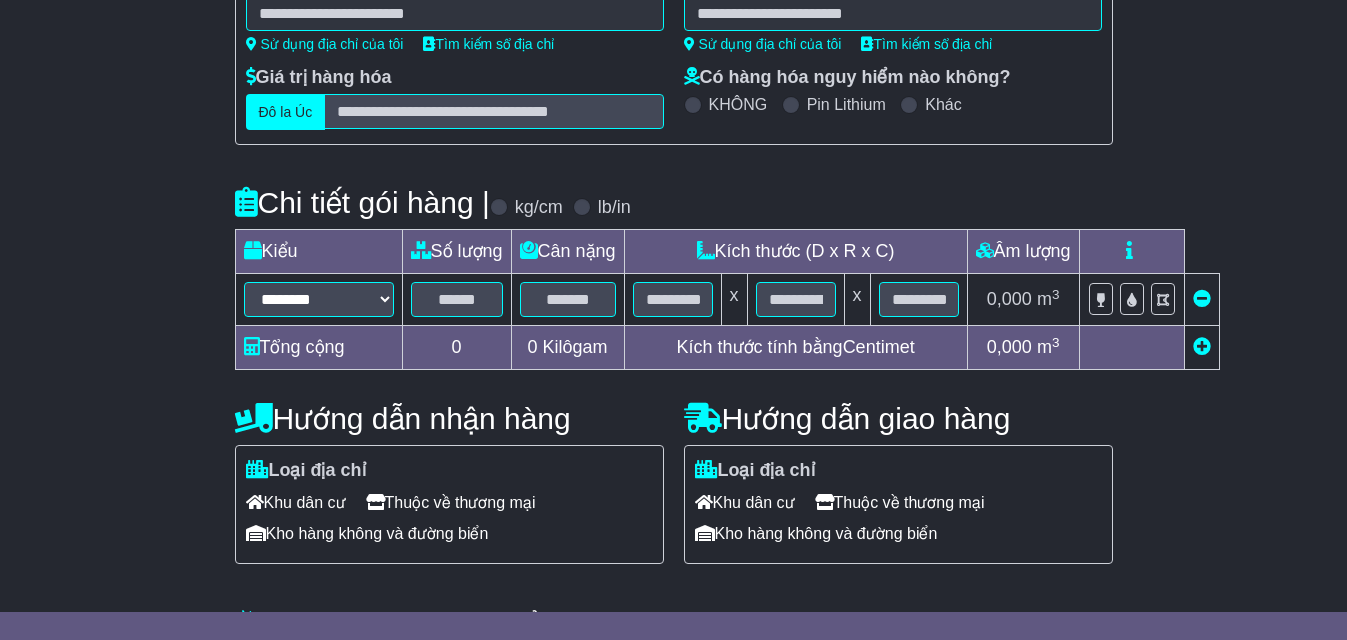 scroll, scrollTop: 451, scrollLeft: 0, axis: vertical 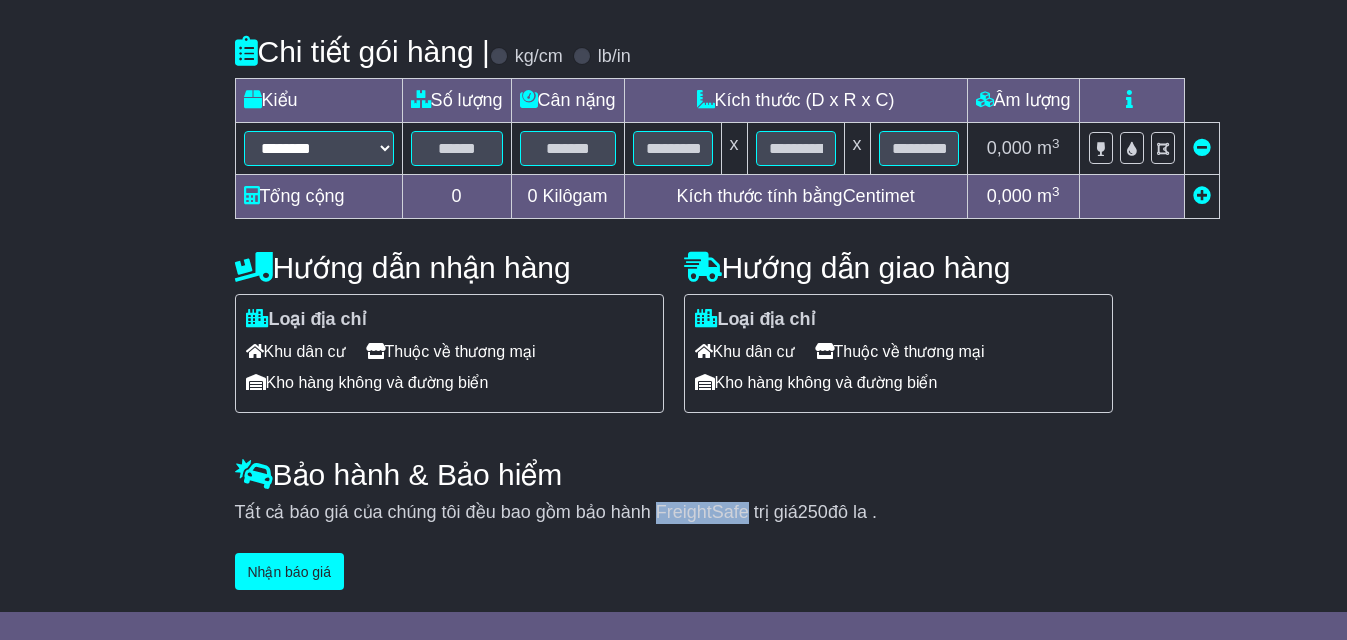 drag, startPoint x: 657, startPoint y: 512, endPoint x: 745, endPoint y: 514, distance: 88.02273 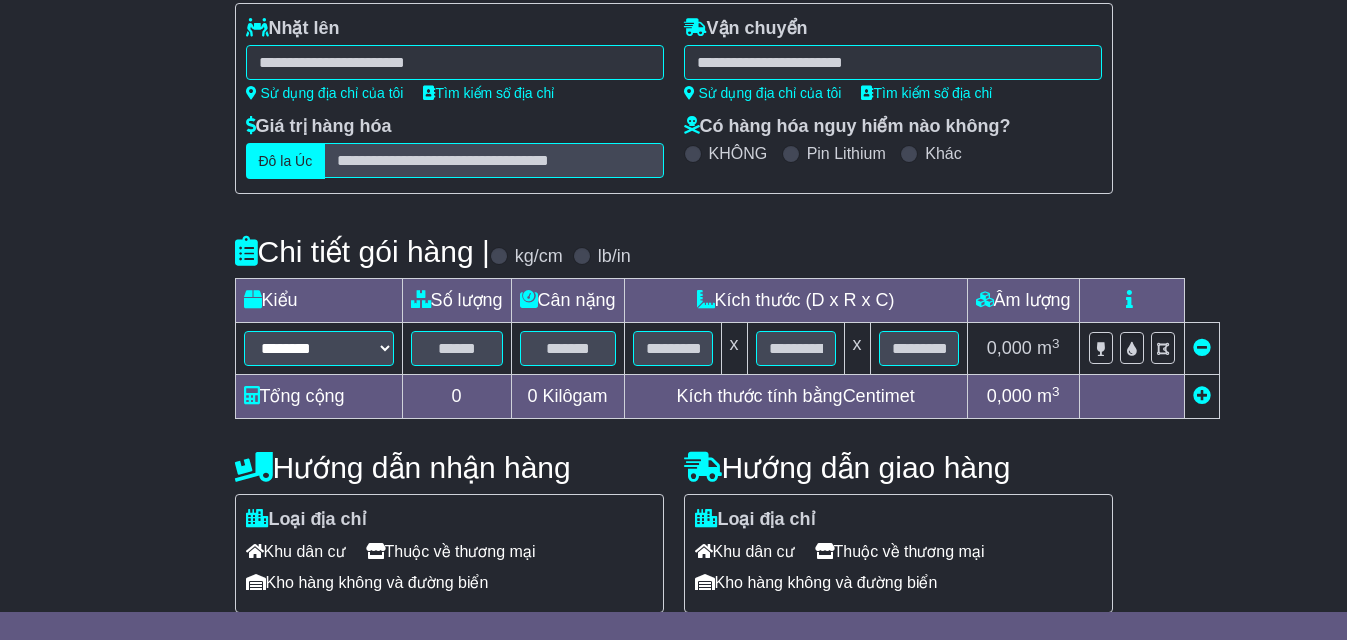 scroll, scrollTop: 0, scrollLeft: 0, axis: both 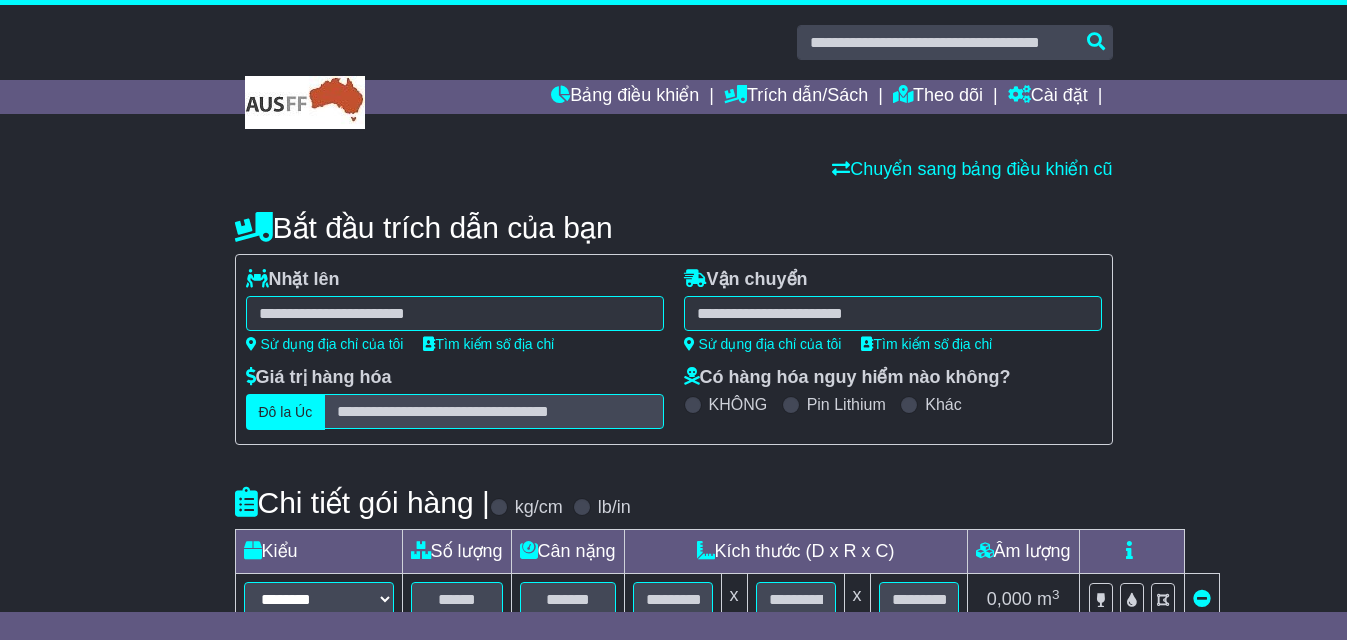 click at bounding box center [455, 313] 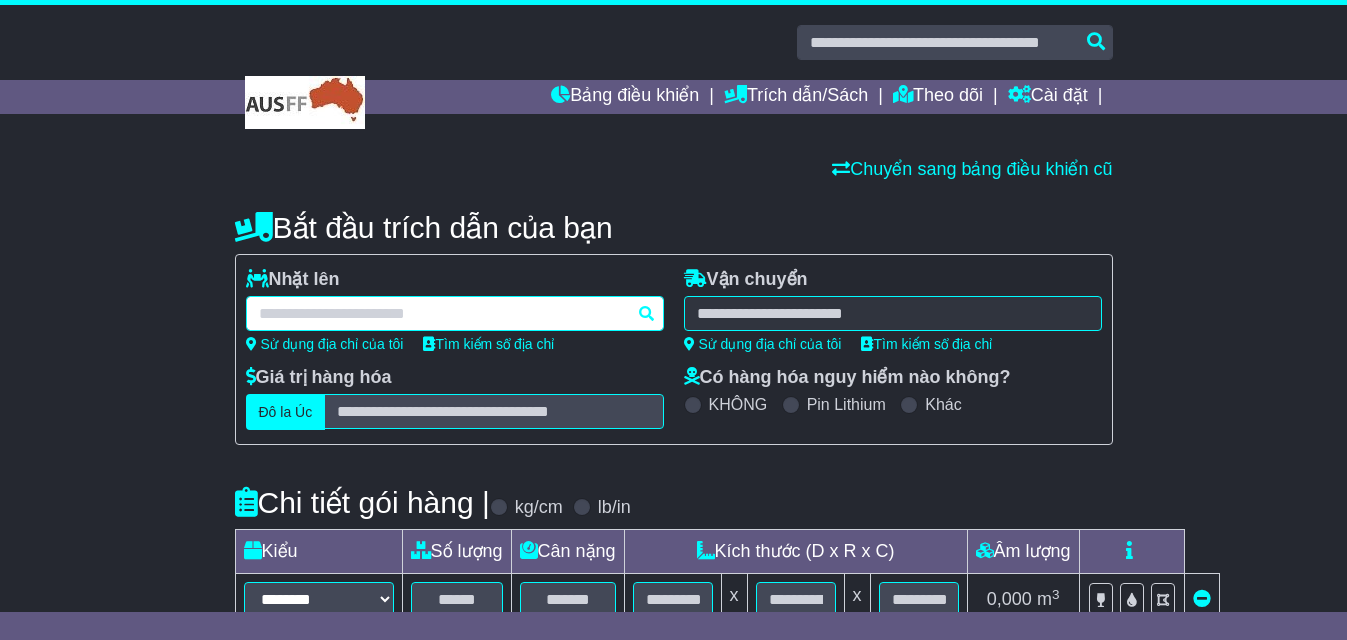 click at bounding box center [455, 313] 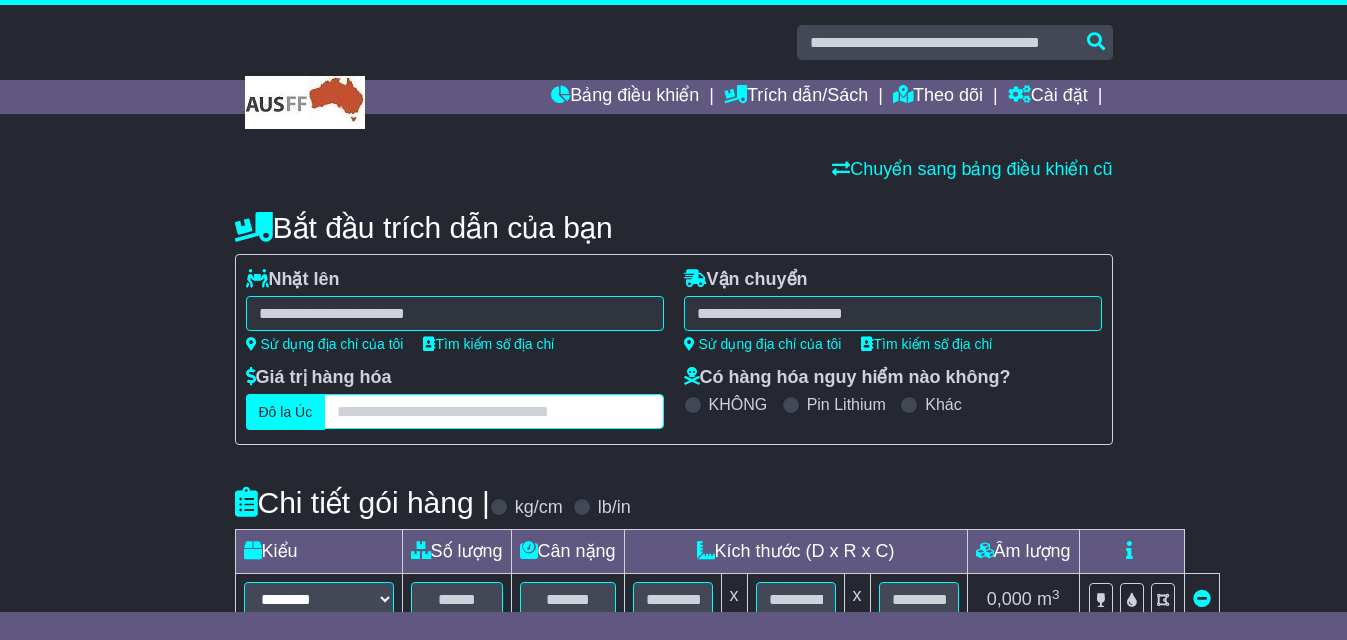 click at bounding box center (493, 411) 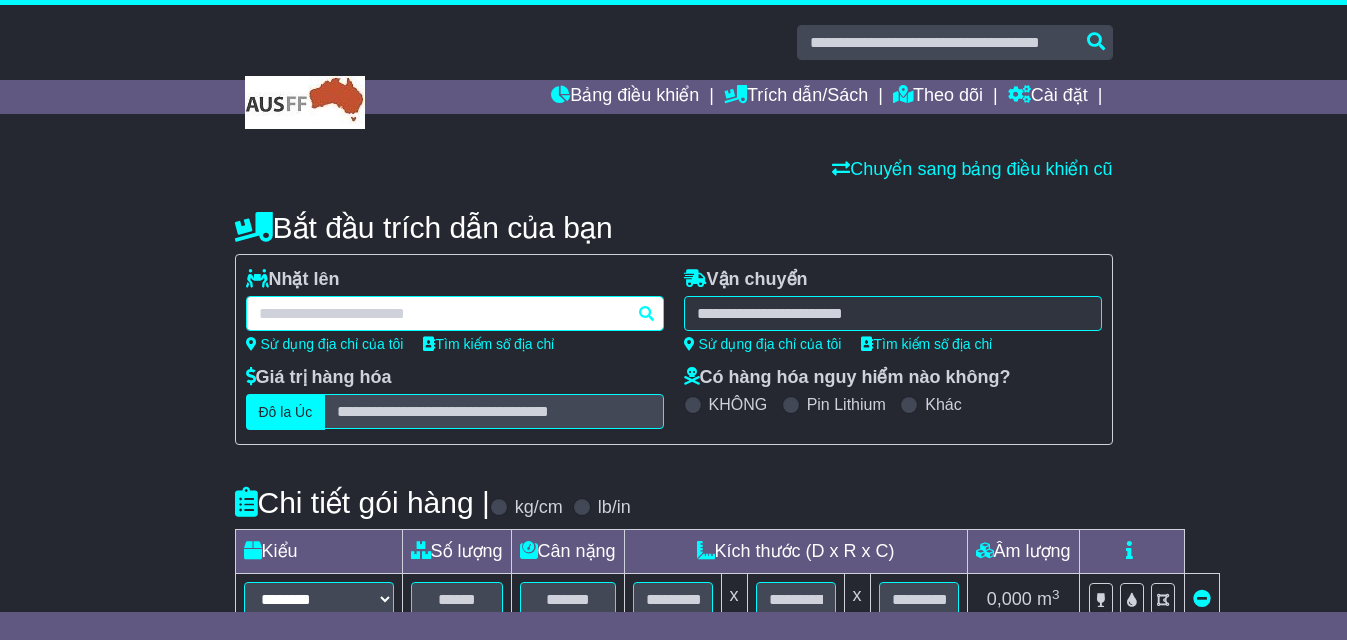 click at bounding box center [455, 313] 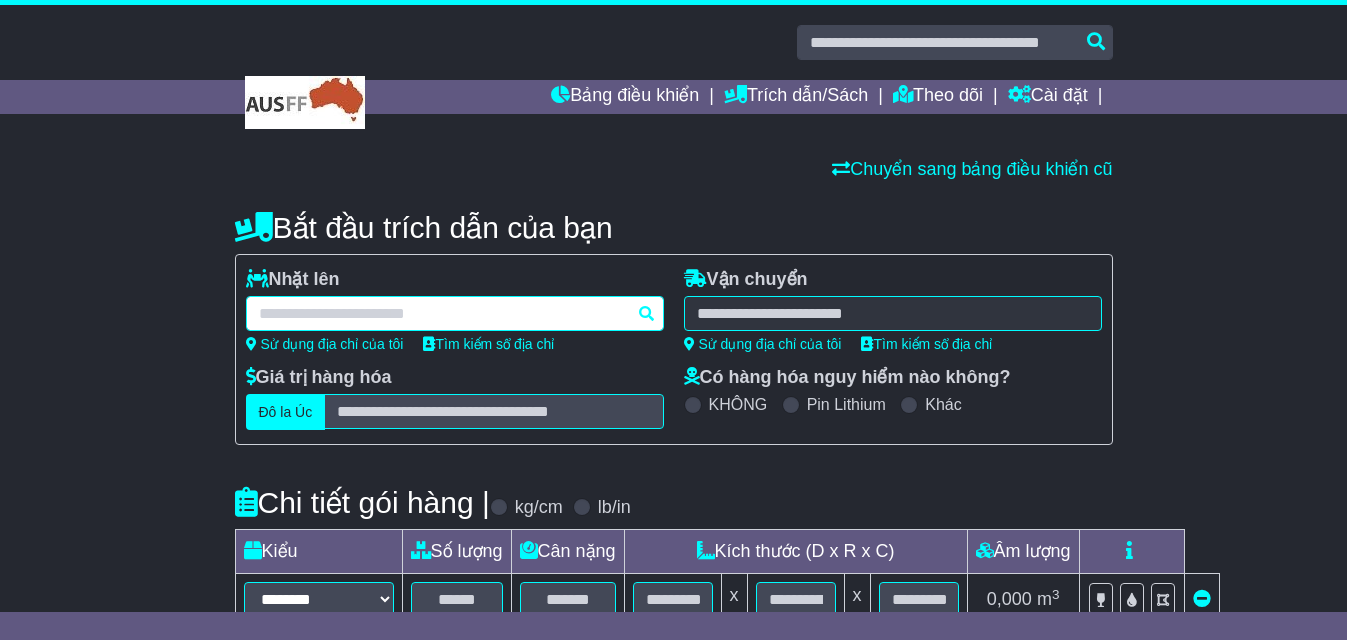 click at bounding box center (455, 313) 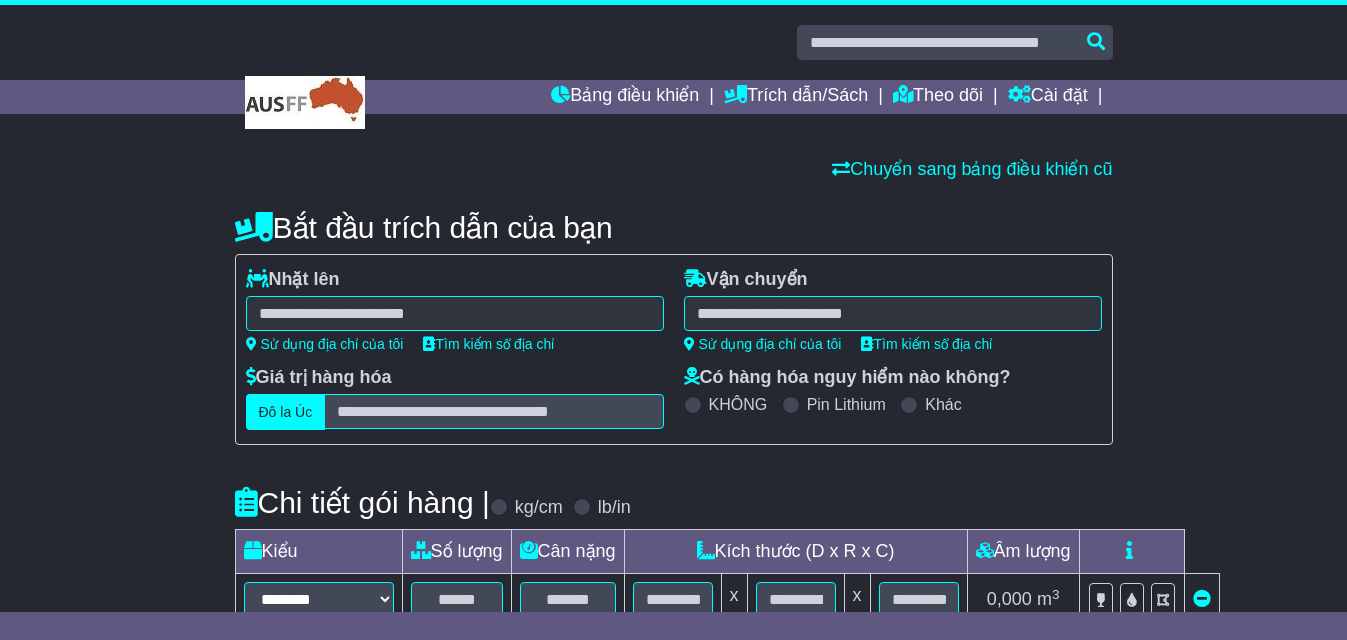 click on "Bắt đầu trích dẫn của bạn" at bounding box center (674, 223) 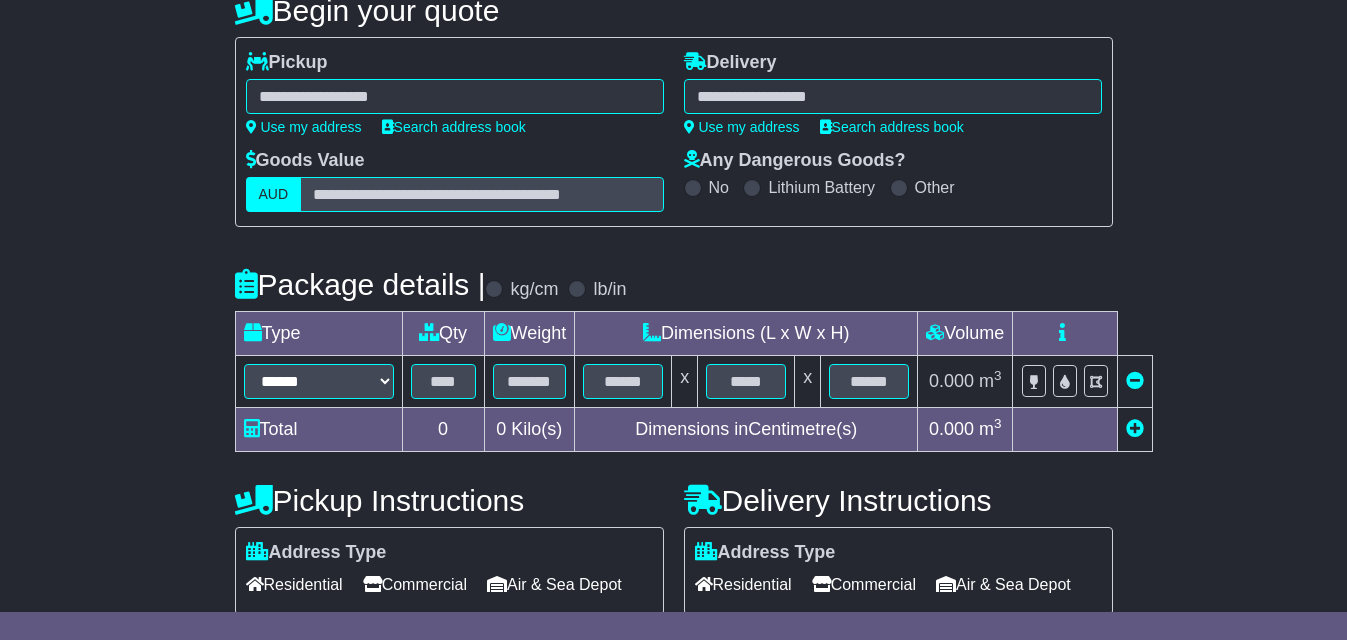 scroll, scrollTop: 117, scrollLeft: 0, axis: vertical 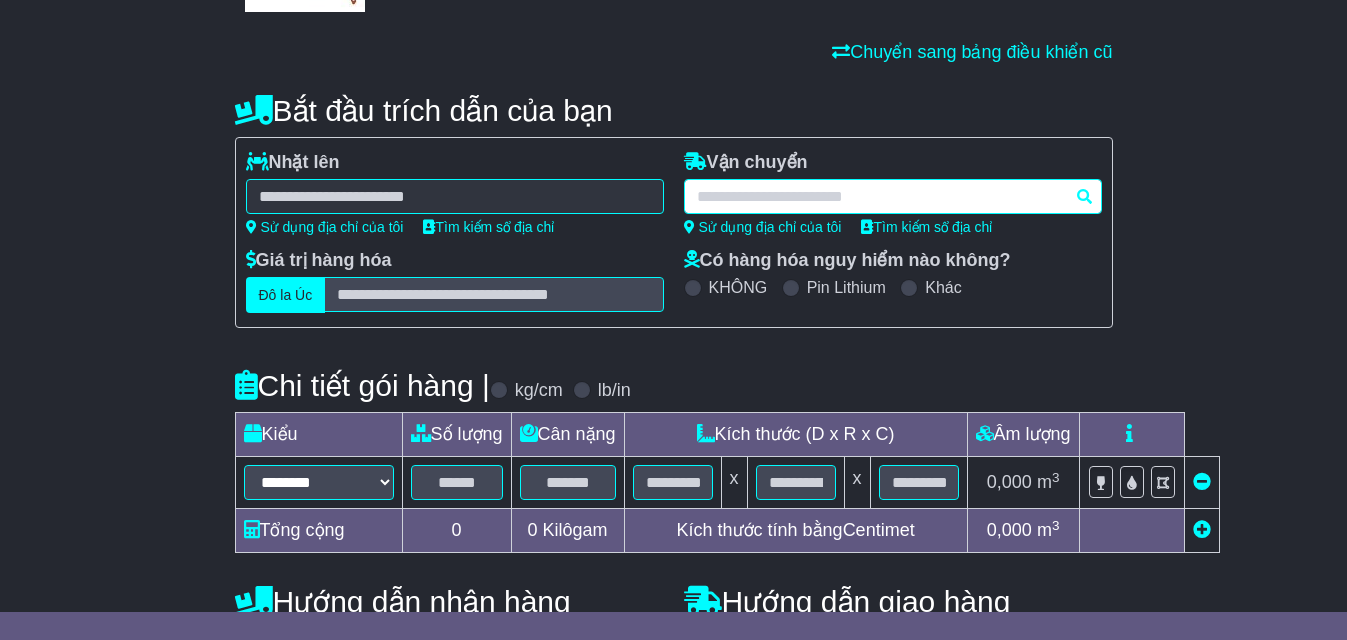 click at bounding box center (893, 196) 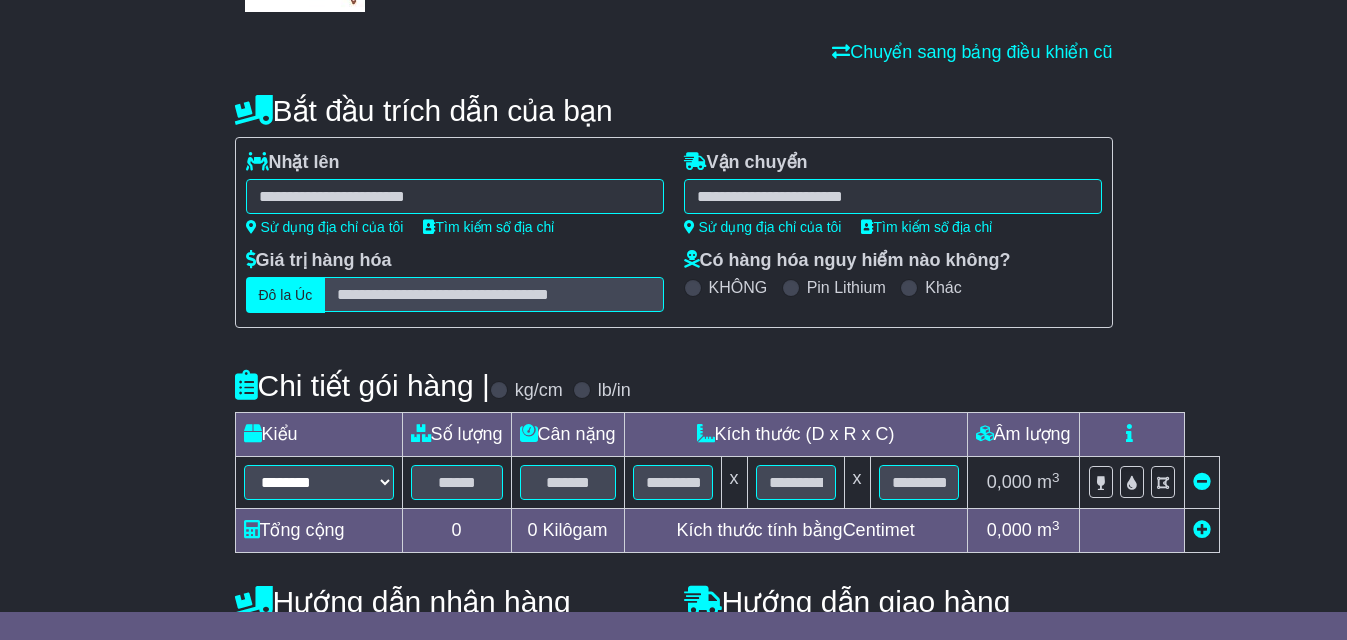click on "**********" at bounding box center (673, 504) 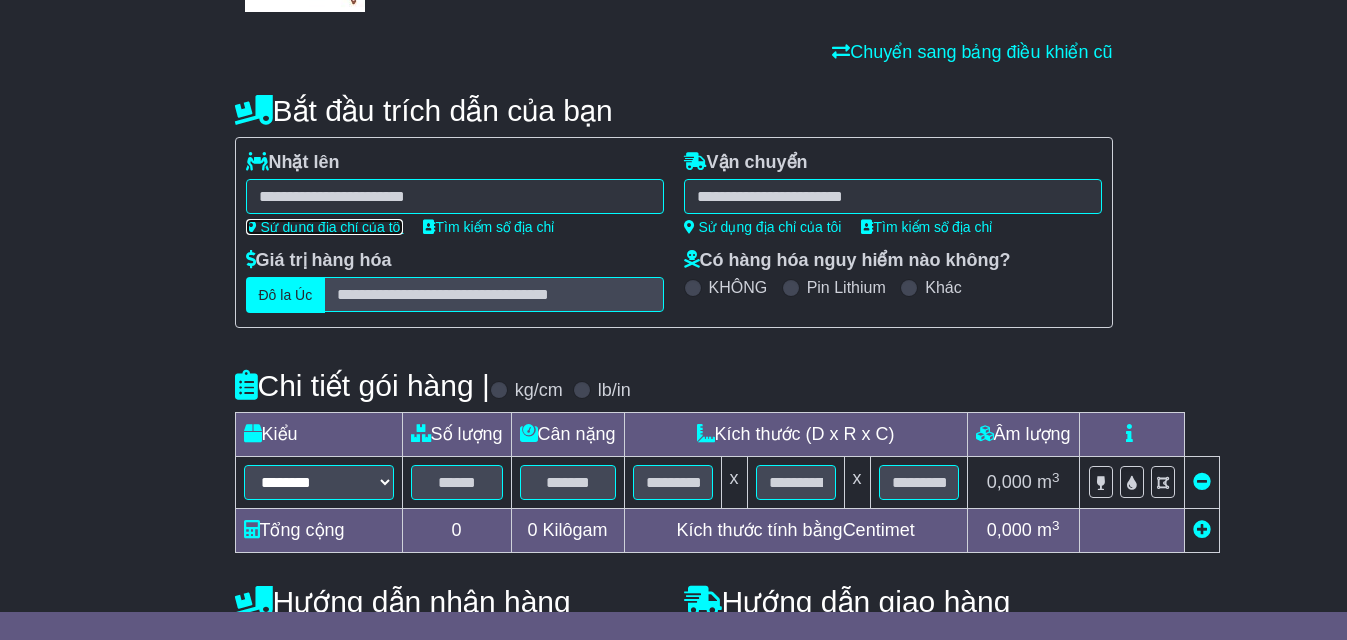 click on "Sử dụng địa chỉ của tôi" at bounding box center [331, 227] 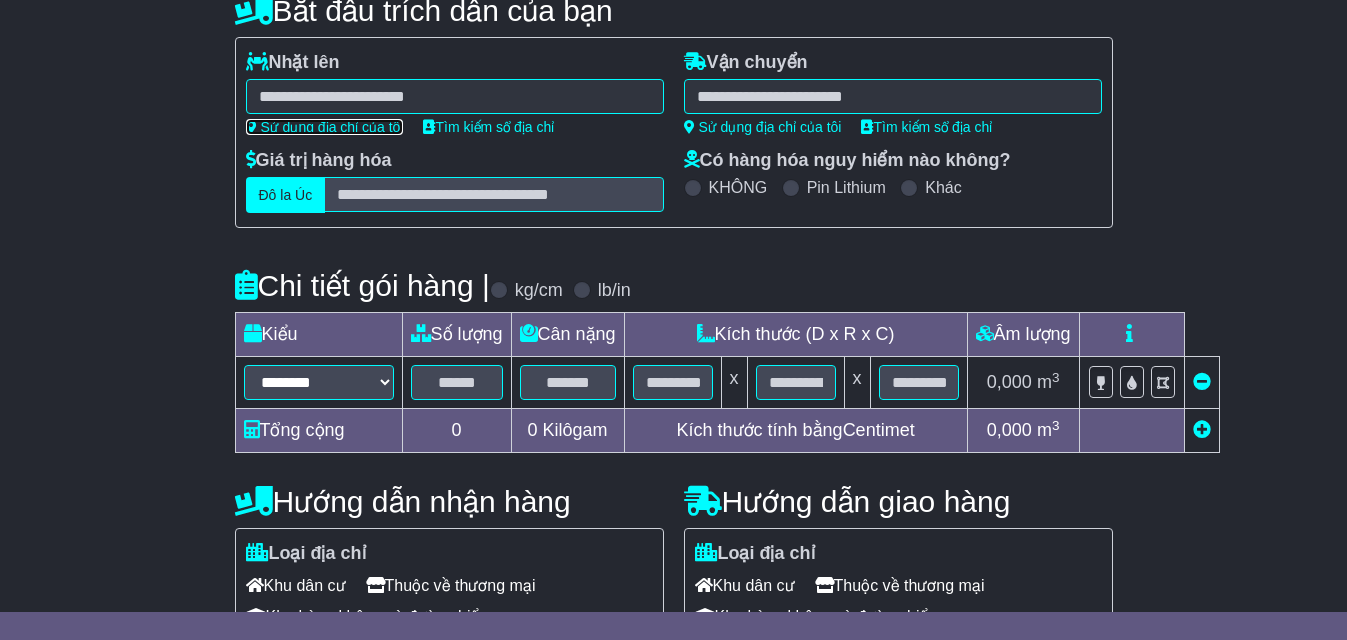 scroll, scrollTop: 317, scrollLeft: 0, axis: vertical 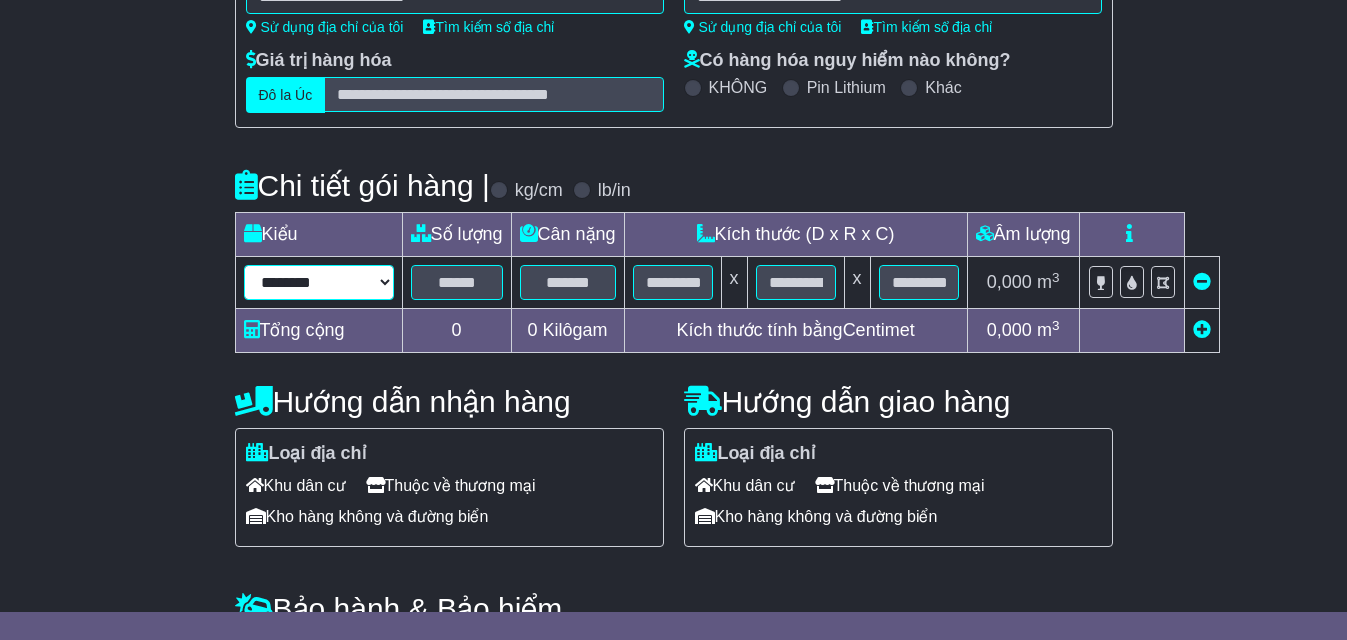 click on "**********" at bounding box center [319, 282] 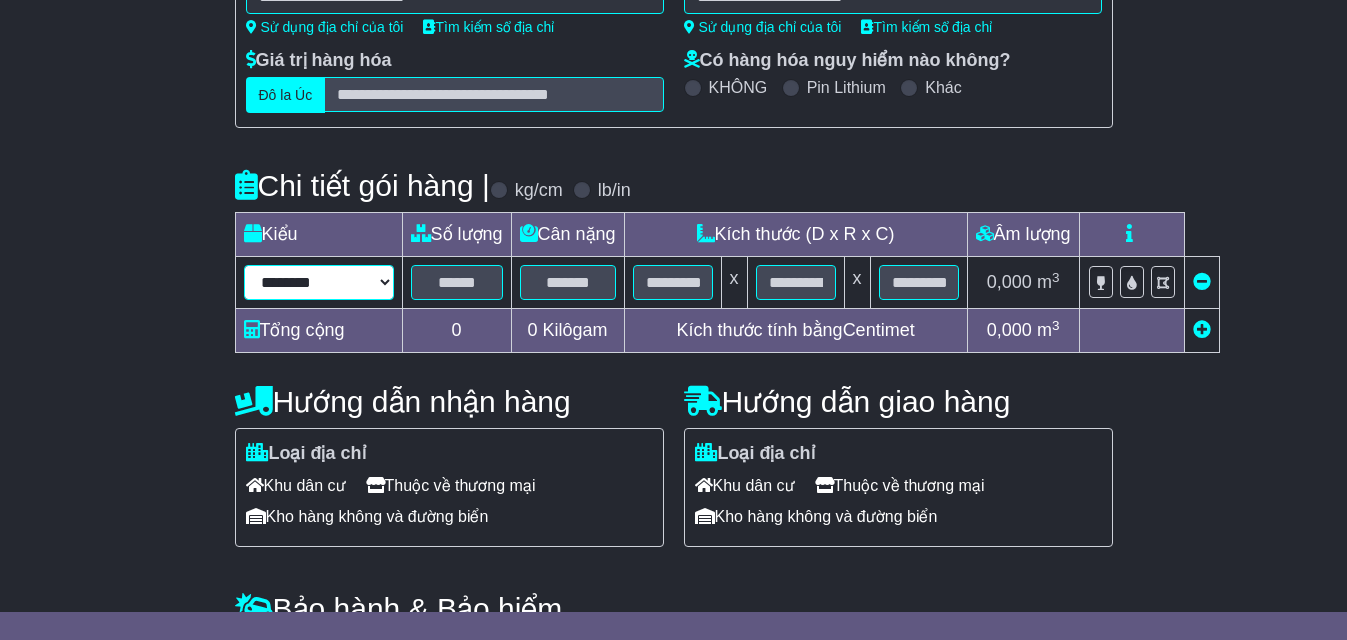 select on "*****" 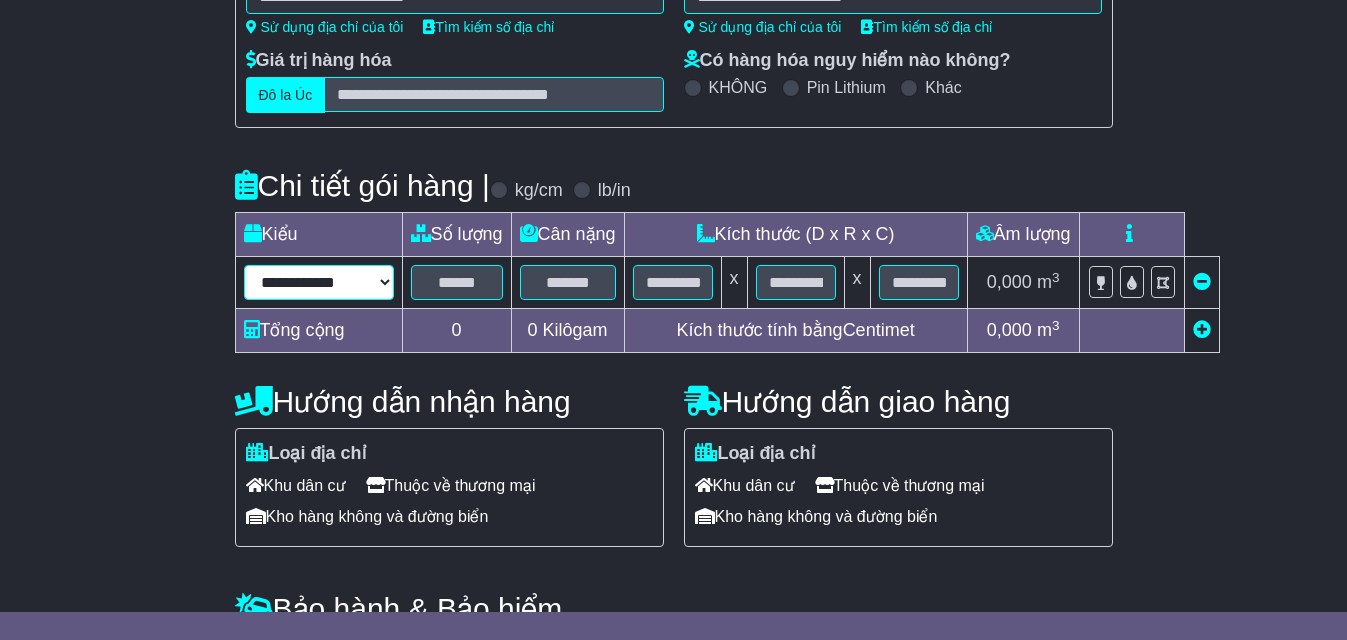 click on "**********" at bounding box center [319, 282] 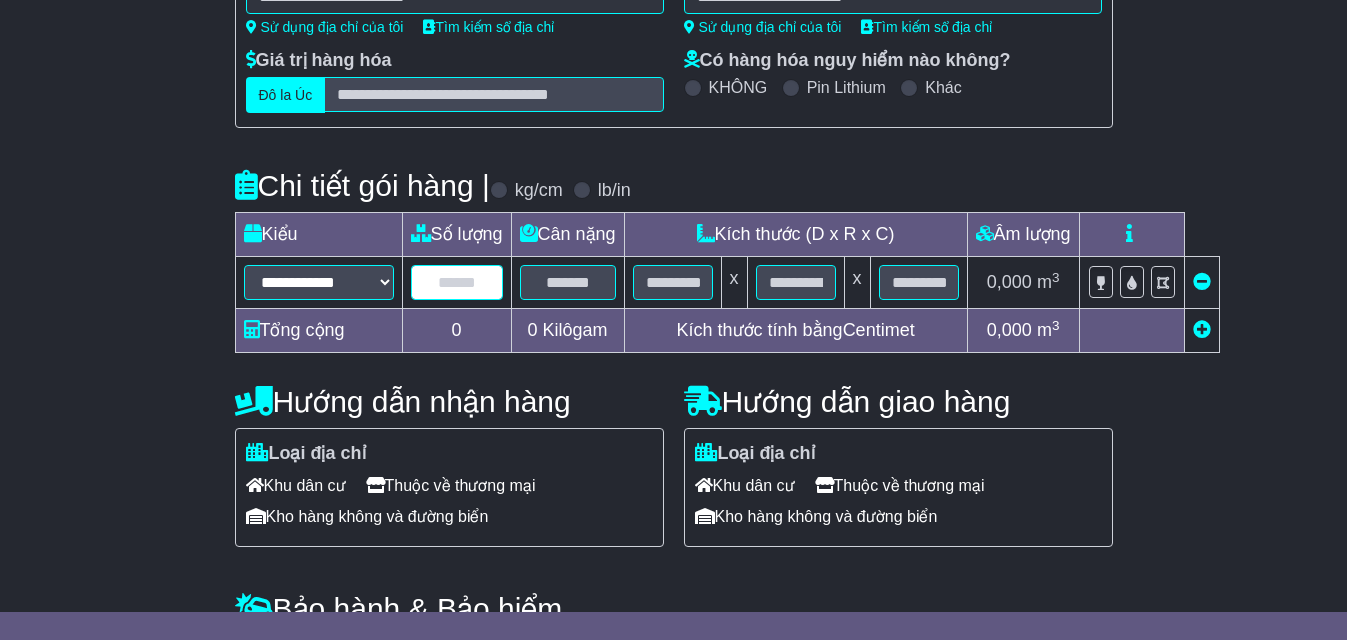 click at bounding box center (457, 282) 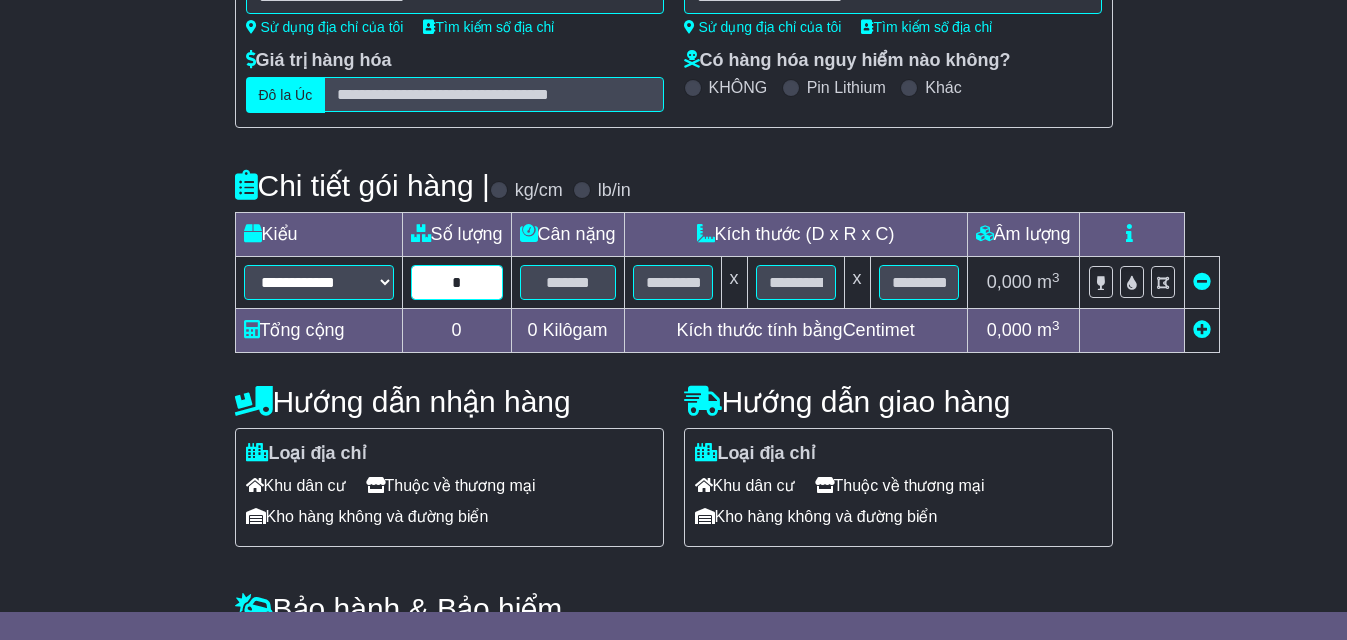 type on "*" 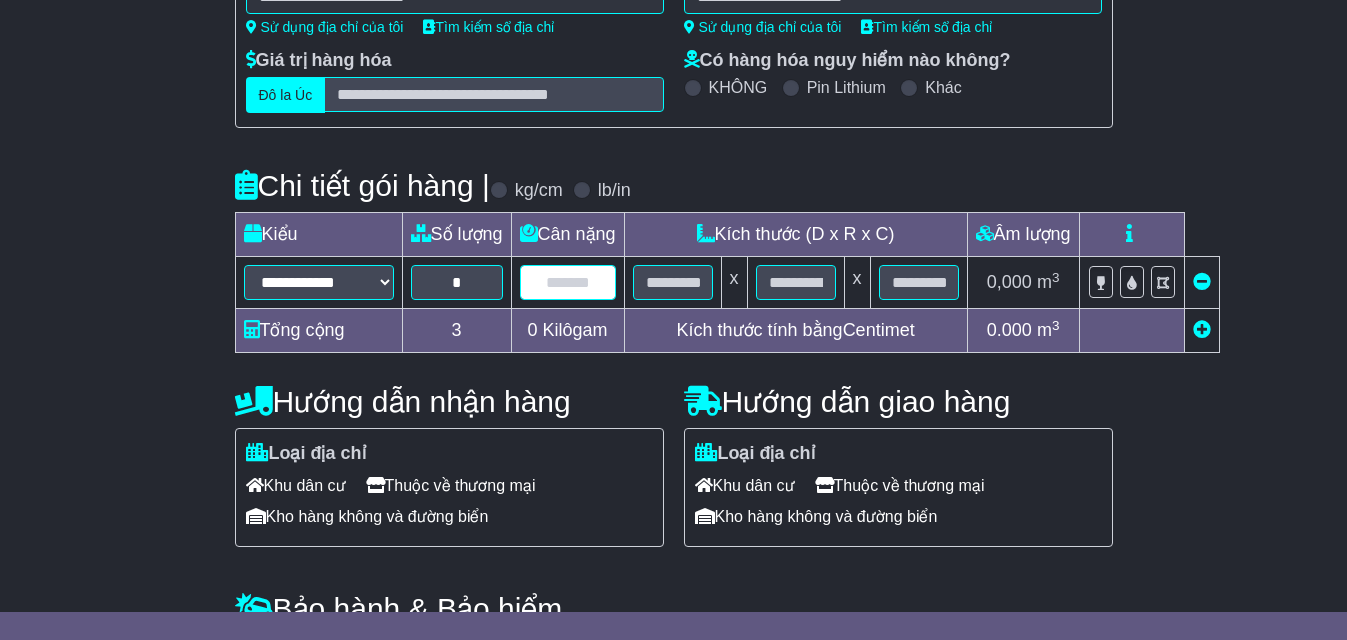click at bounding box center (568, 282) 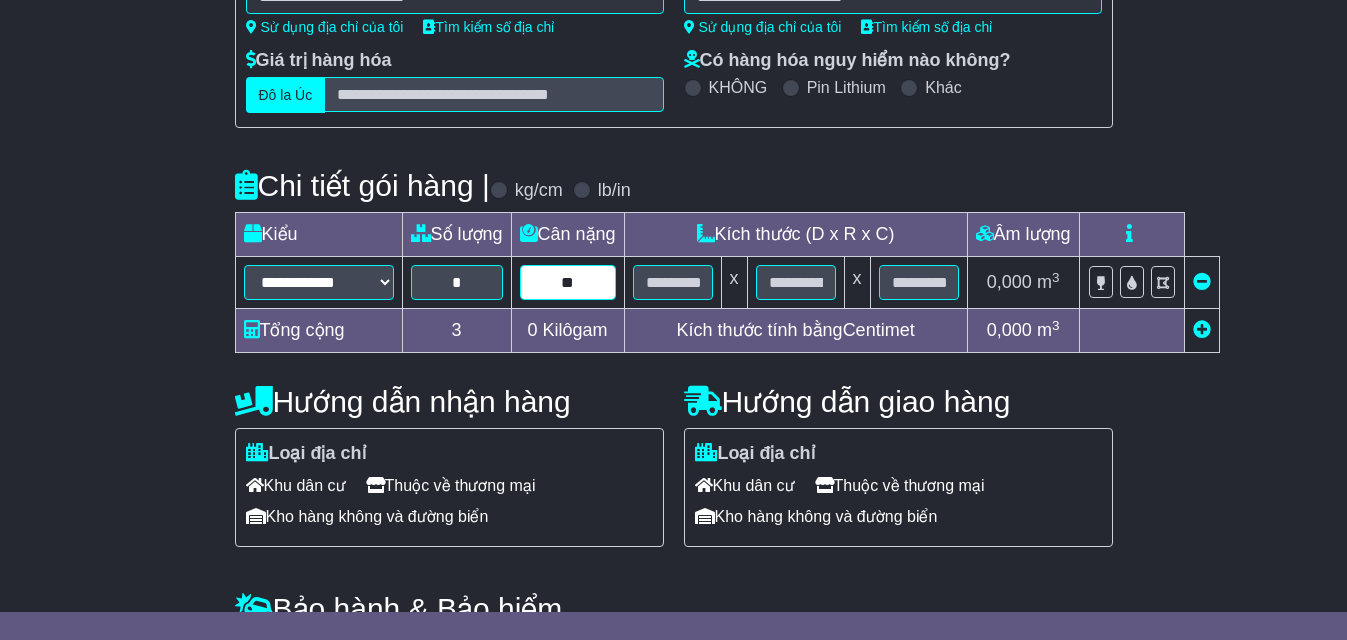 type on "**" 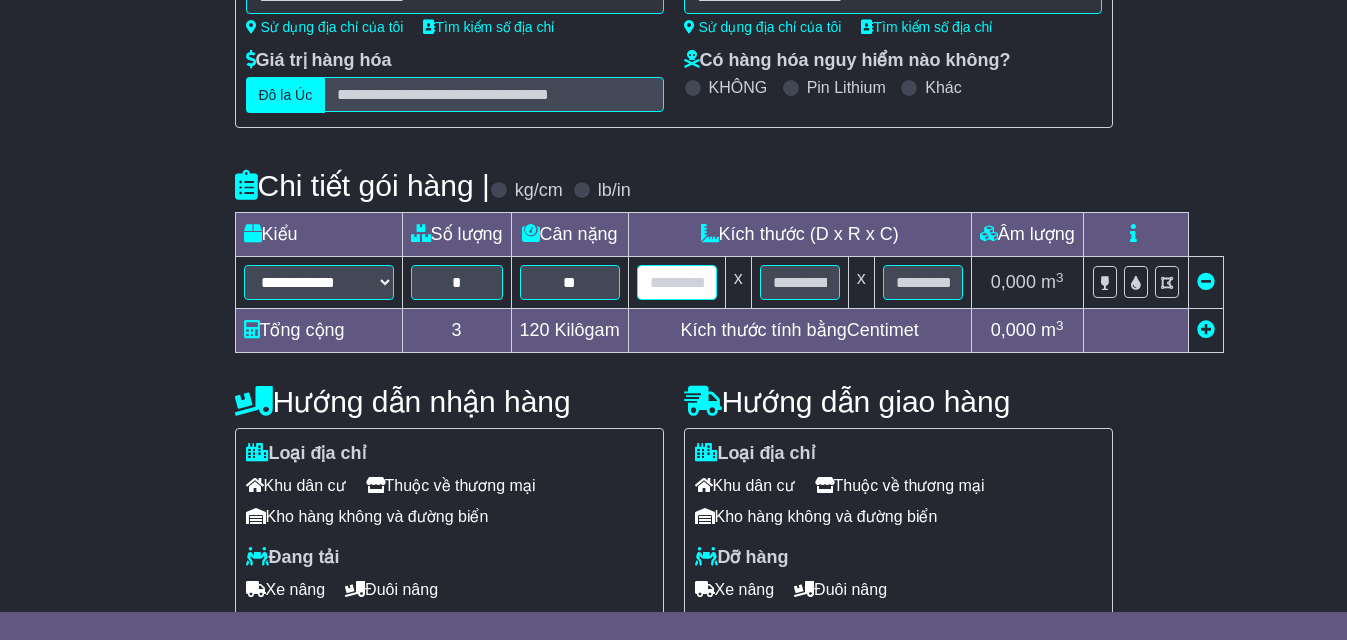 click at bounding box center [677, 282] 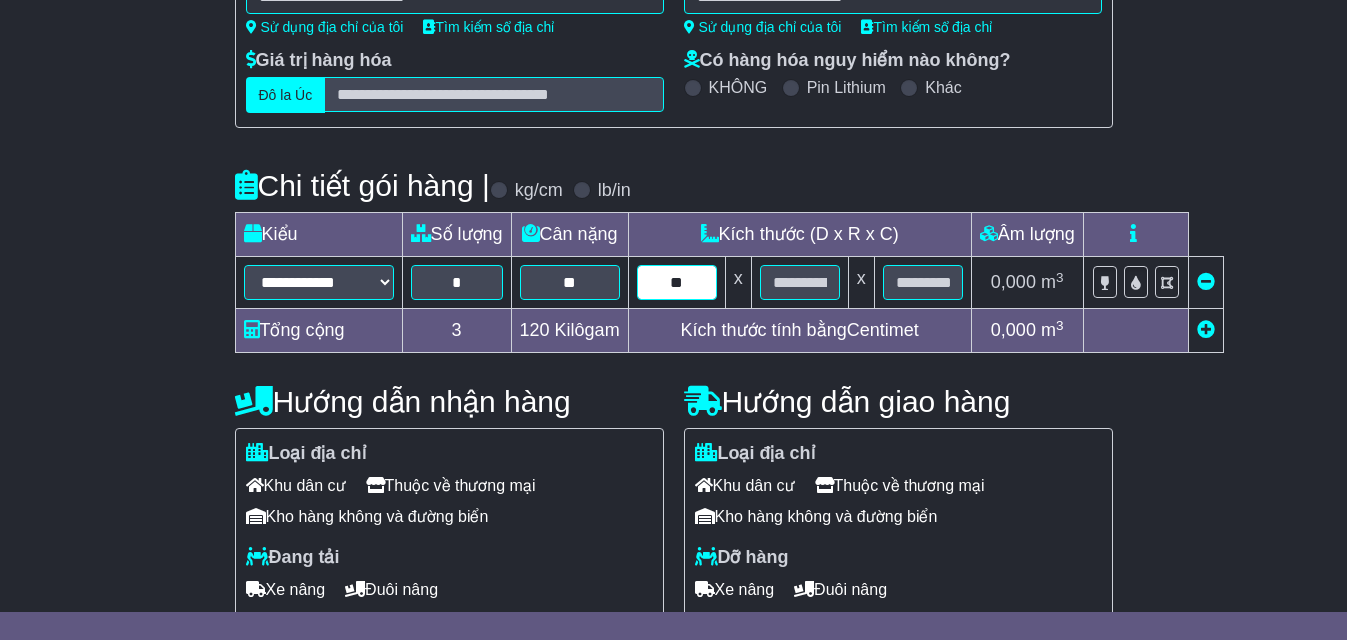 type on "**" 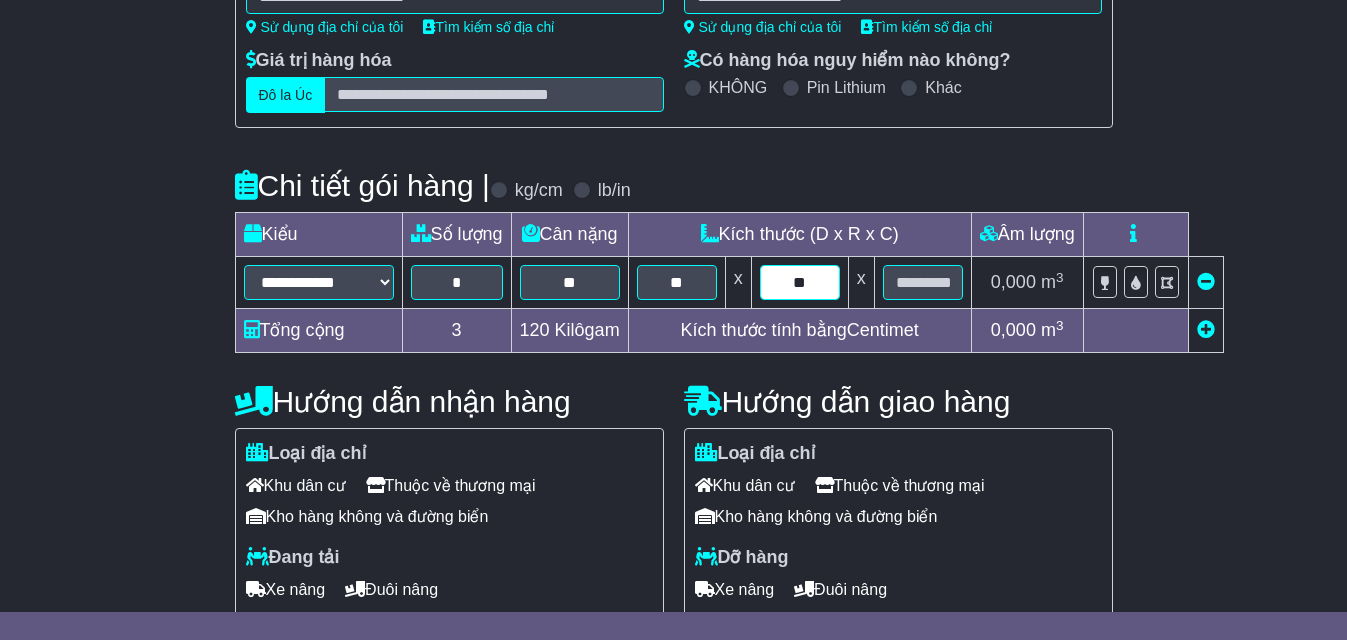 type on "**" 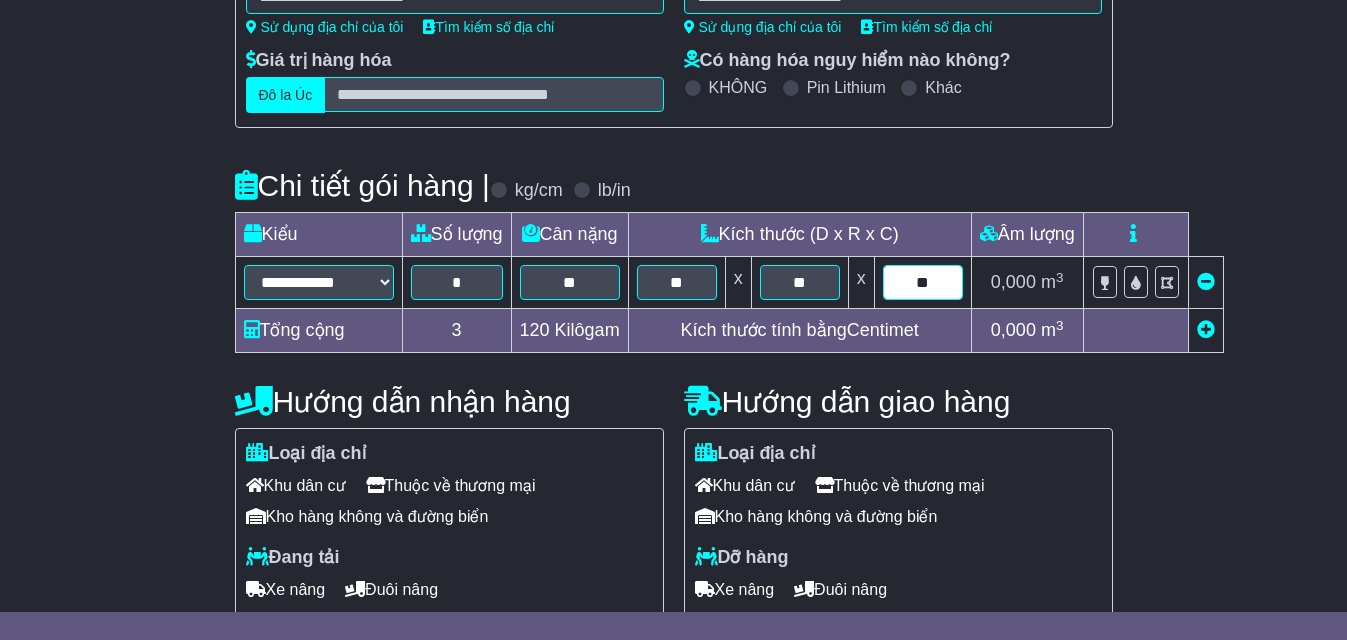 type on "**" 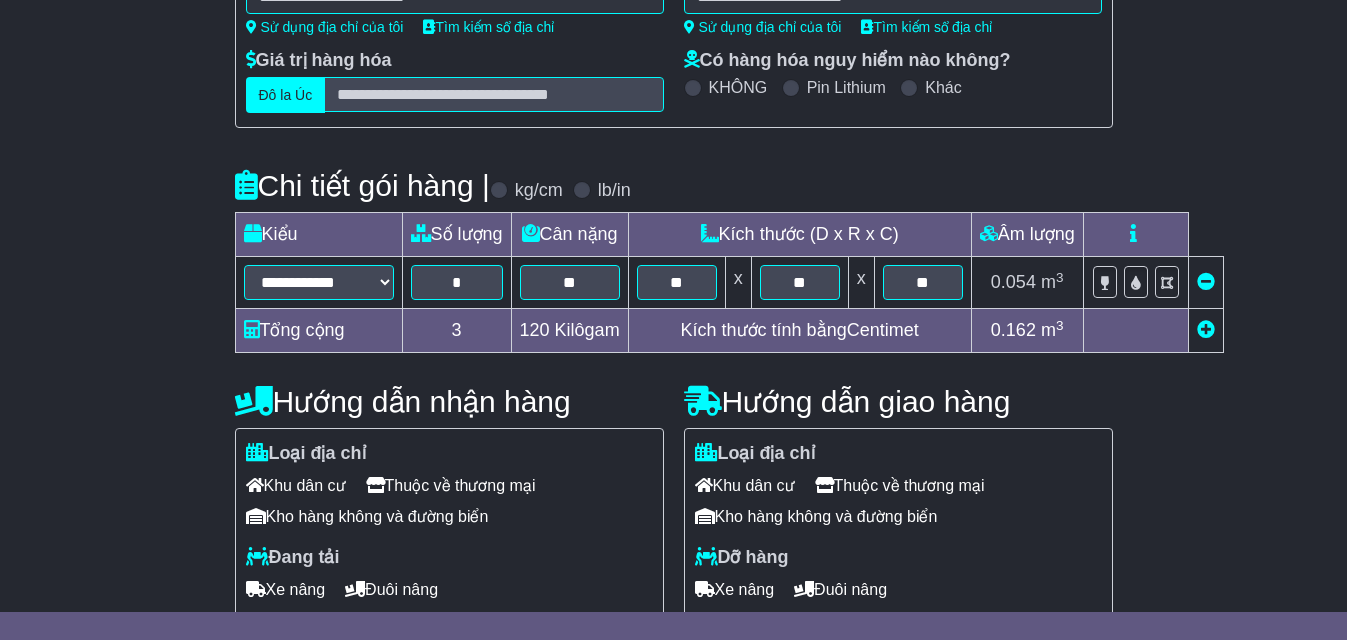 click on "0.054
m  3
ft  3" at bounding box center [1027, 283] 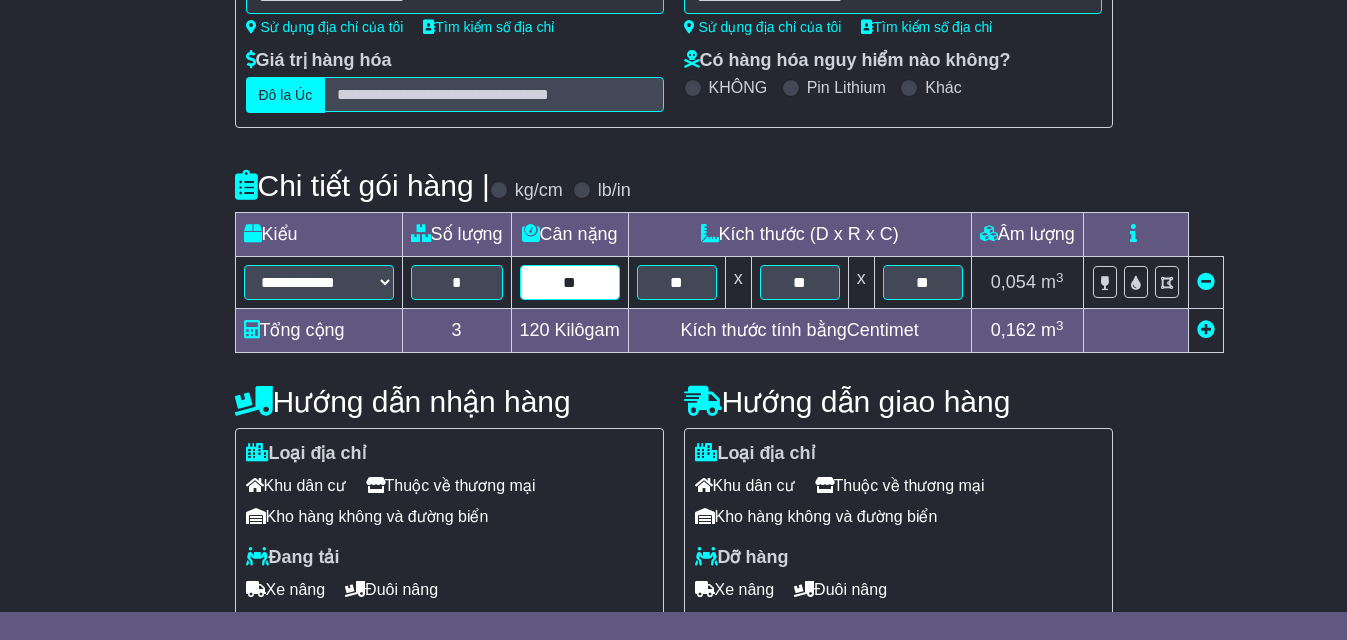 drag, startPoint x: 587, startPoint y: 284, endPoint x: 549, endPoint y: 284, distance: 38 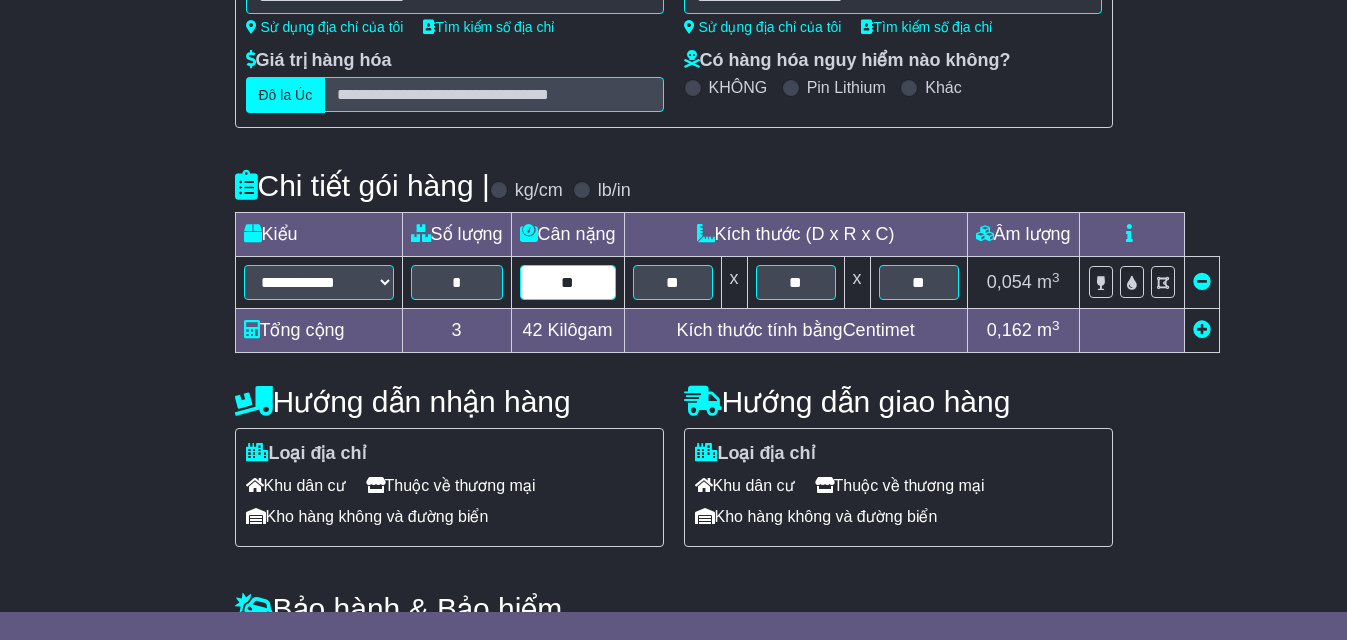 drag, startPoint x: 581, startPoint y: 288, endPoint x: 610, endPoint y: 292, distance: 29.274563 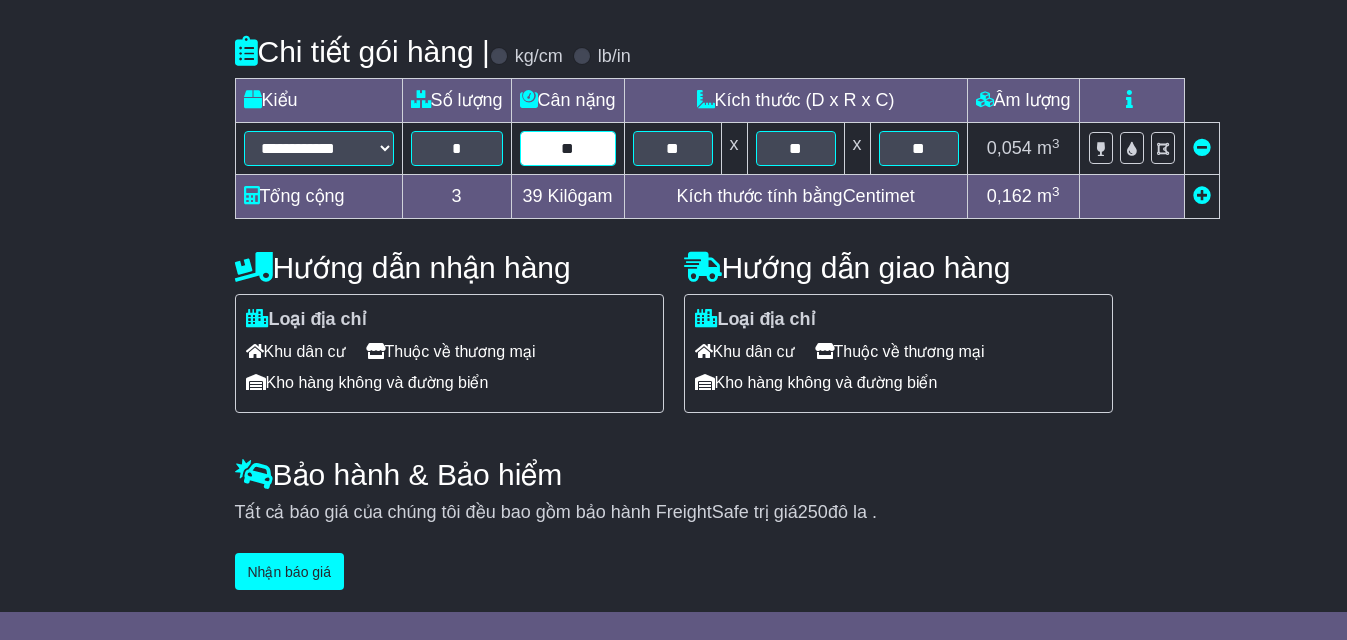 scroll, scrollTop: 351, scrollLeft: 0, axis: vertical 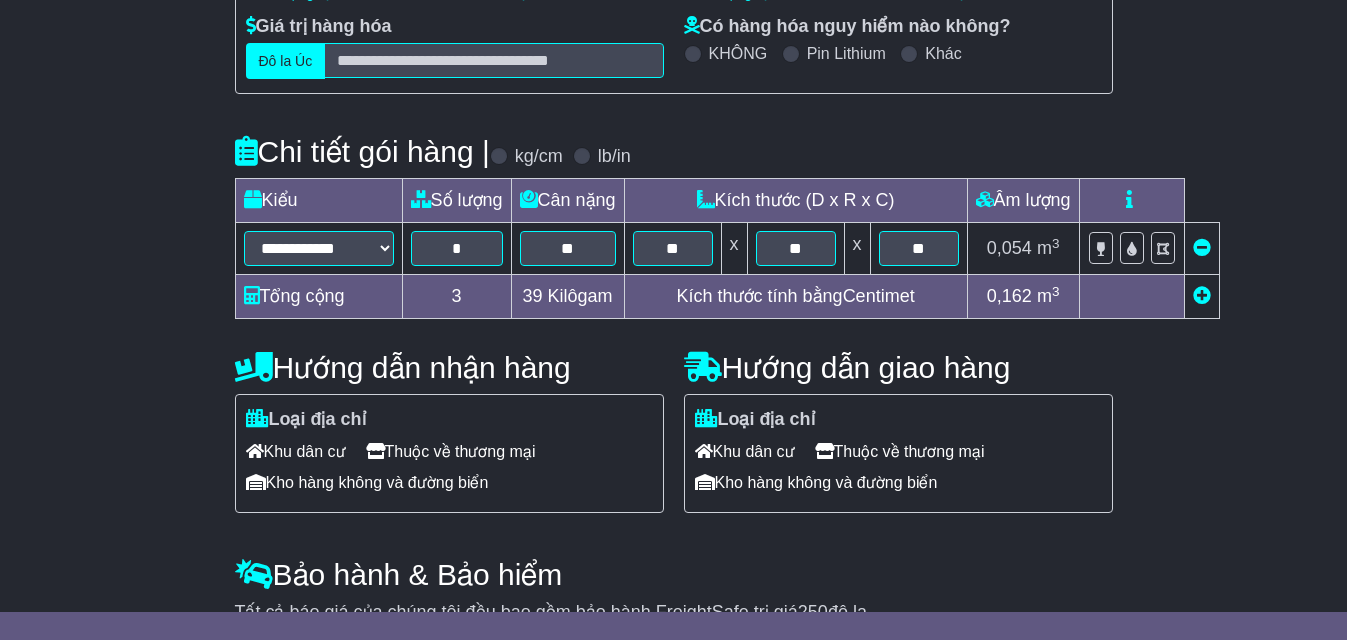 click on "Khu dân cư" at bounding box center [754, 451] 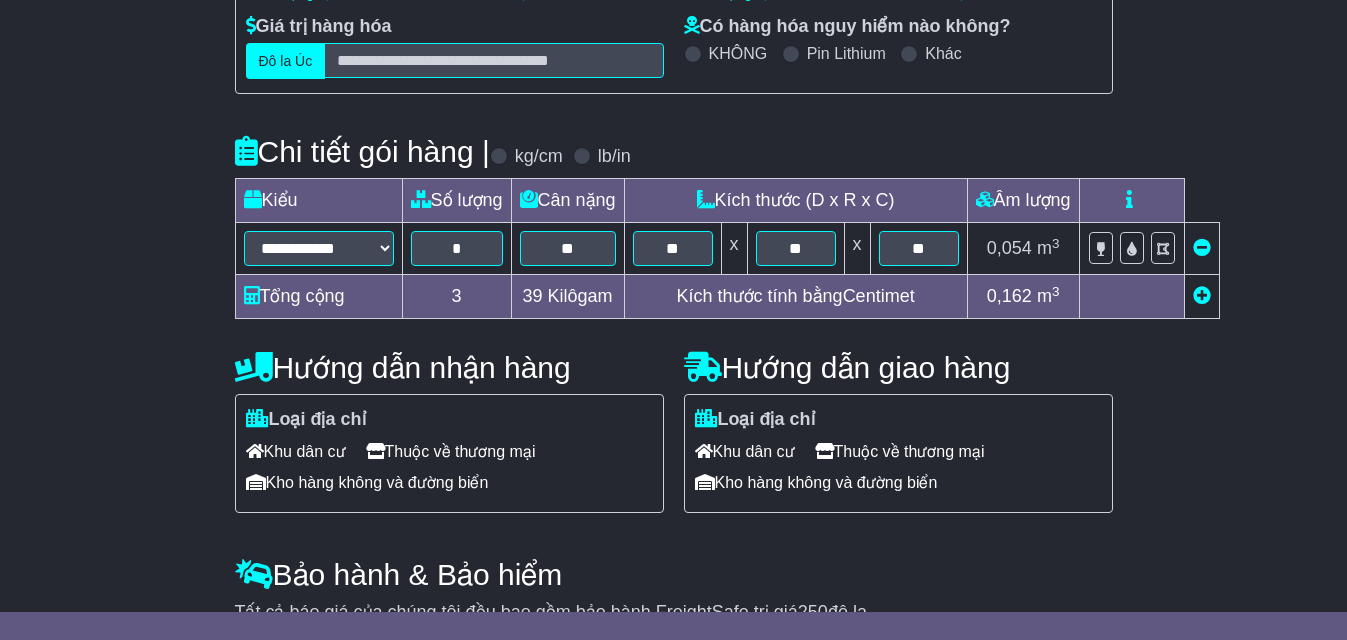 click on "Thuộc về thương mại" at bounding box center [460, 451] 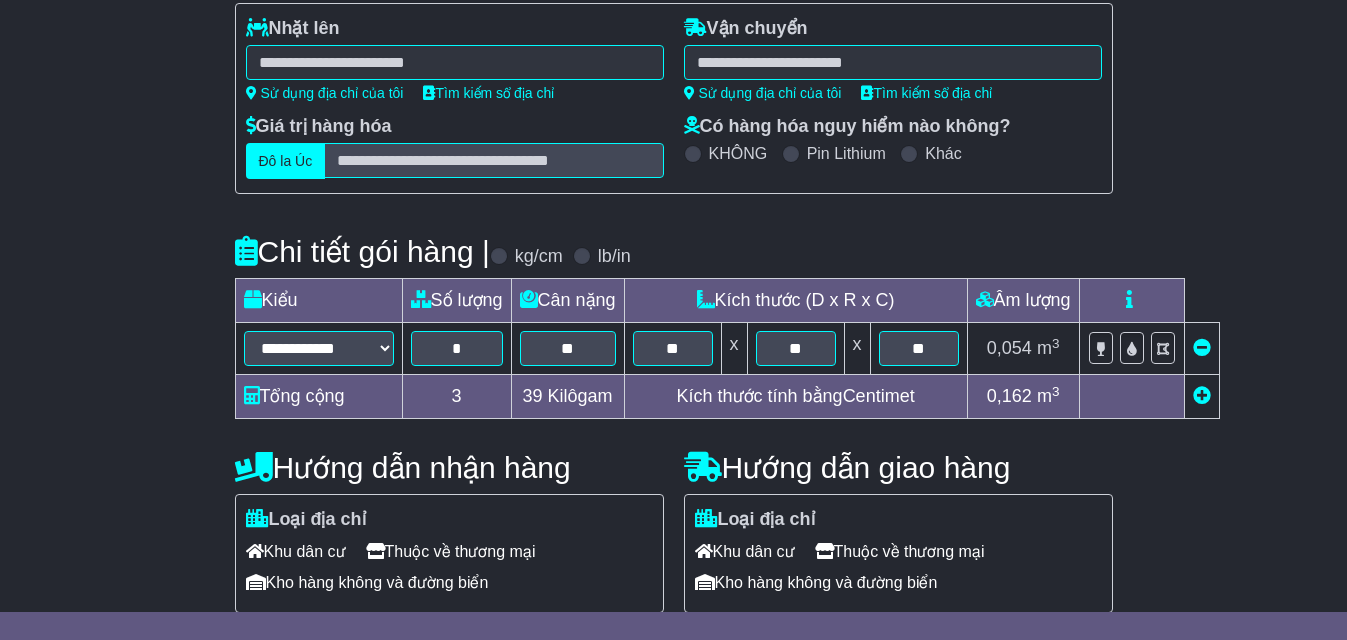 scroll, scrollTop: 151, scrollLeft: 0, axis: vertical 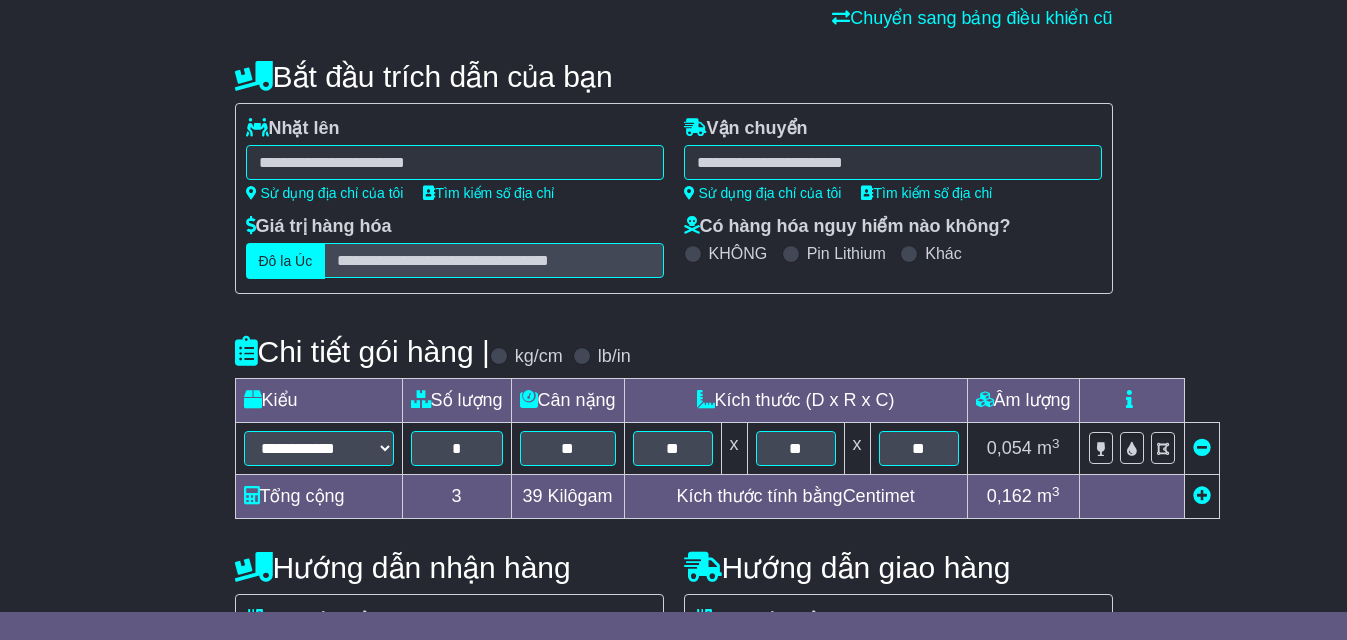 click on "**********" at bounding box center [893, 162] 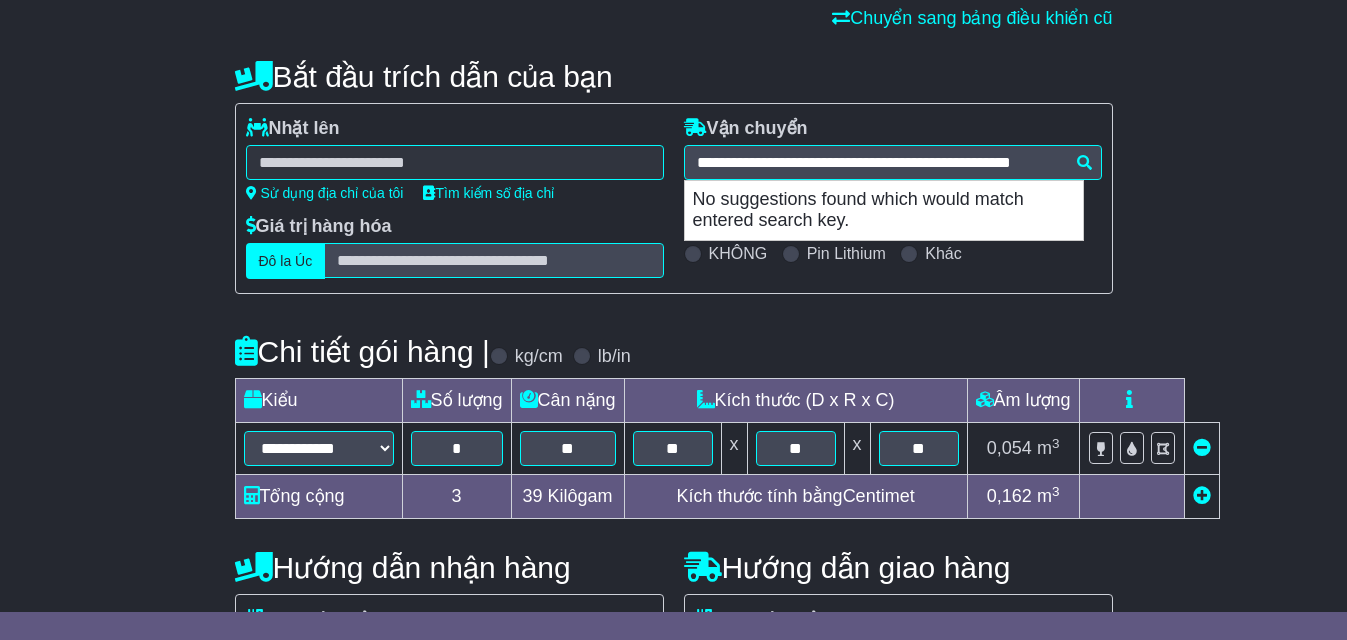 click on "**********" at bounding box center (673, 470) 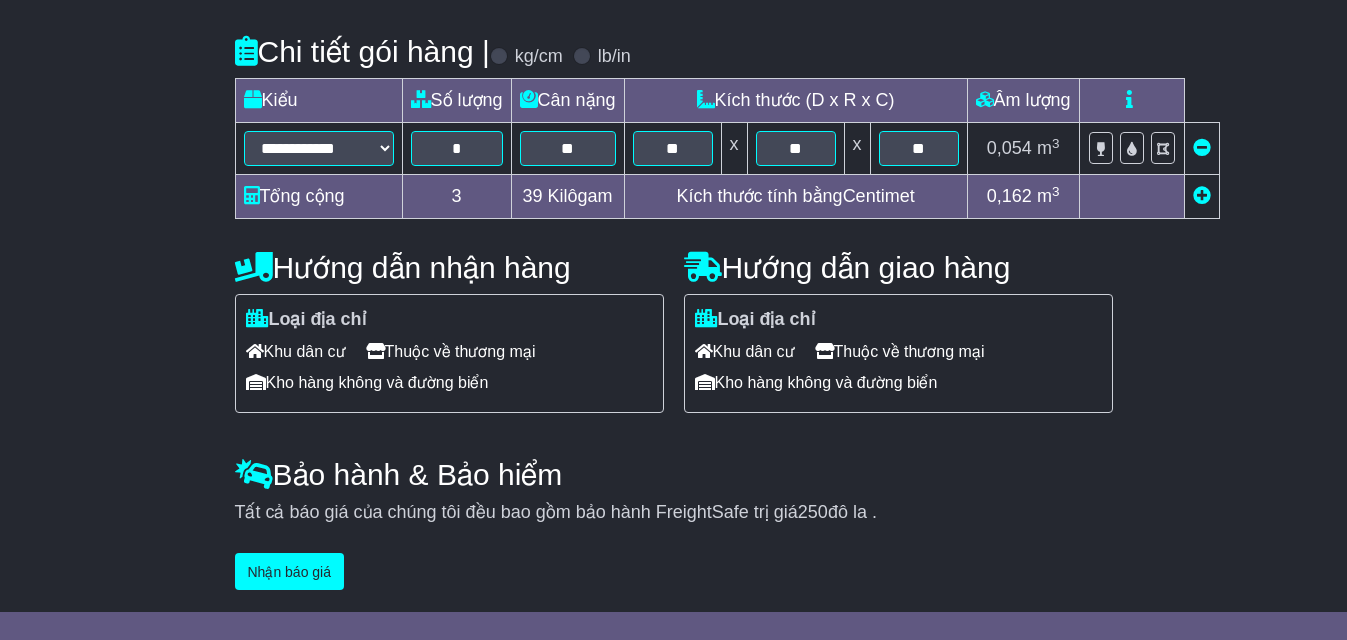 scroll, scrollTop: 453, scrollLeft: 0, axis: vertical 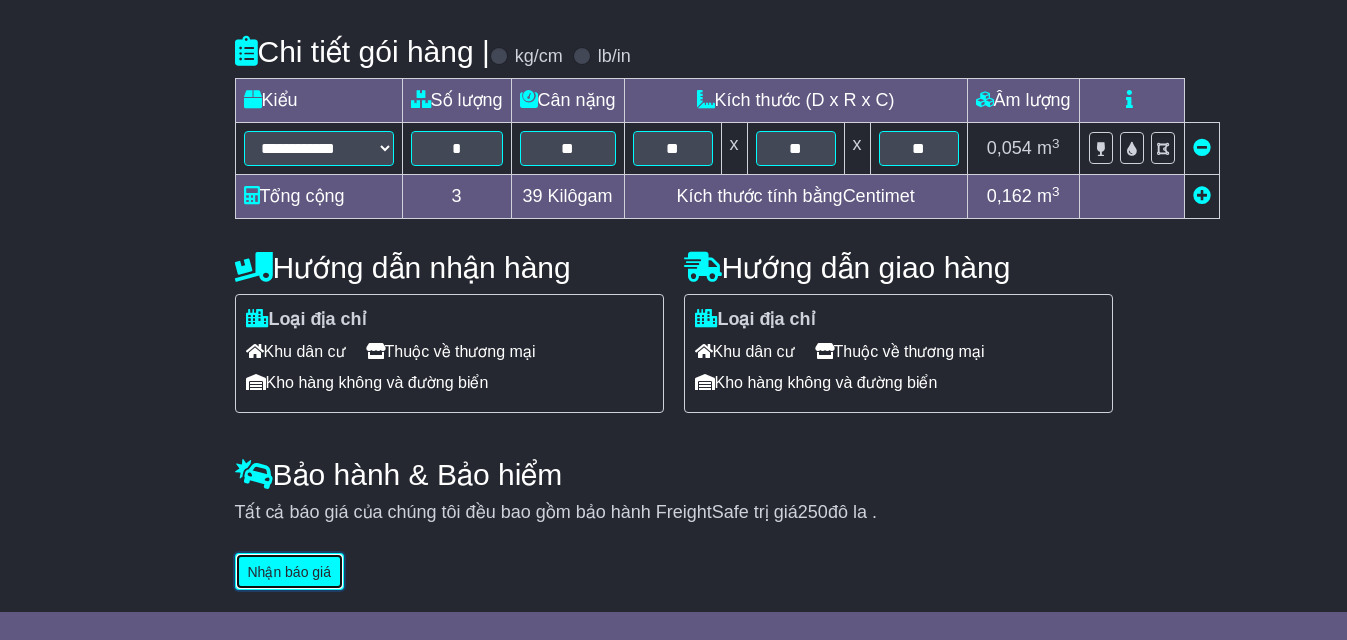 click on "Nhận báo giá" at bounding box center [290, 571] 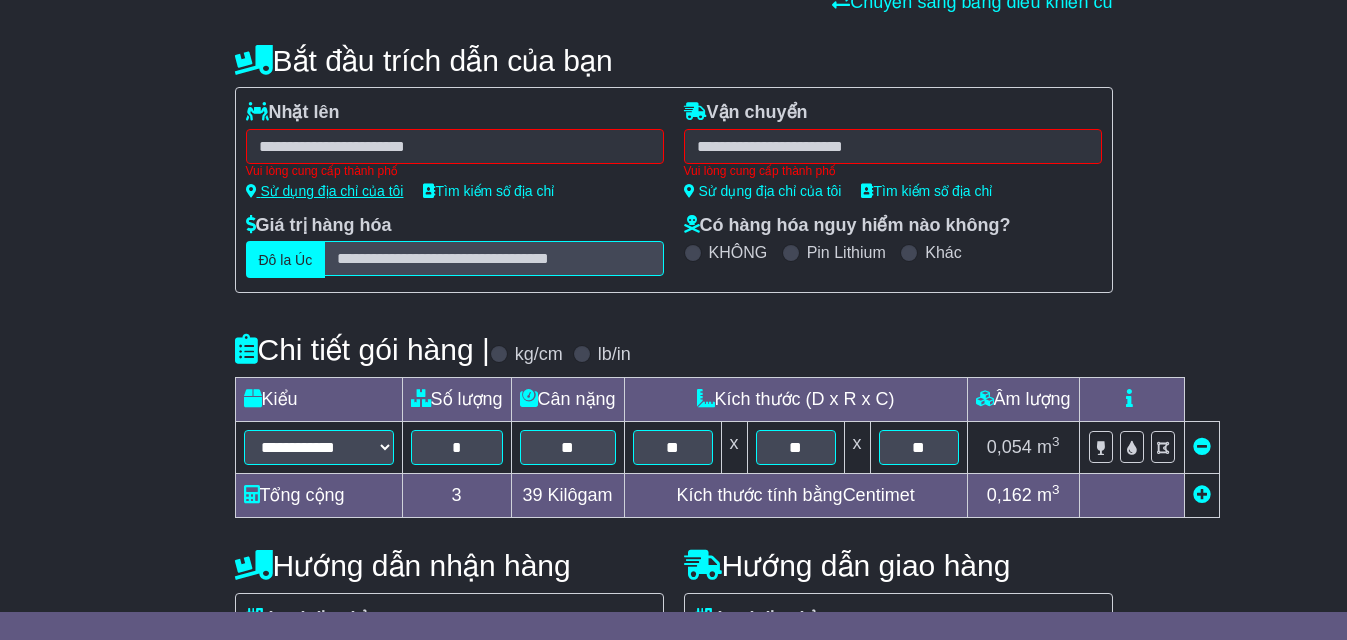 scroll, scrollTop: 67, scrollLeft: 0, axis: vertical 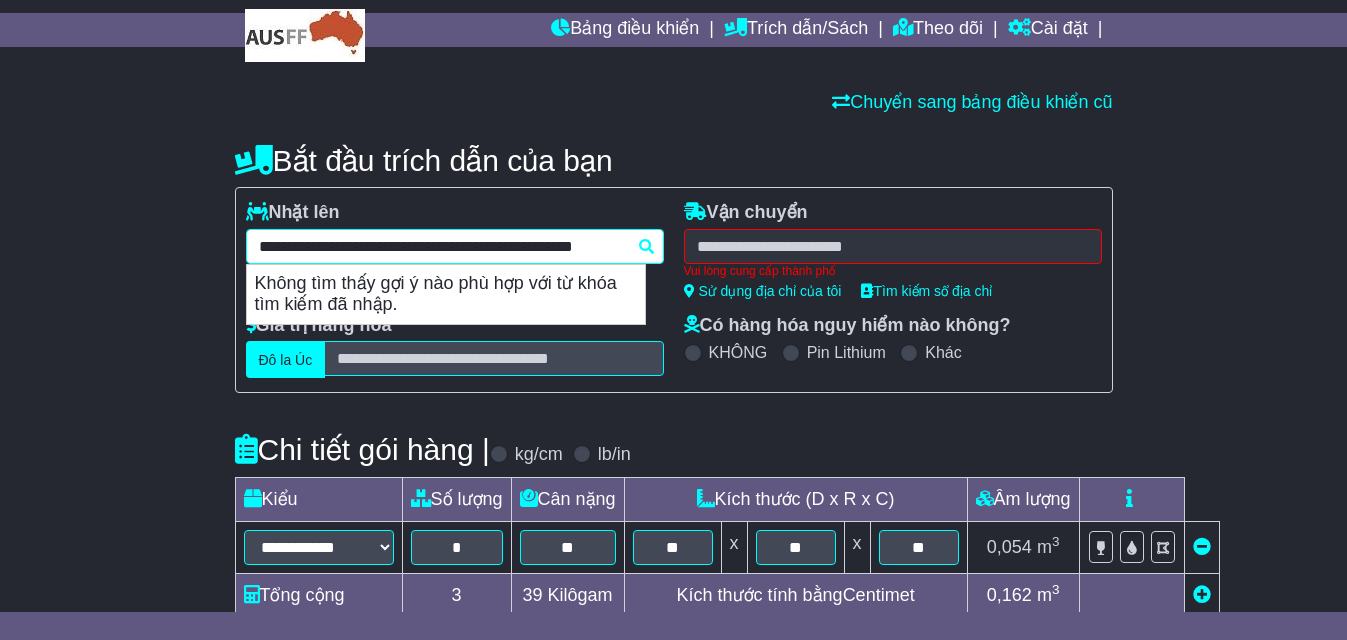 click on "**********" at bounding box center (455, 253) 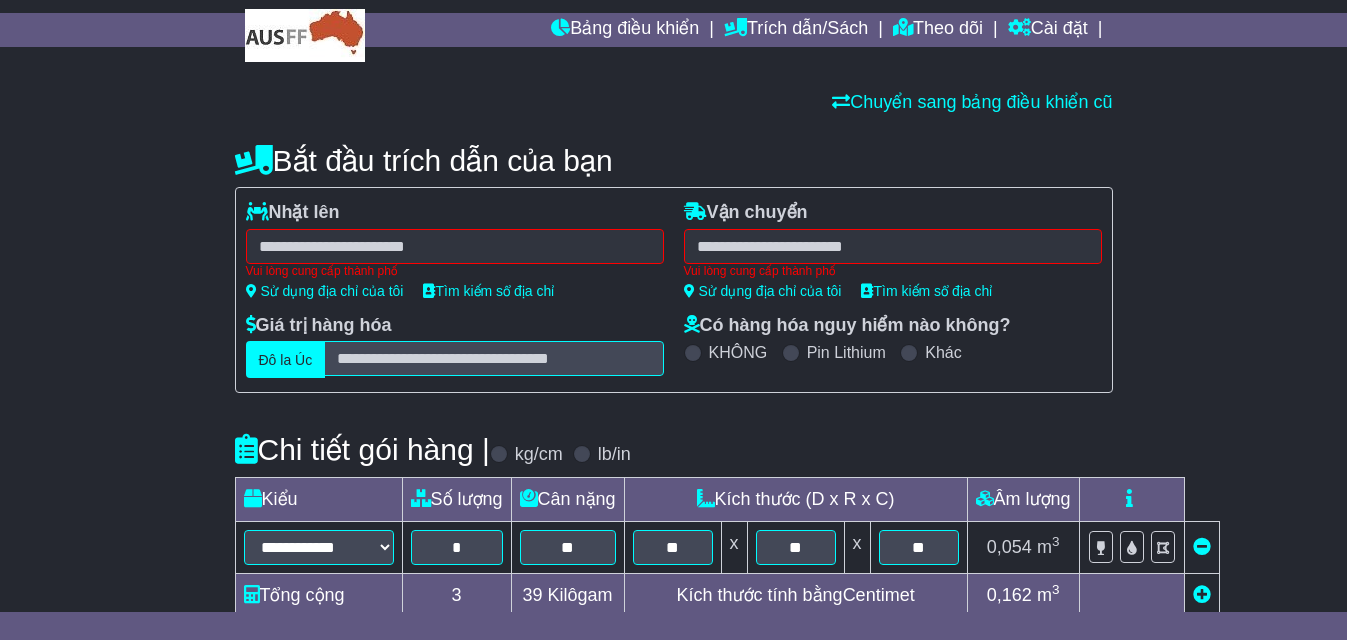 click on "**********" at bounding box center [674, 528] 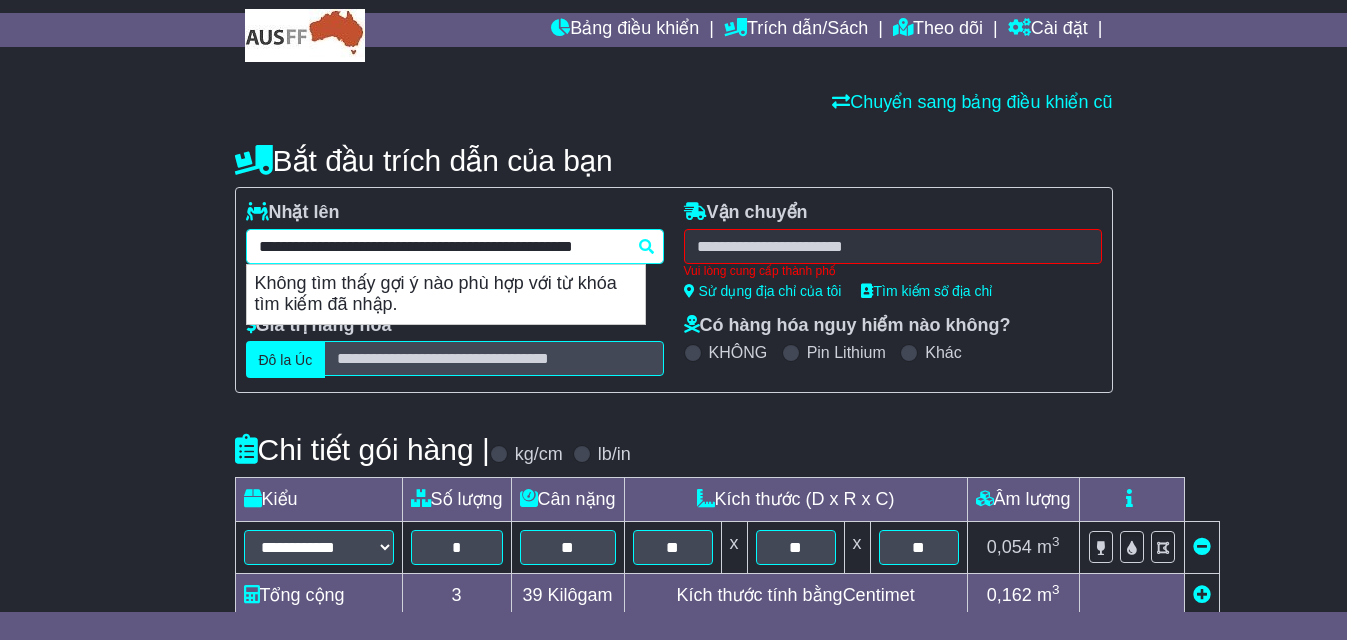 click on "**********" at bounding box center [455, 253] 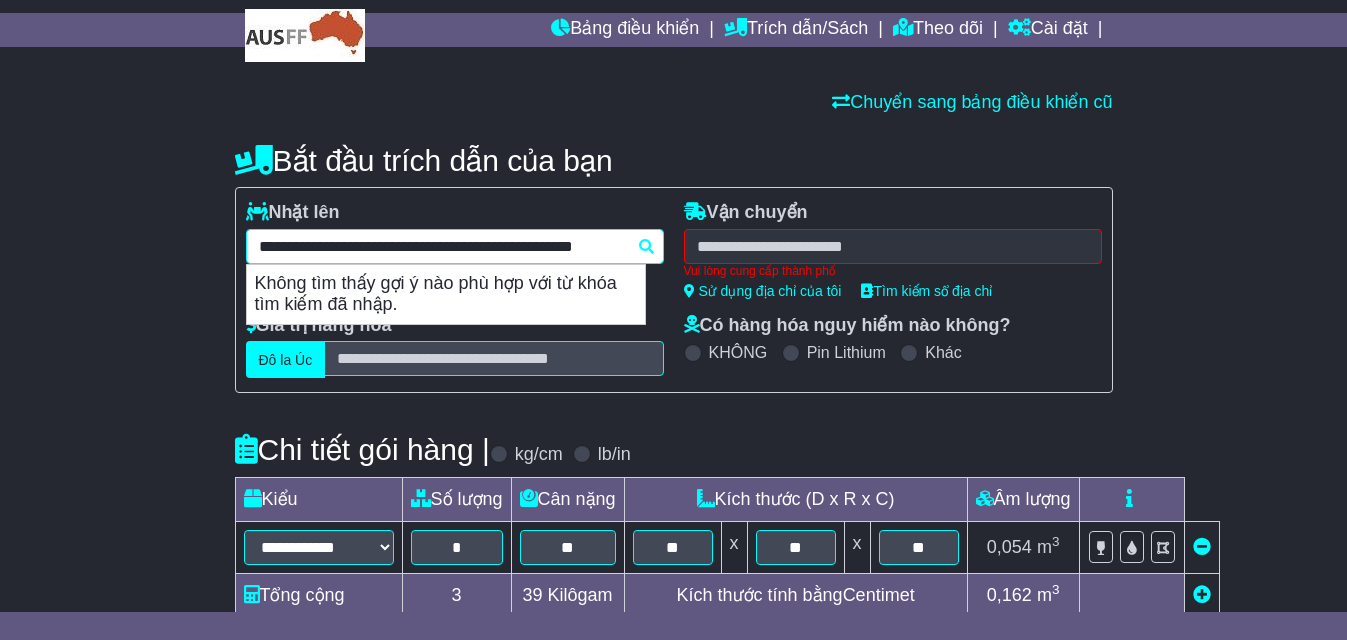 drag, startPoint x: 514, startPoint y: 249, endPoint x: 179, endPoint y: 252, distance: 335.01343 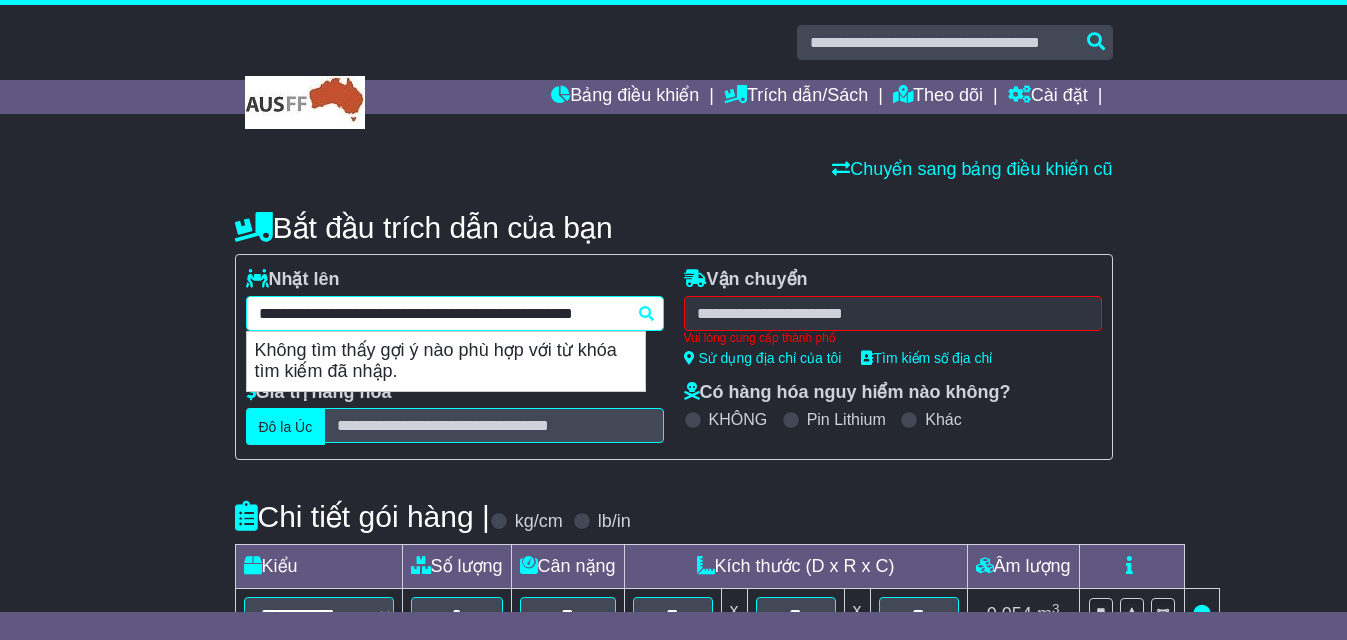 click on "**********" at bounding box center [455, 320] 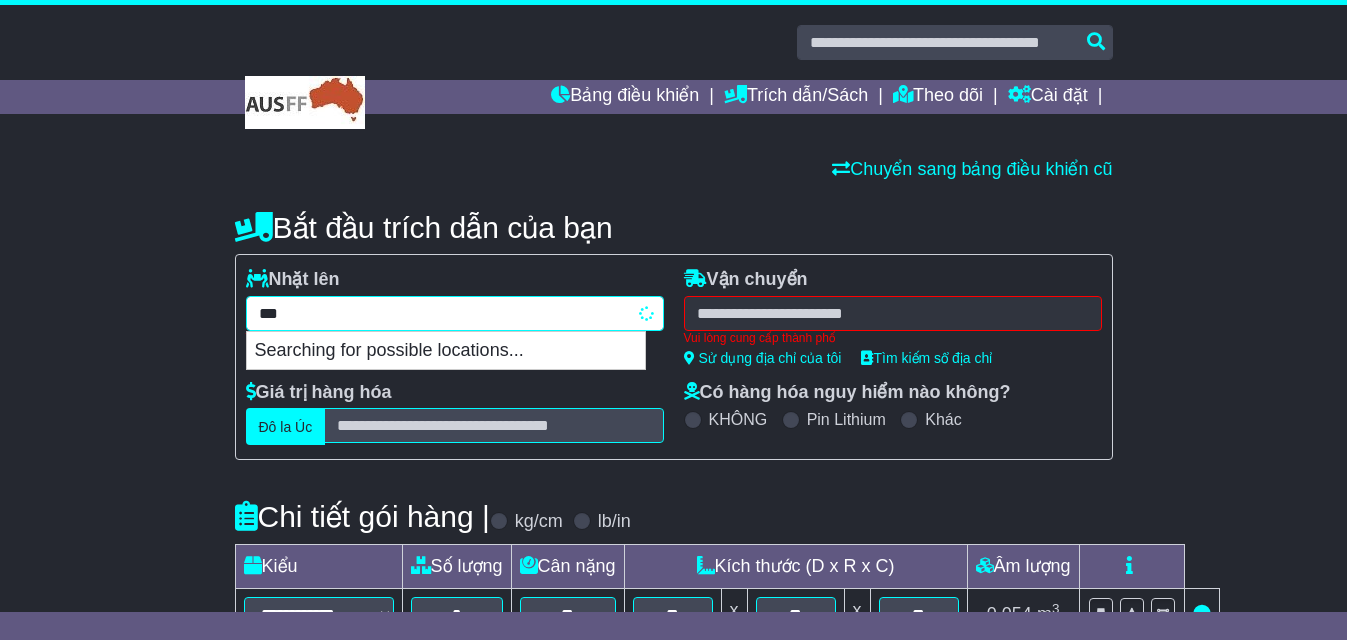 type on "****" 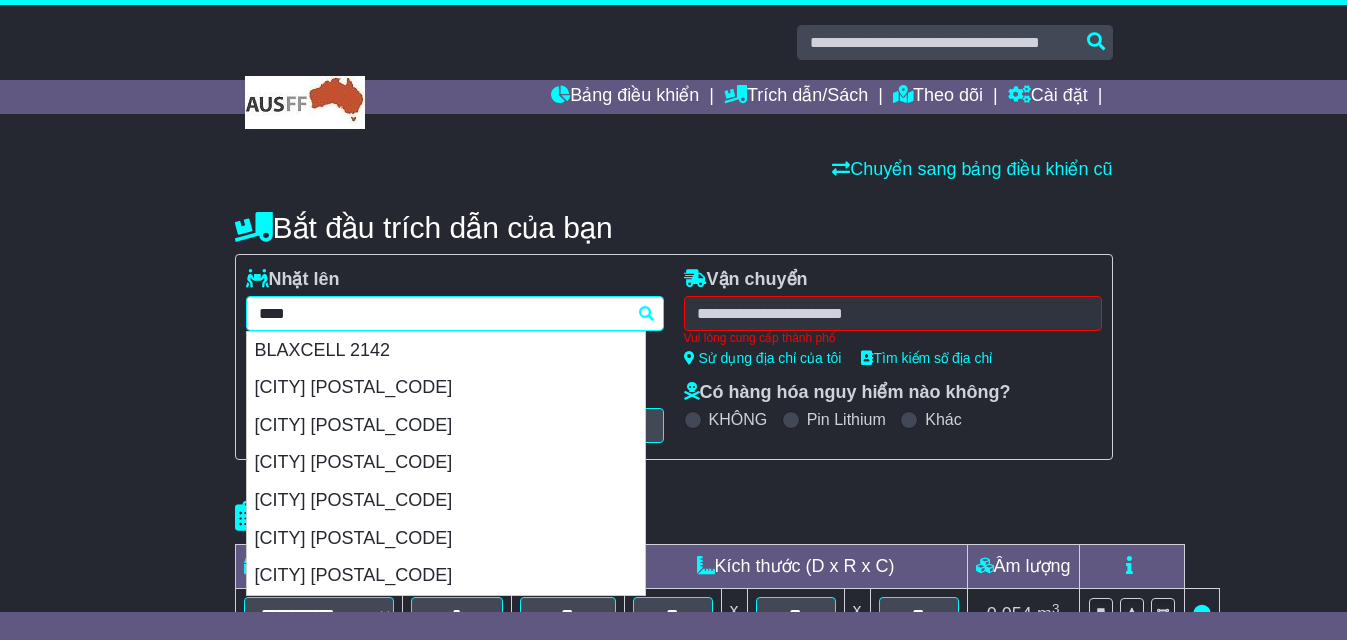 click on "**** 2142 BLAXCELL 2142 CAMELLIA 2142 CLYDE 2142 GRANVILLE 2142 HOLROYD 2142 ROSEHILL 2142 SOUTH GRANVILLE 2142
Vui lòng cung cấp thành phố" at bounding box center [455, 320] 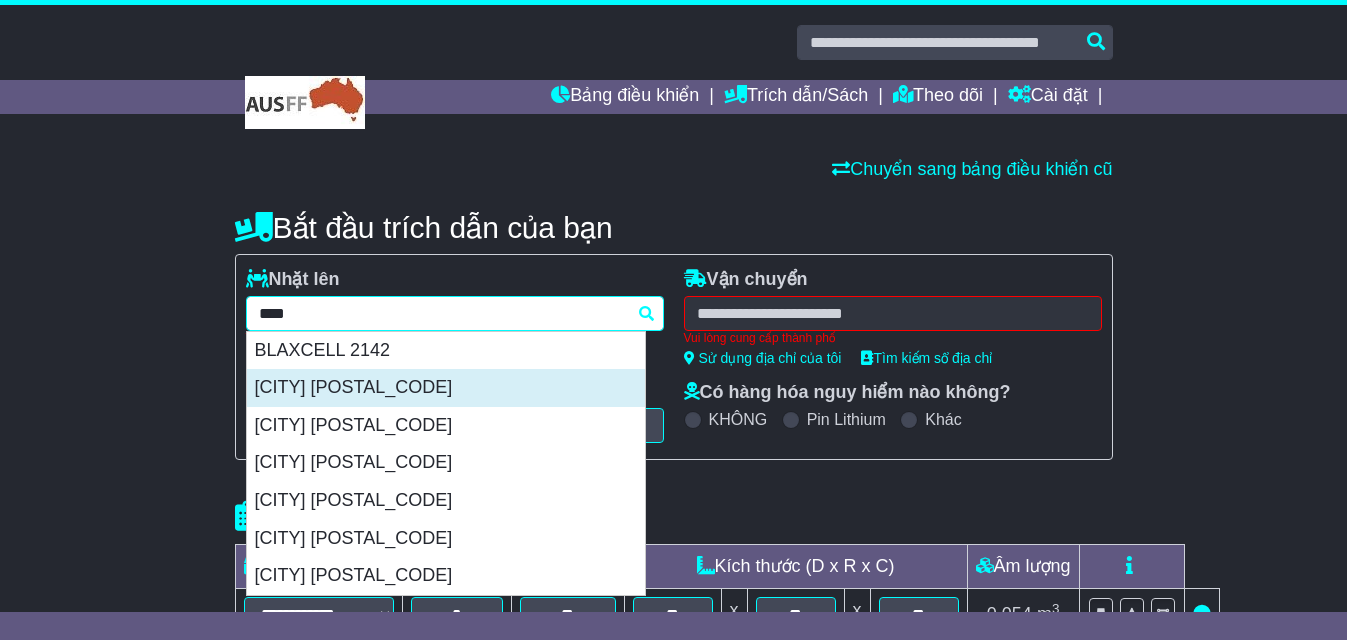 click on "CAMELLIA 2142" at bounding box center (446, 388) 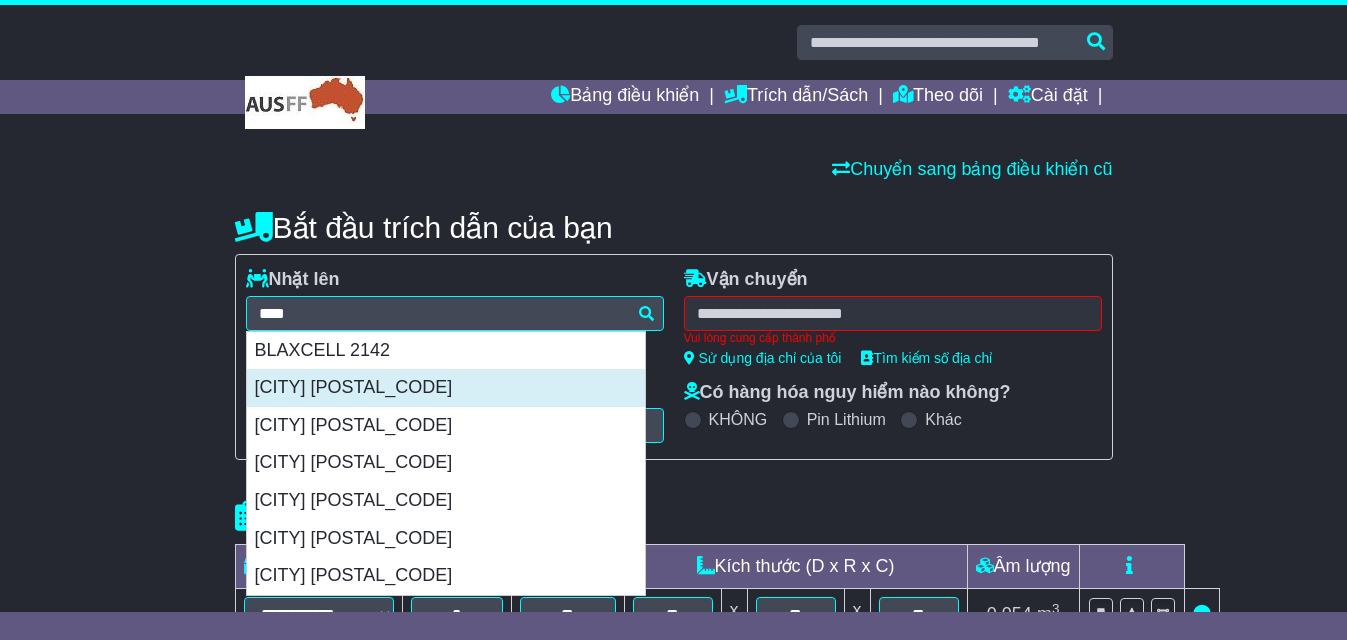 type on "**********" 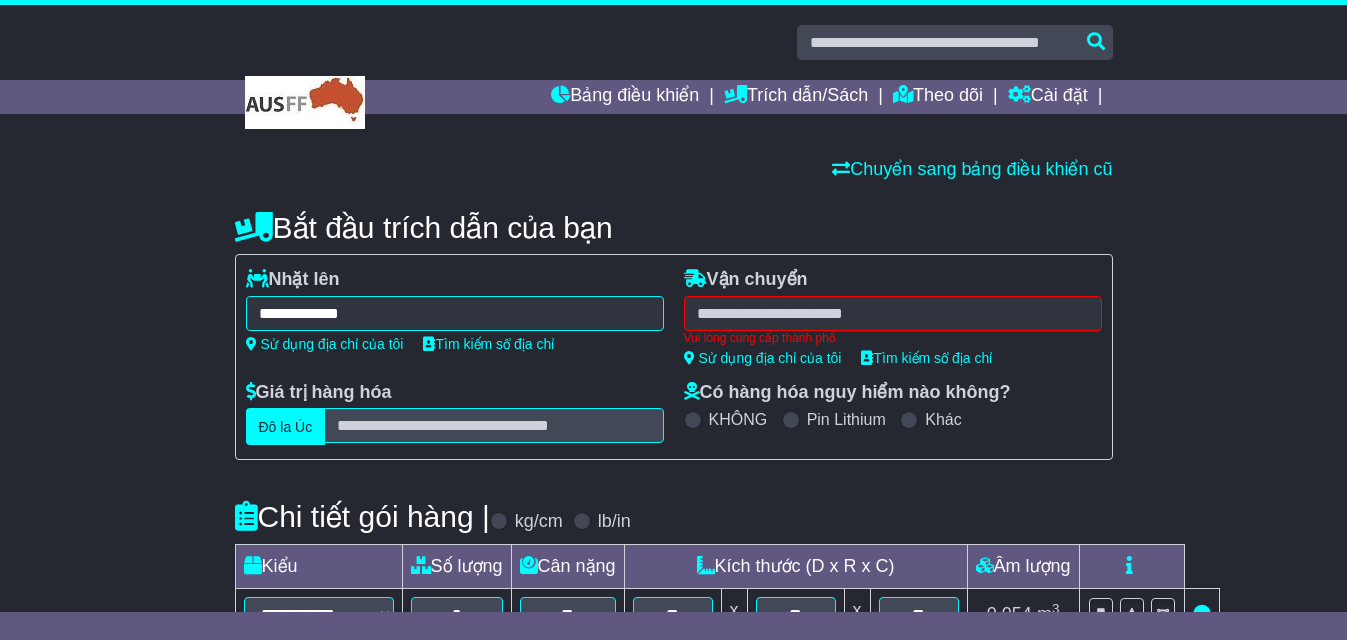 click on "**********" at bounding box center [893, 320] 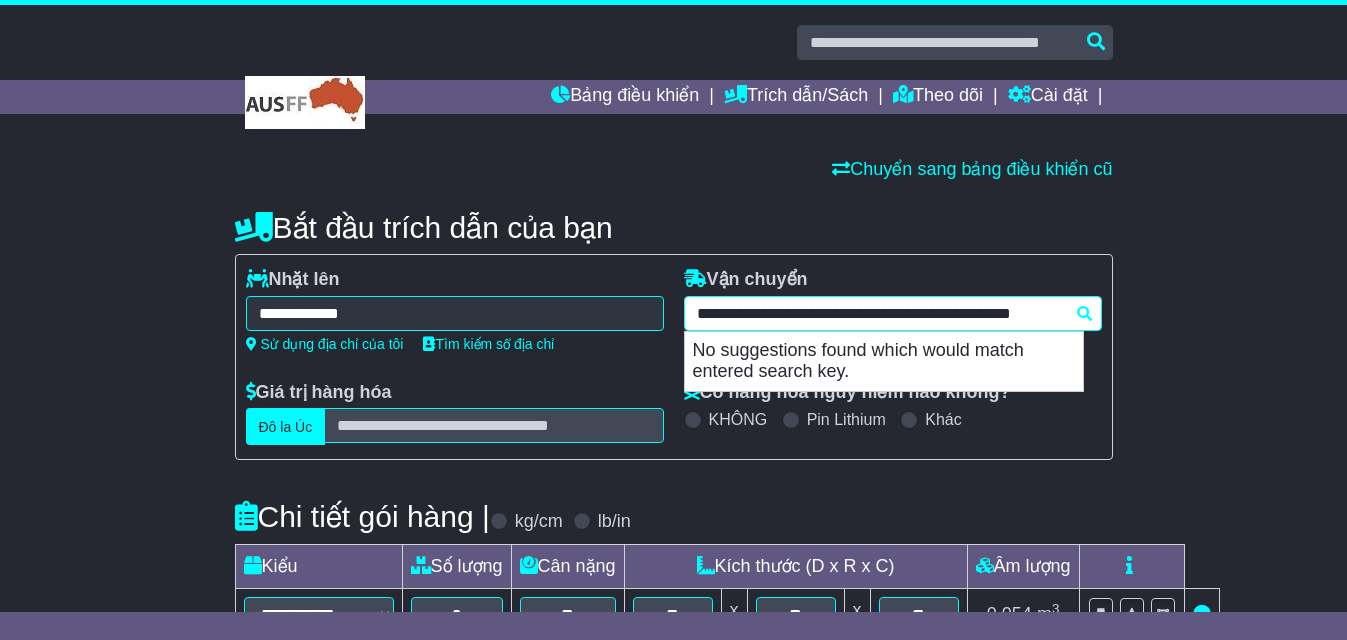 drag, startPoint x: 1056, startPoint y: 314, endPoint x: 433, endPoint y: 307, distance: 623.0393 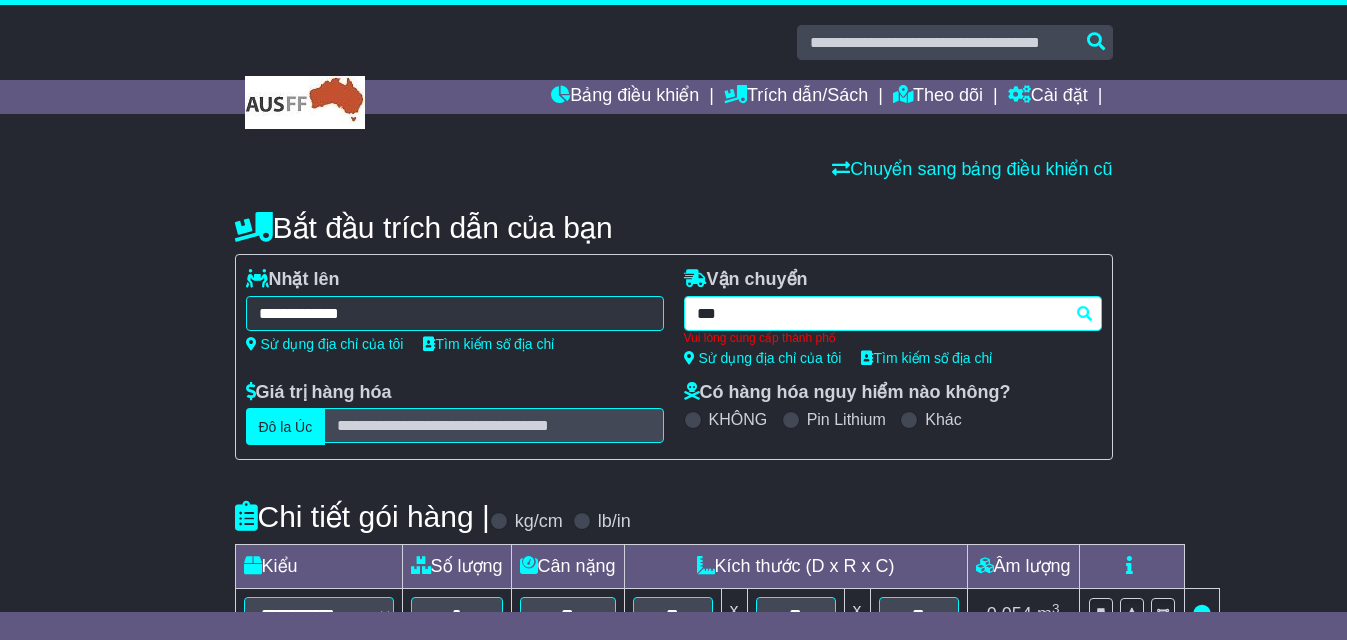 type on "****" 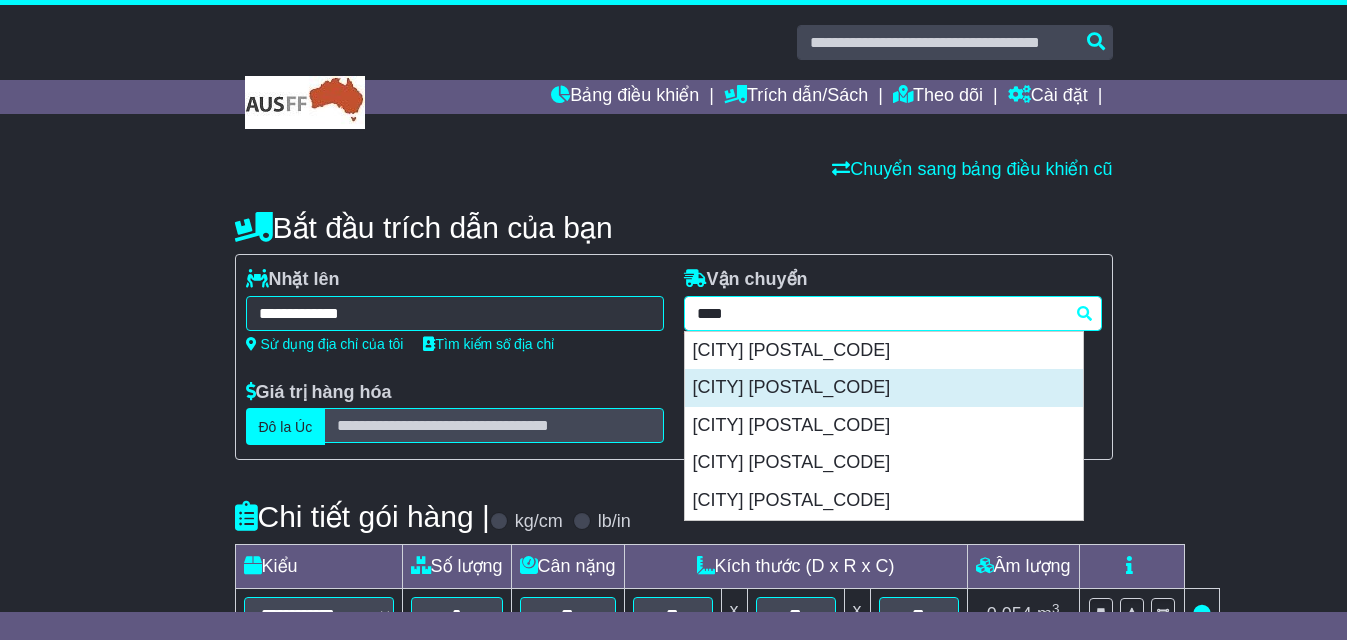 click on "WOODVILLE 5011" at bounding box center (884, 388) 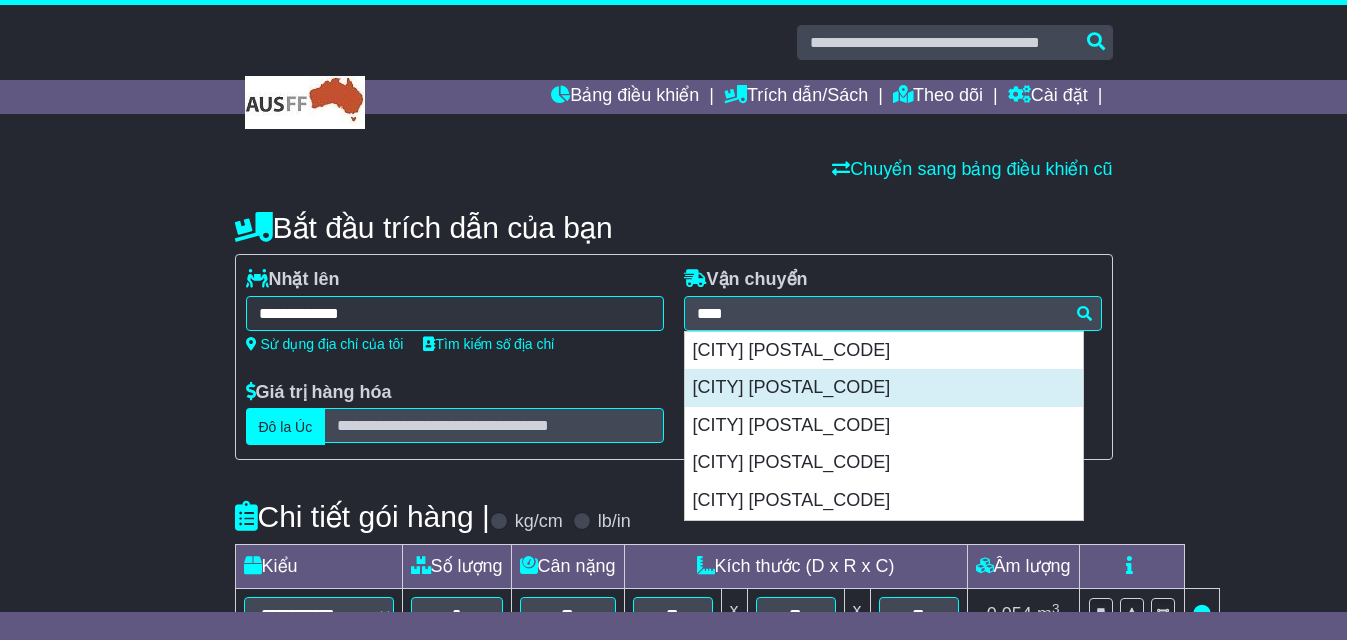 type on "**********" 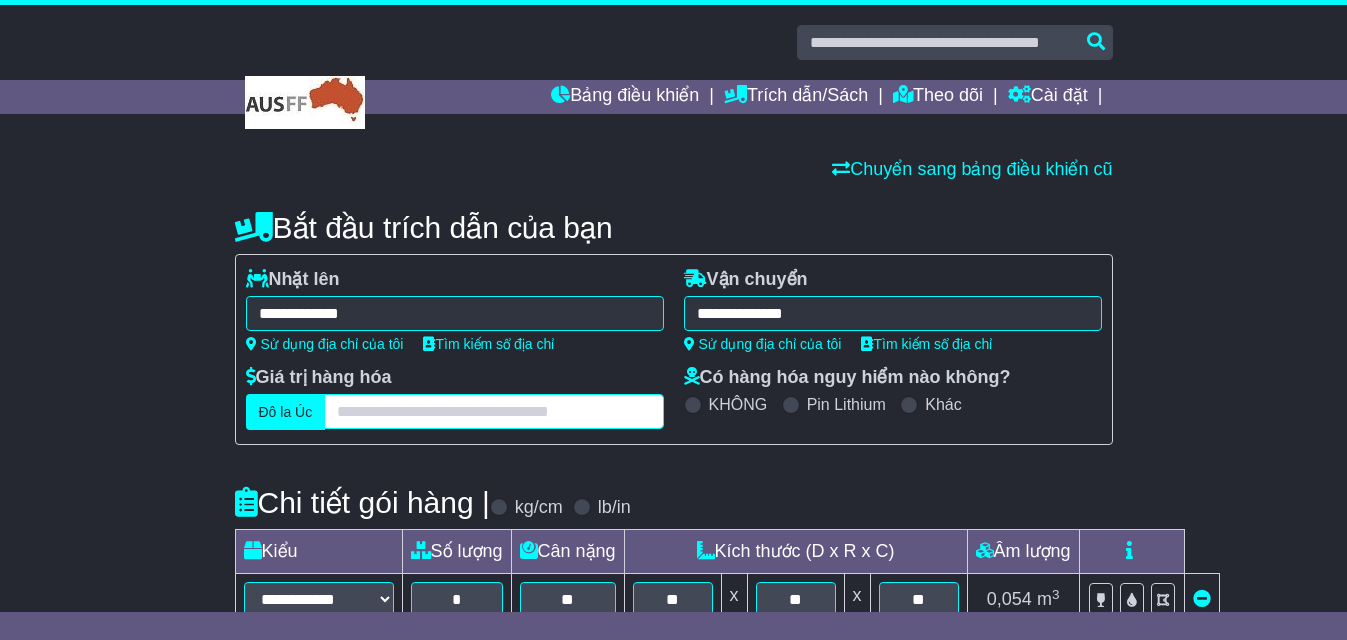 click at bounding box center [493, 411] 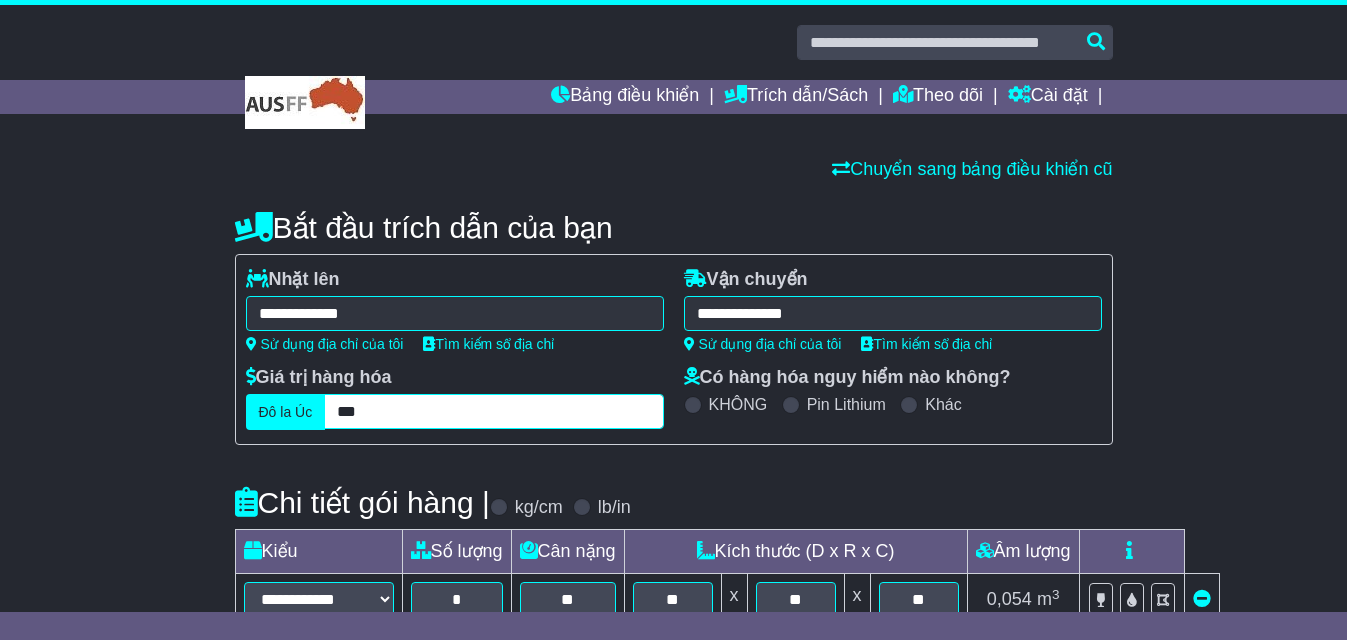 type on "***" 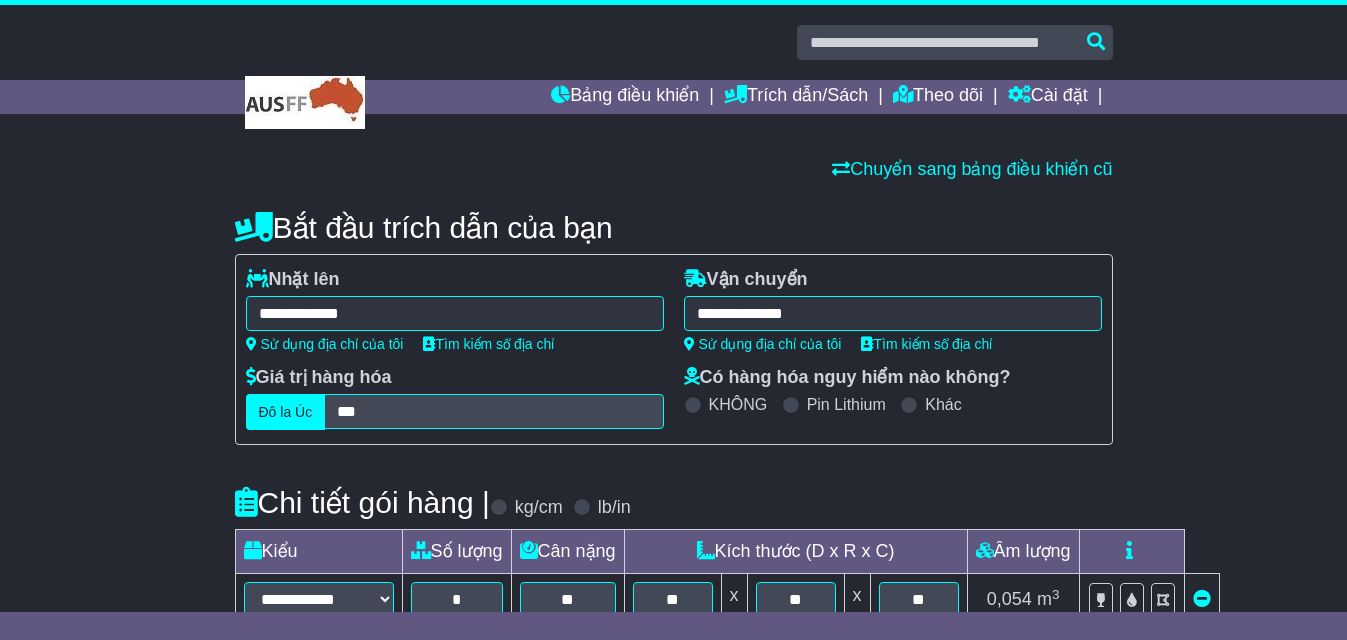 click on "**********" at bounding box center (674, 588) 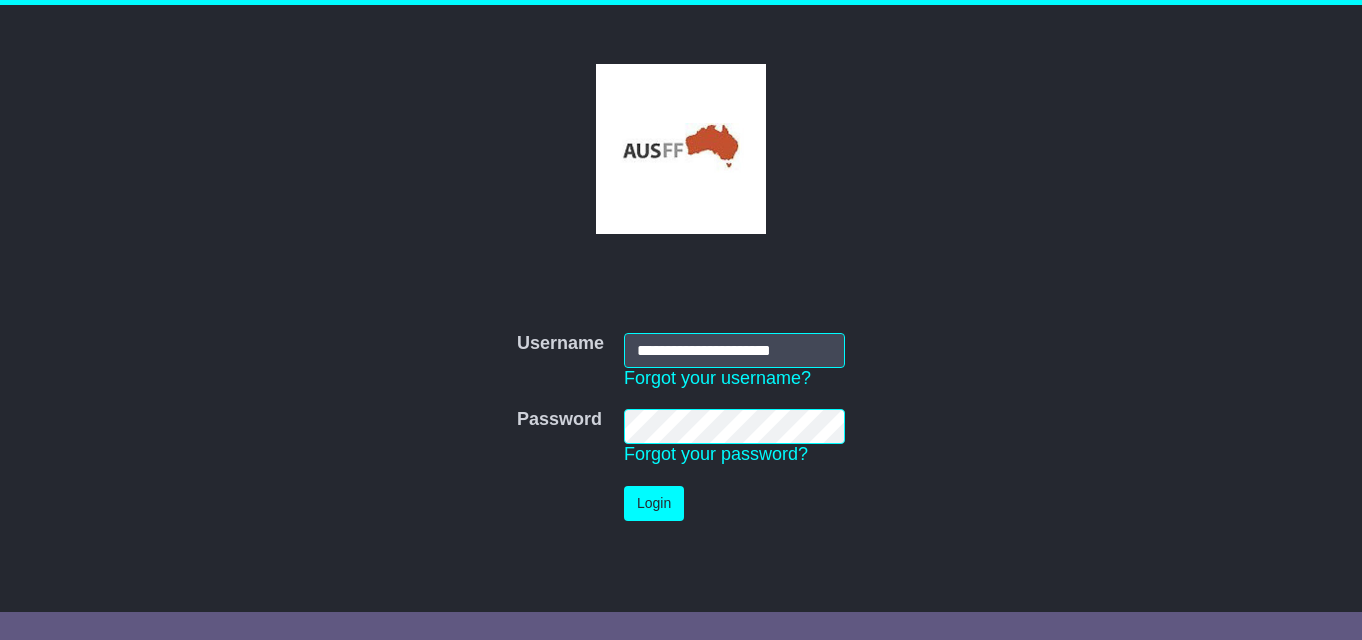 scroll, scrollTop: 0, scrollLeft: 0, axis: both 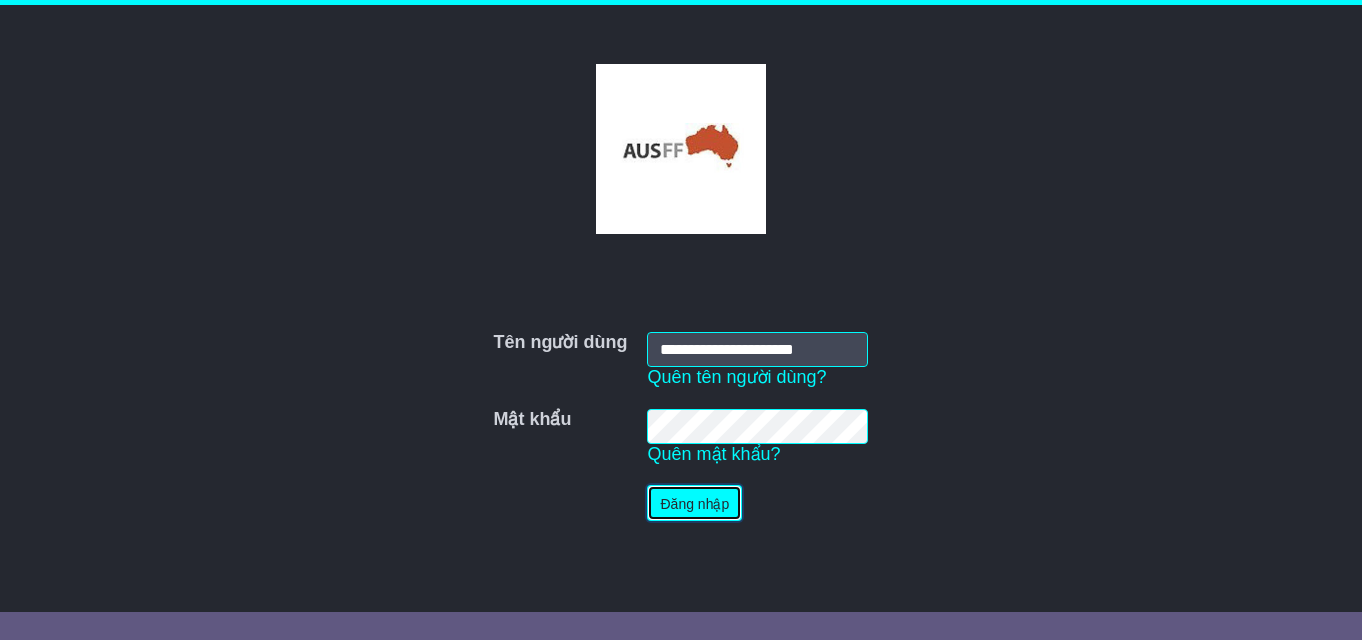 click on "Đăng nhập" at bounding box center (757, 503) 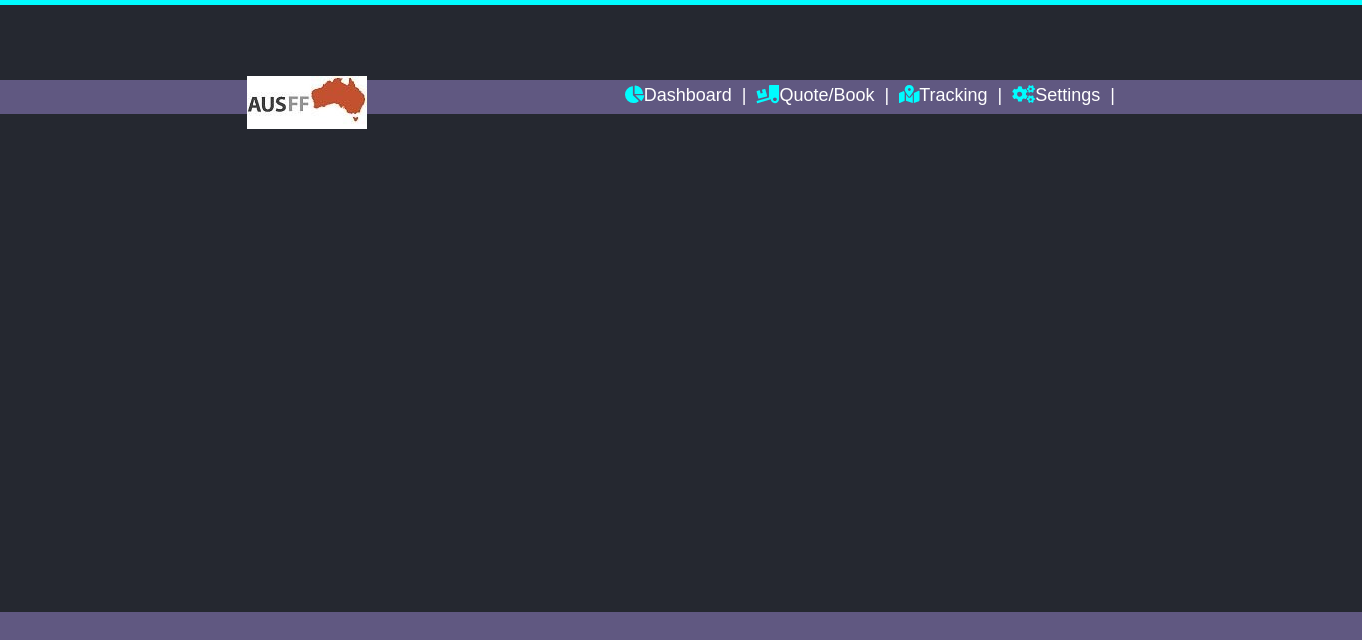 scroll, scrollTop: 0, scrollLeft: 0, axis: both 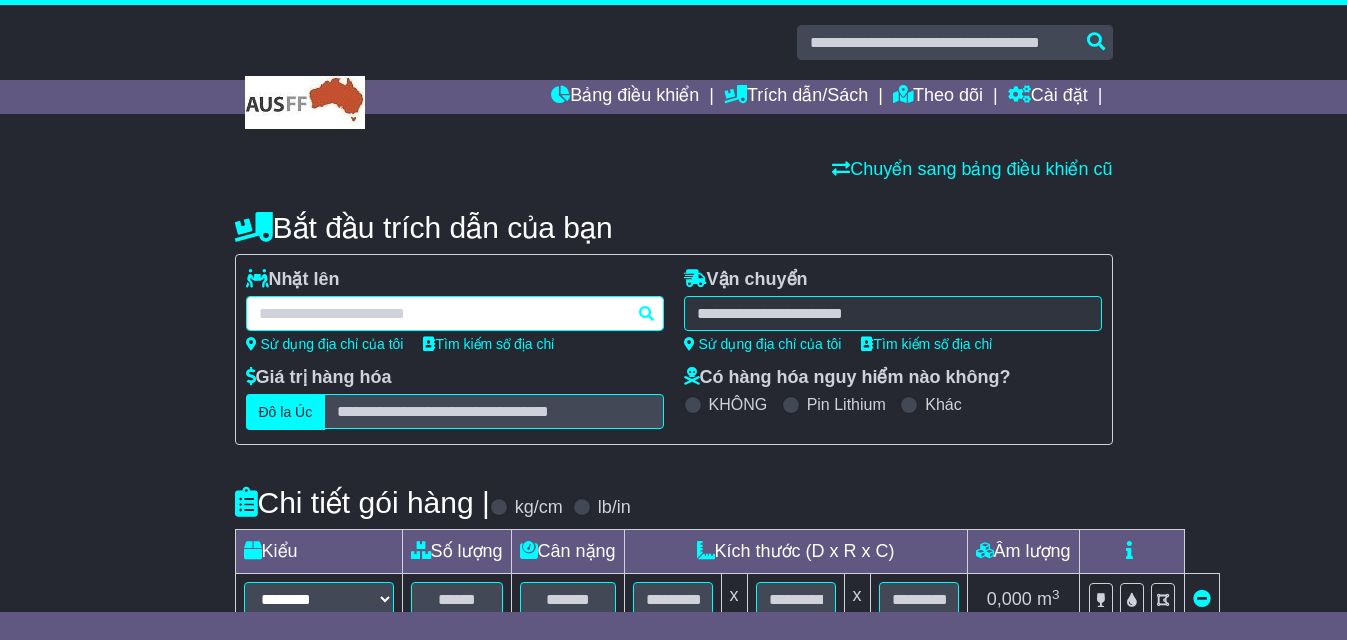 click at bounding box center [455, 313] 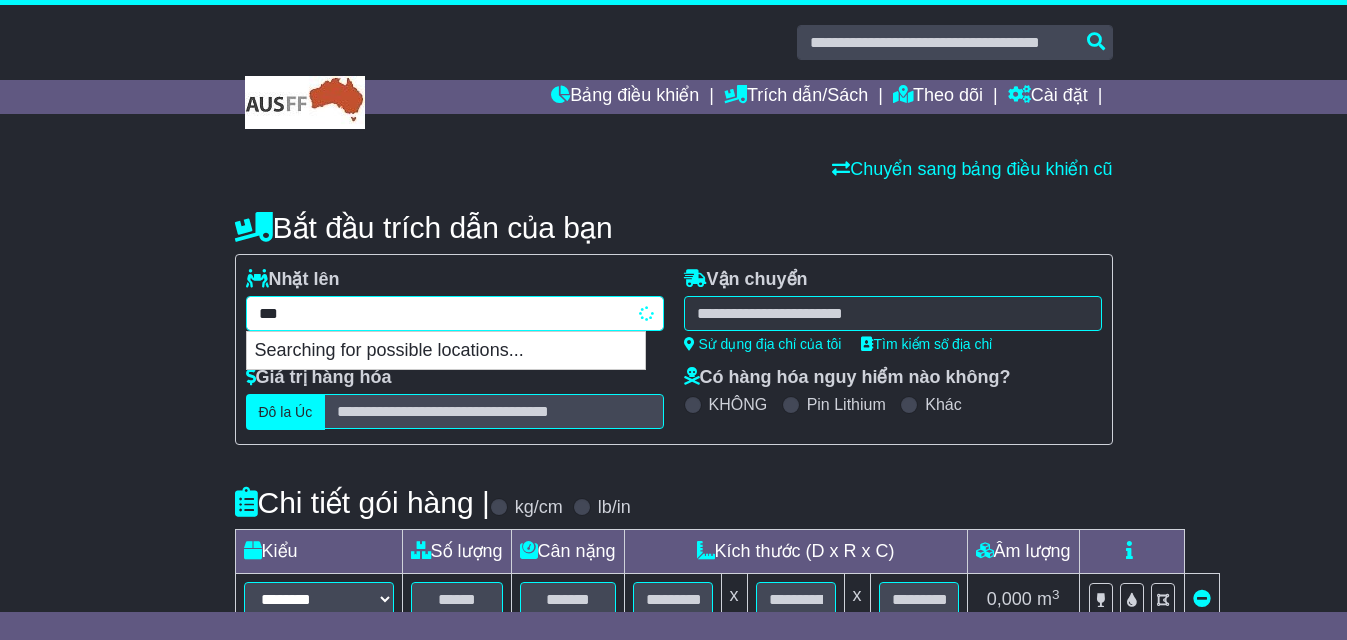 type on "****" 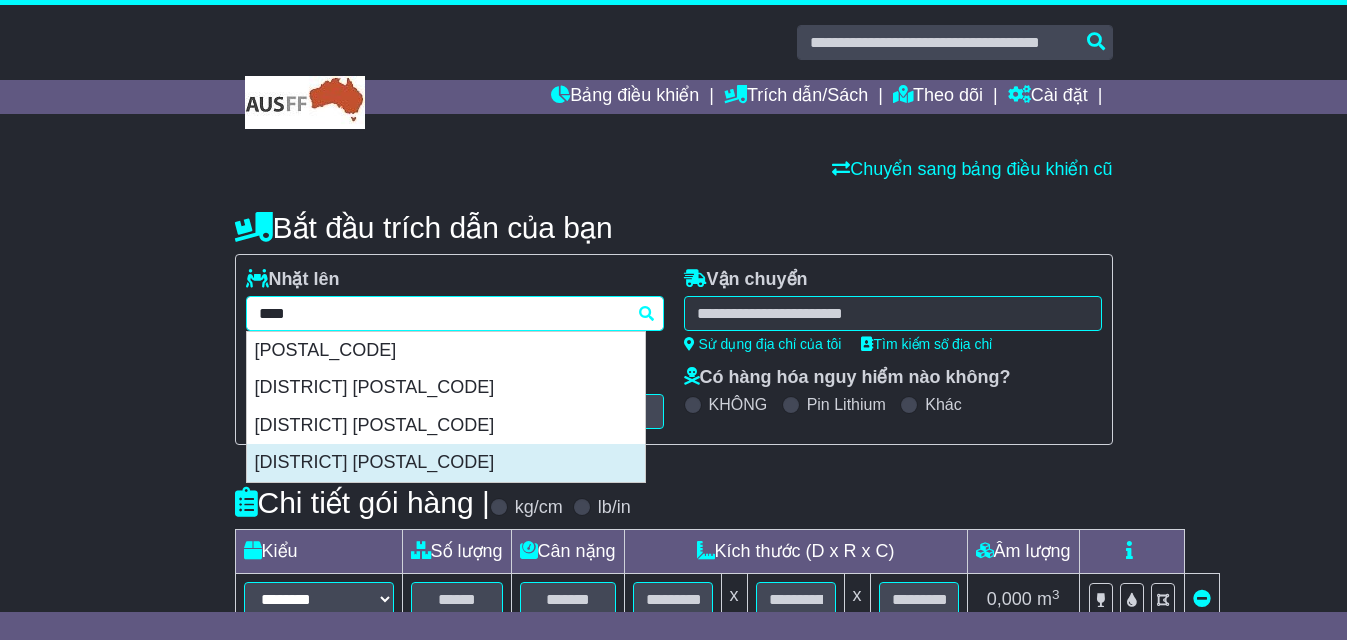 click on "ROOKWOOD 2141" at bounding box center [446, 463] 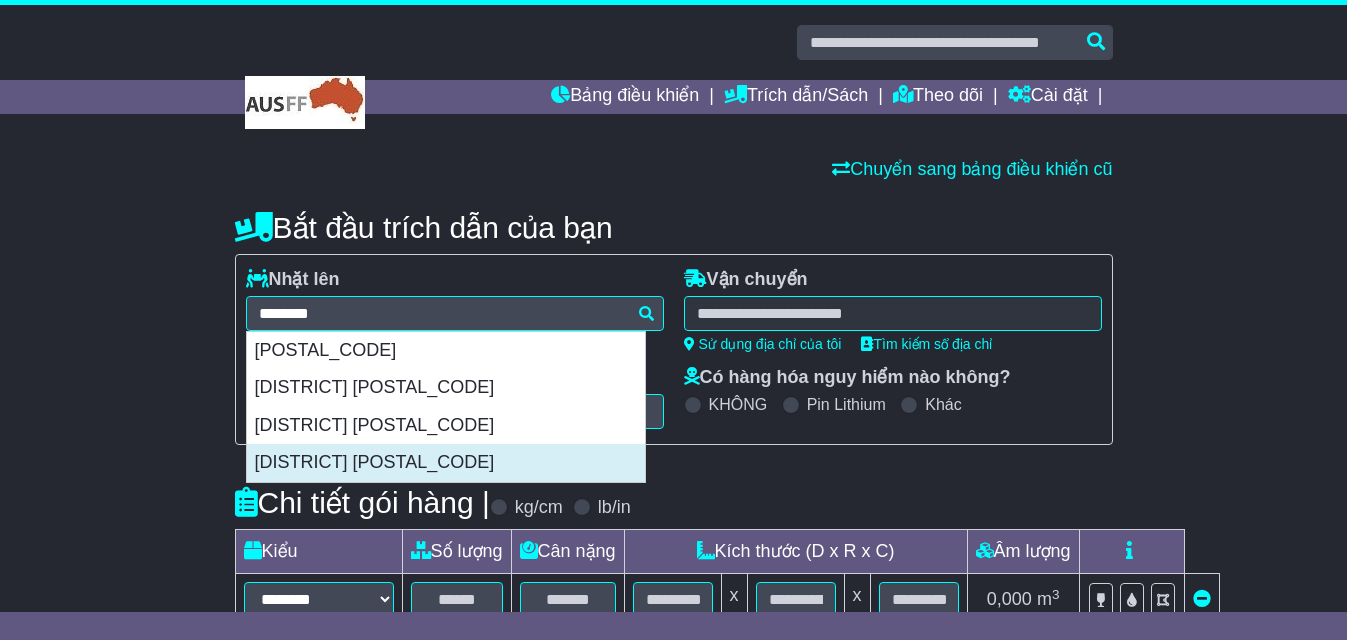 type on "**********" 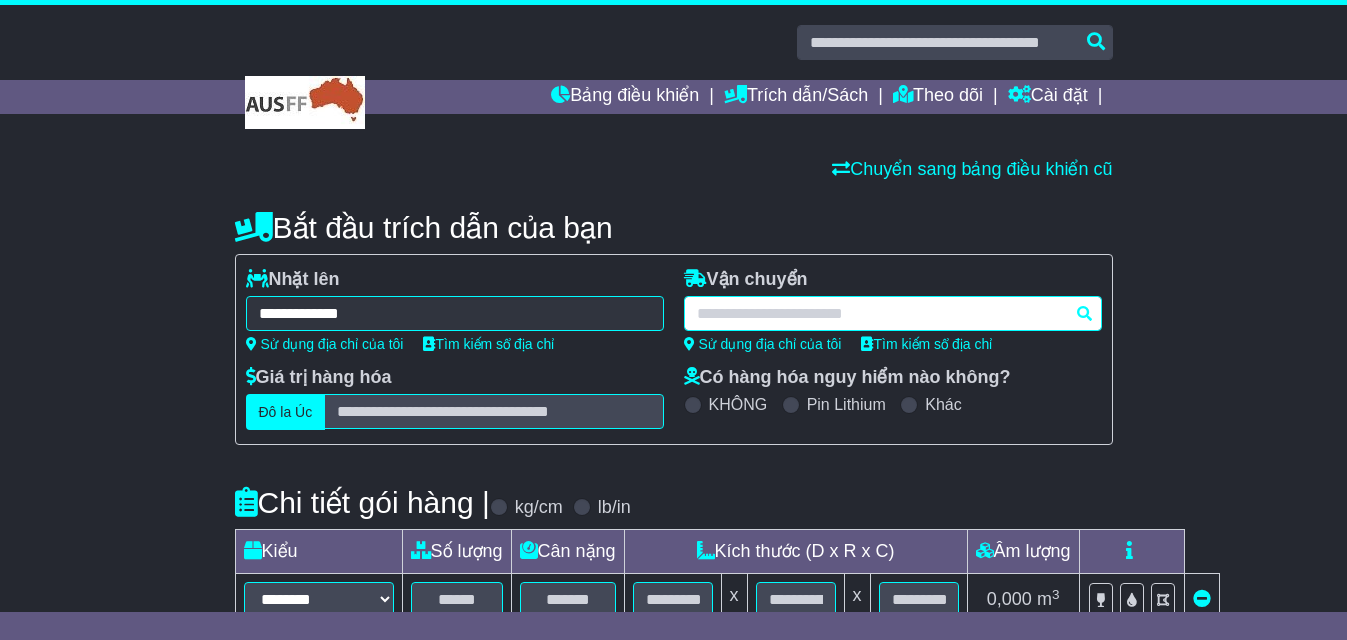 click at bounding box center (893, 313) 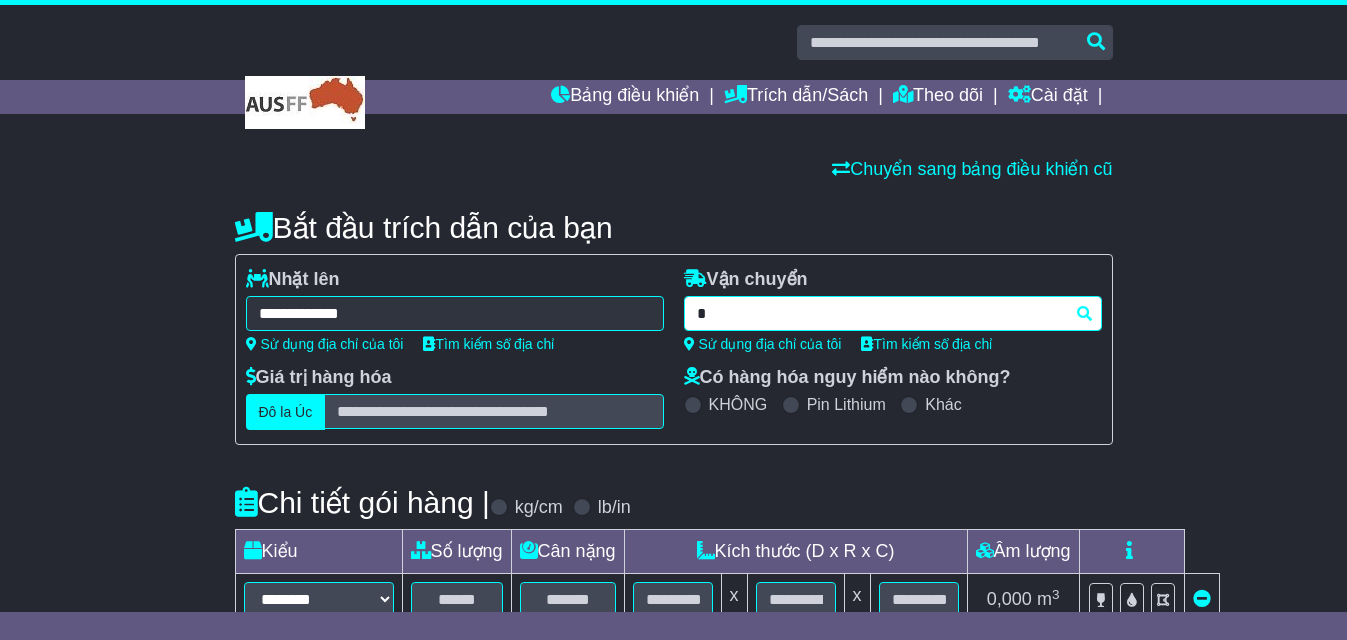 type on "**" 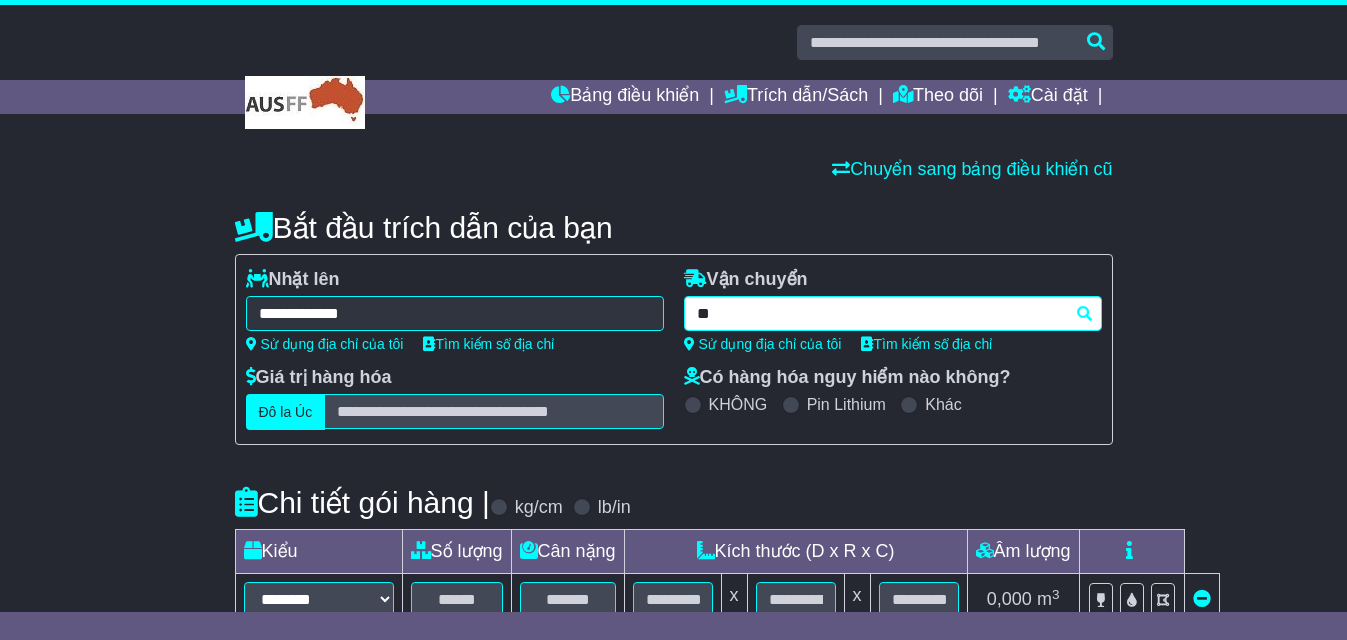 type on "**********" 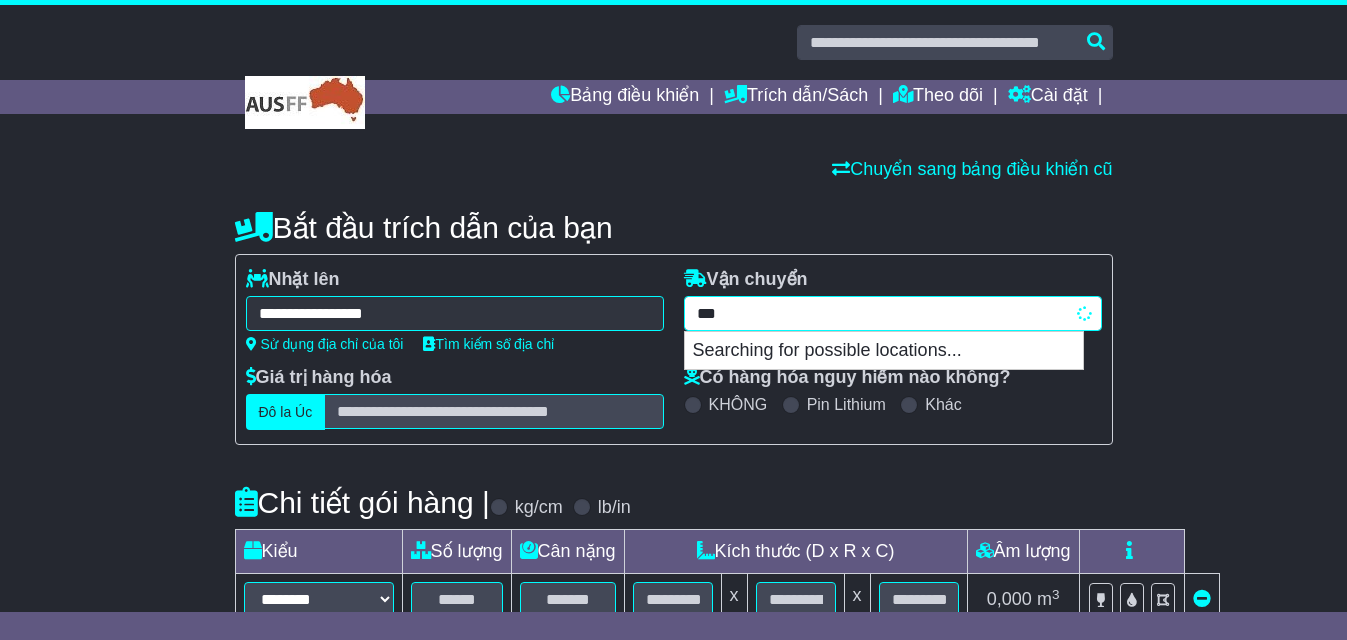 type on "****" 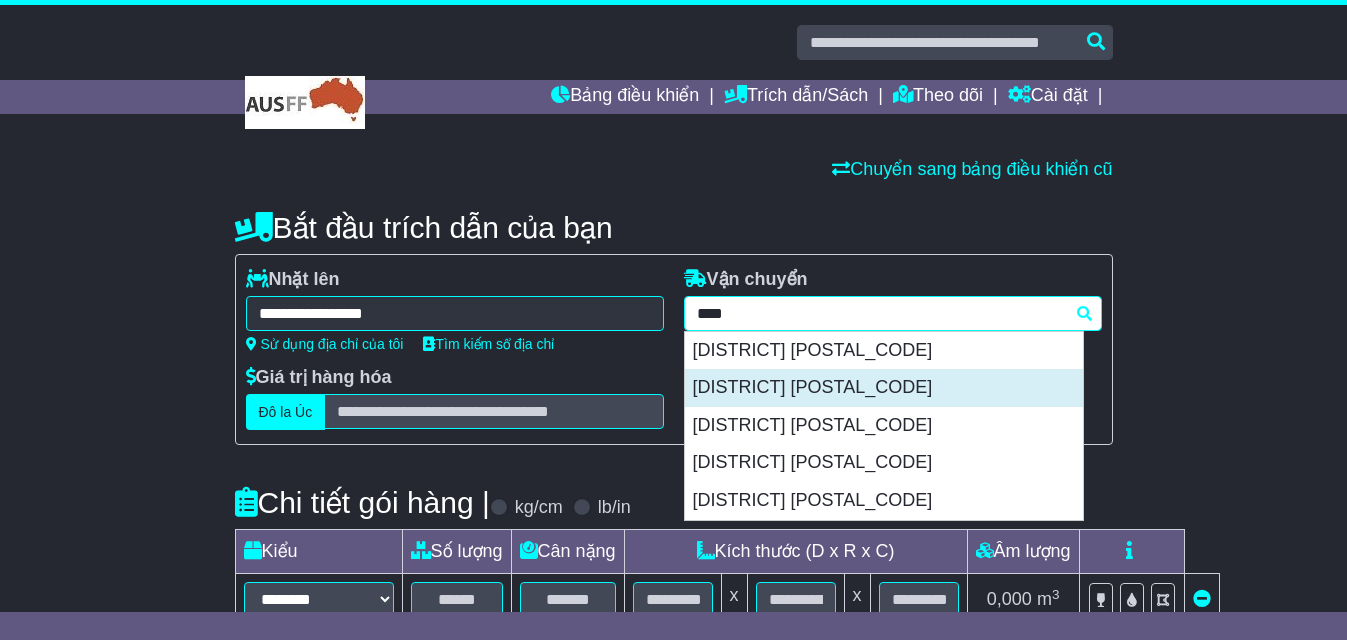 click on "WOODVILLE 5011" at bounding box center (884, 388) 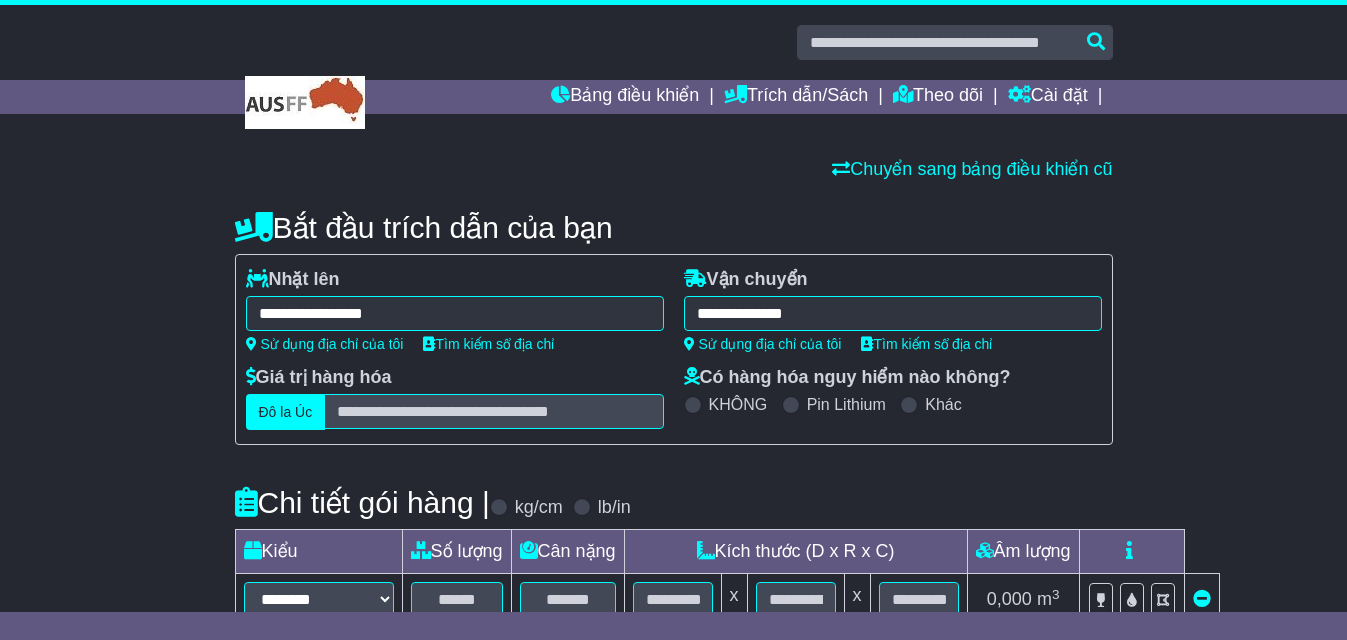 type on "**********" 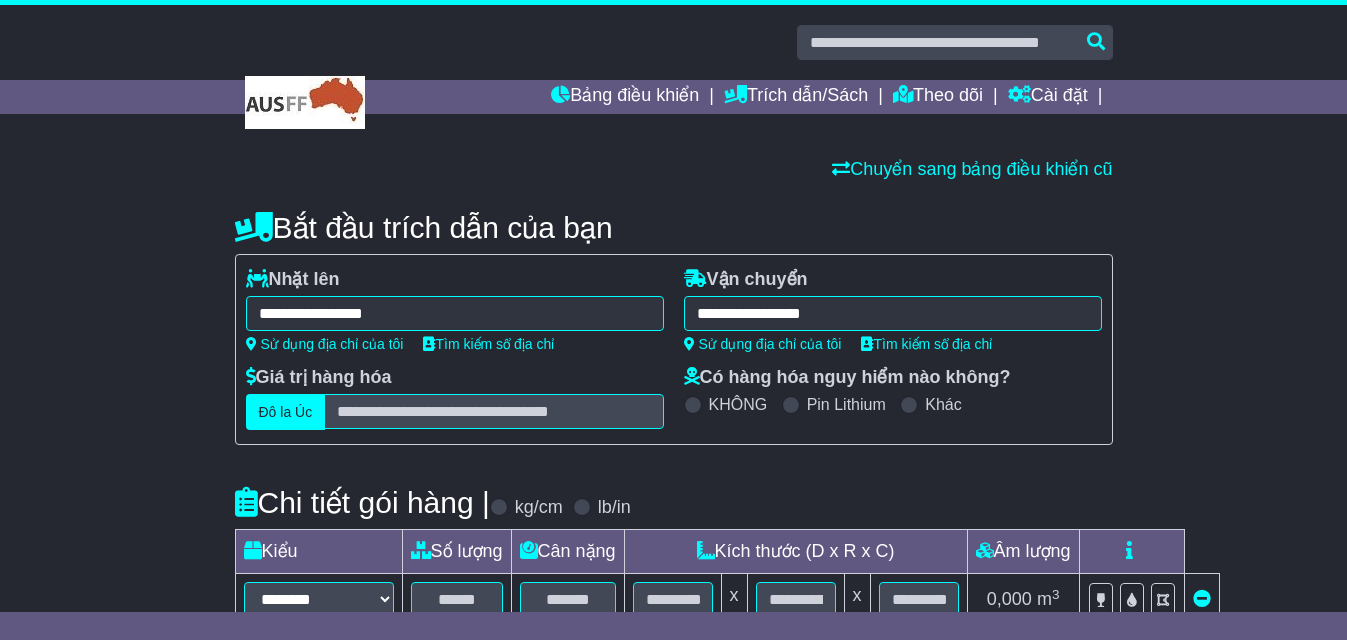 scroll, scrollTop: 100, scrollLeft: 0, axis: vertical 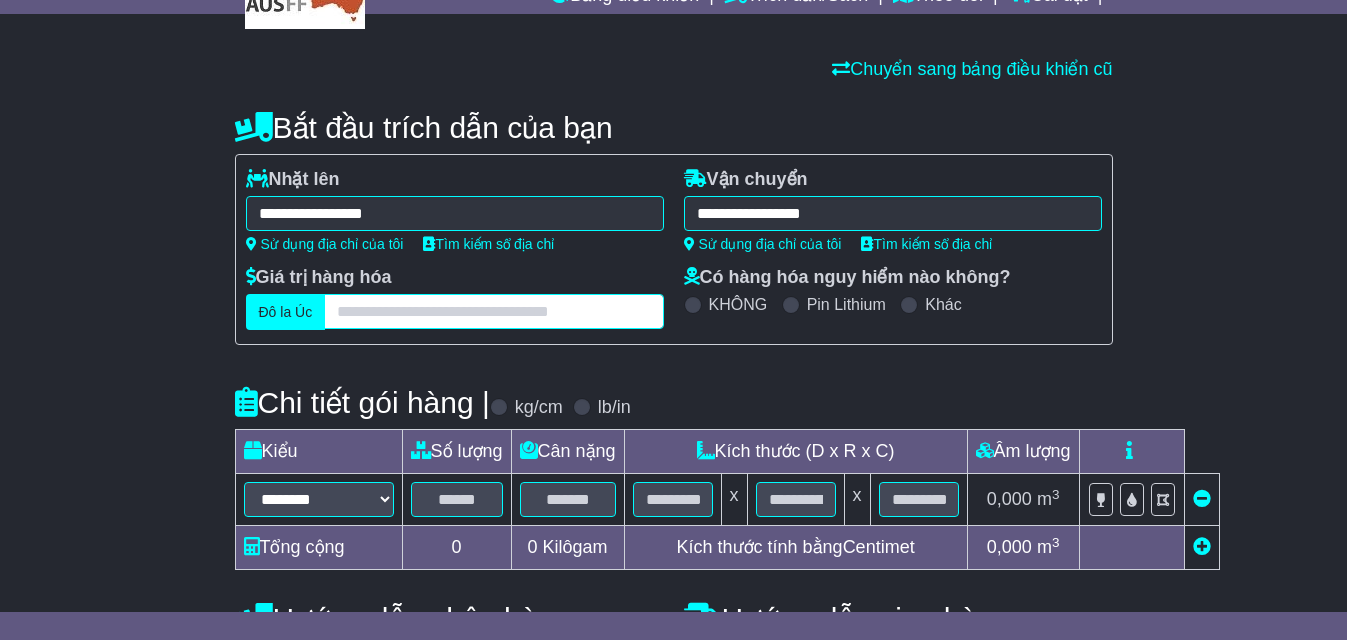click at bounding box center [493, 311] 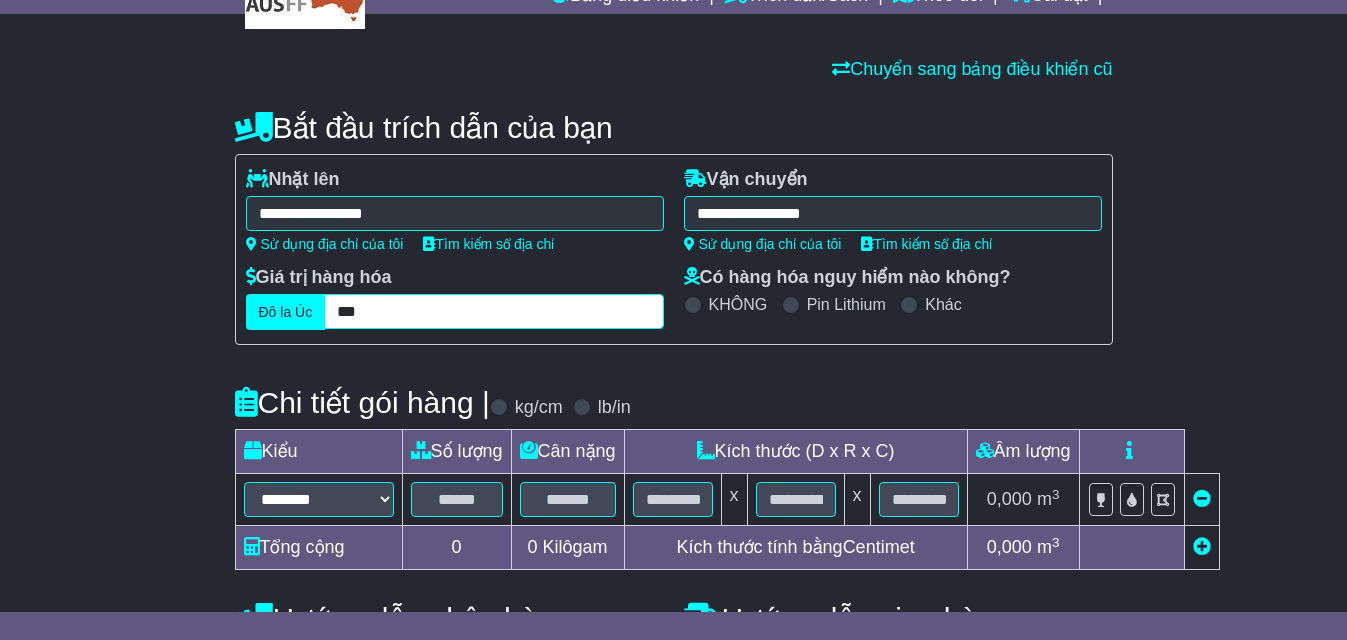 type on "***" 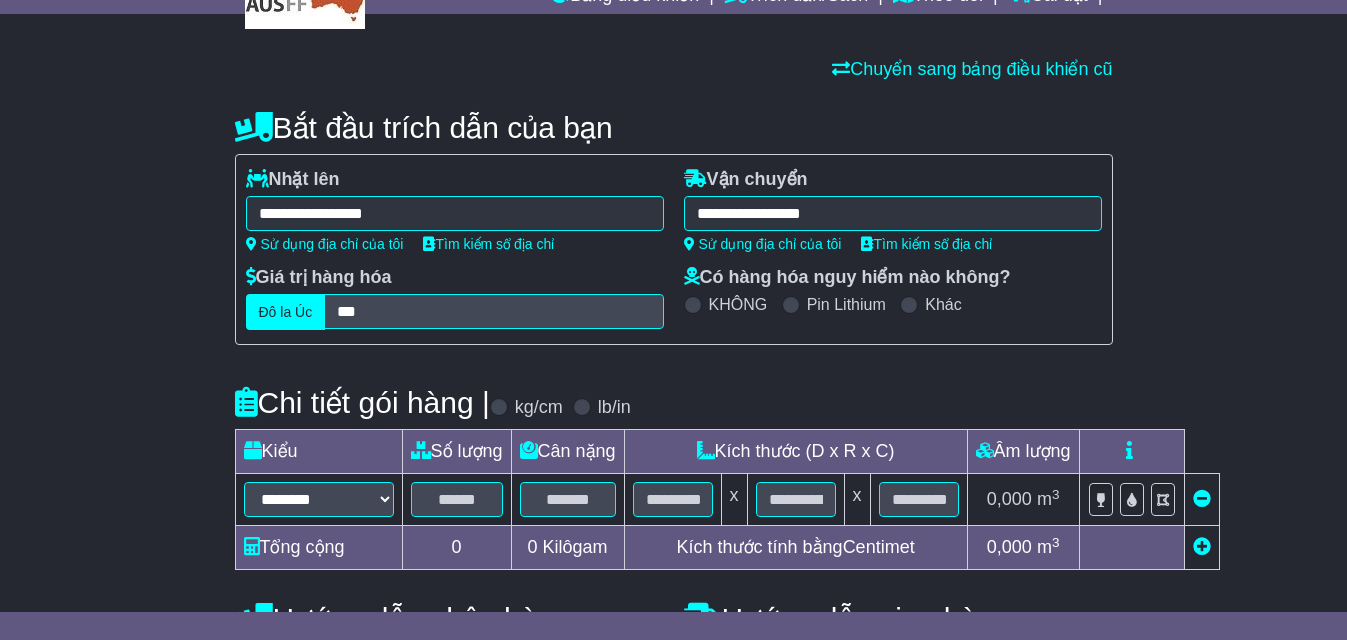 click on "Có hàng hóa nguy hiểm nào không?
KHÔNG
Pin Lithium
Khác" at bounding box center [893, 298] 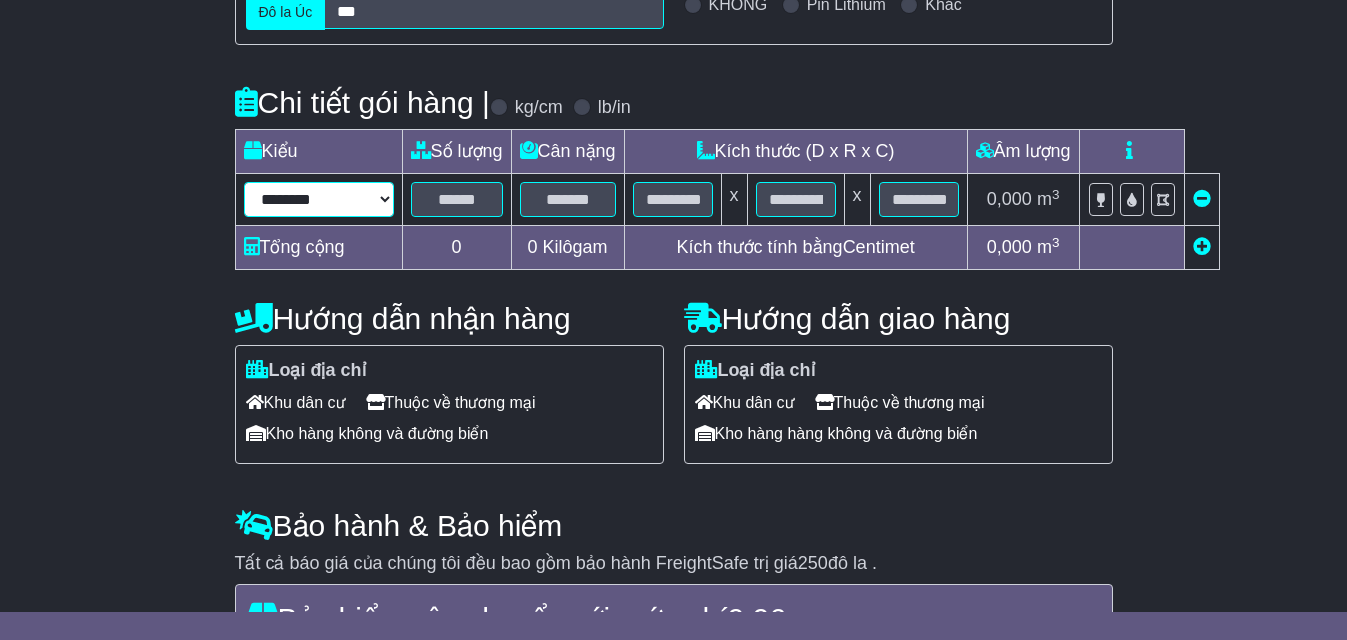 click on "**********" at bounding box center (319, 199) 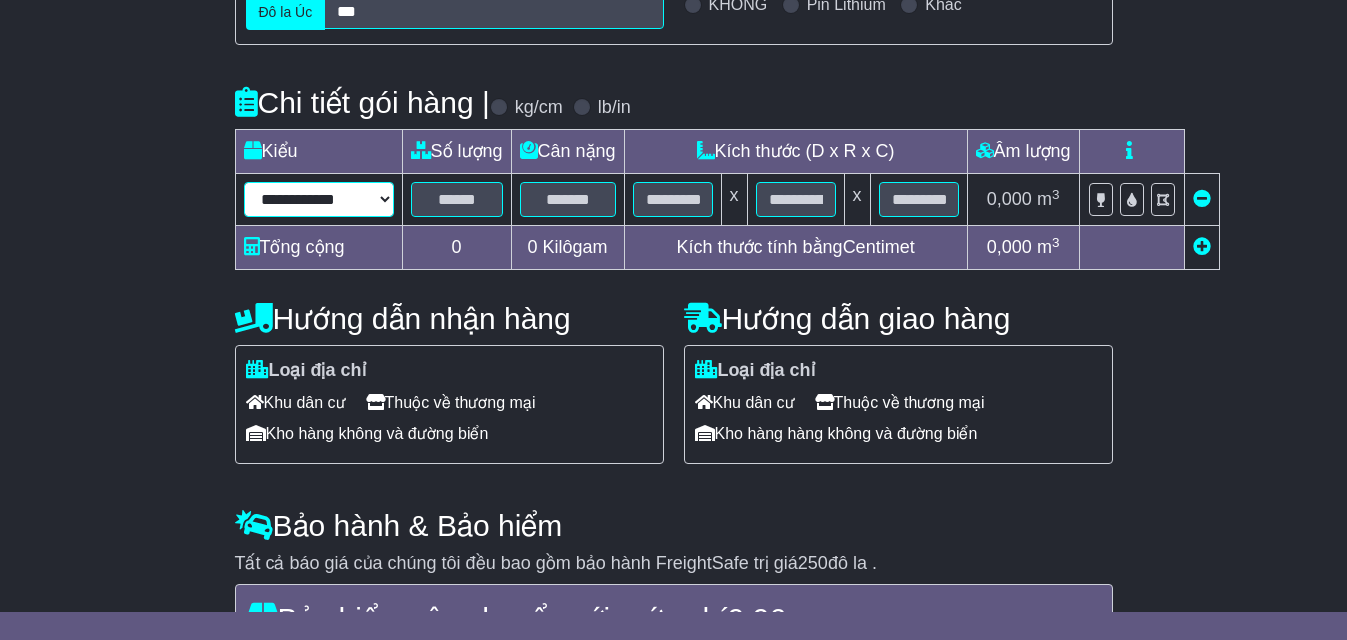click on "**********" at bounding box center [319, 199] 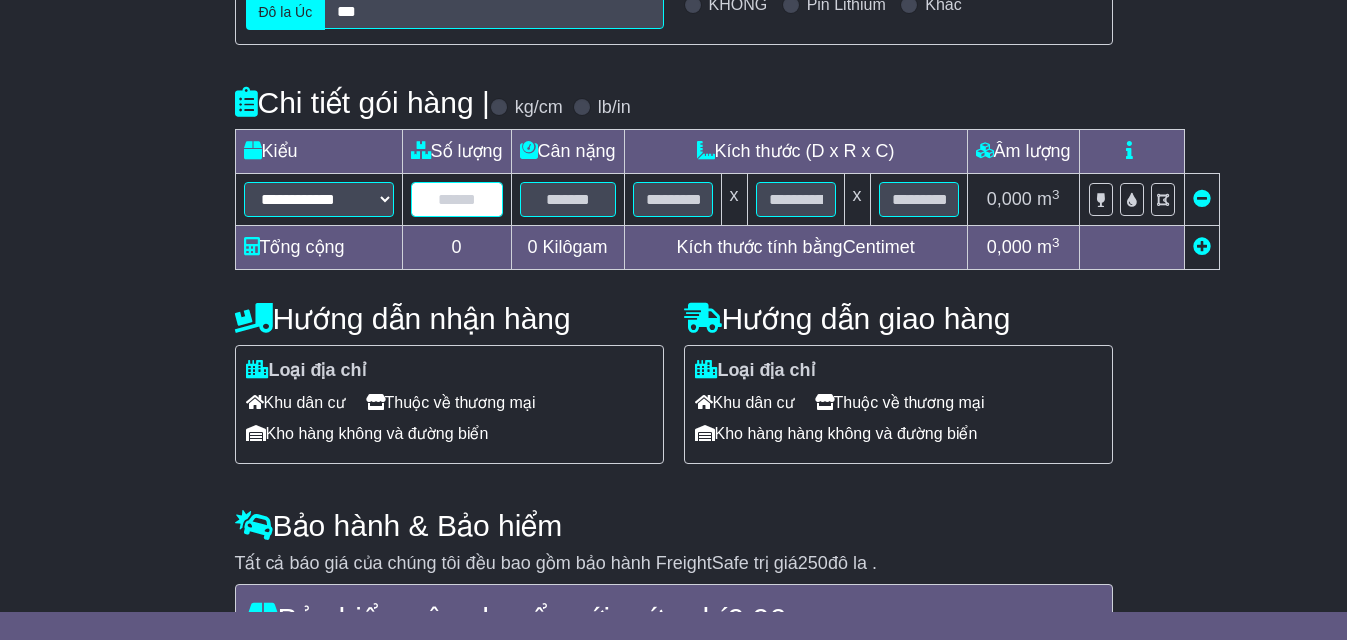 click at bounding box center (457, 199) 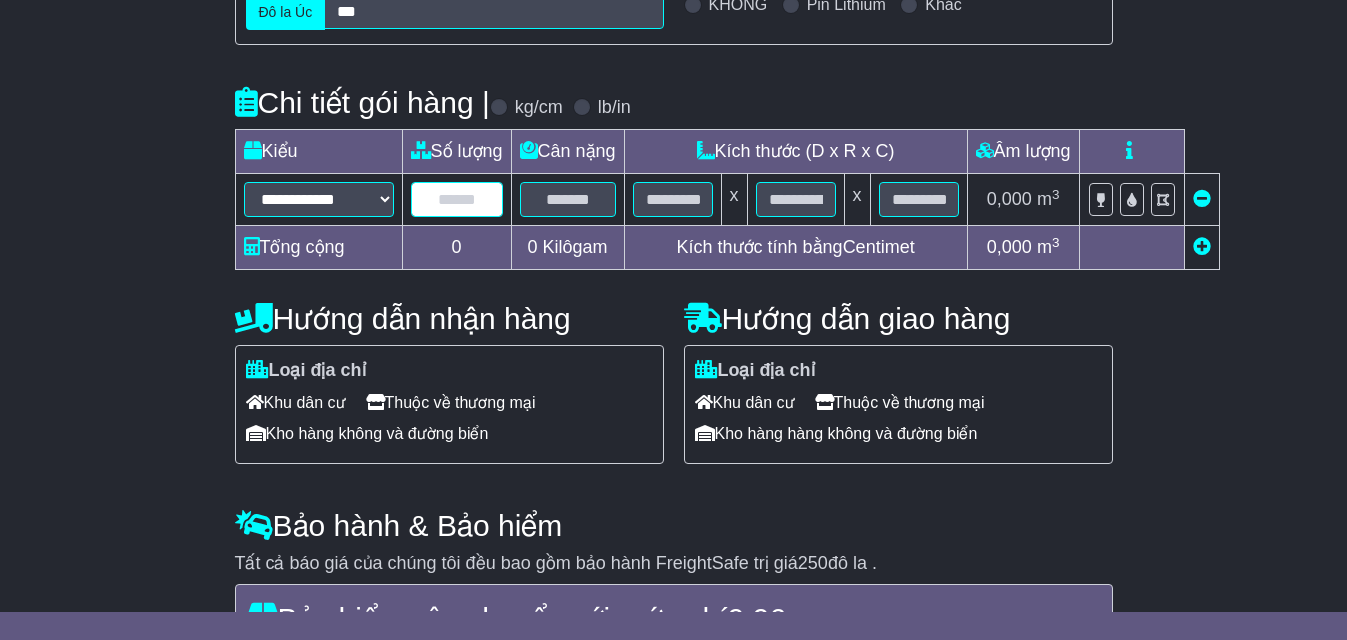 type on "*" 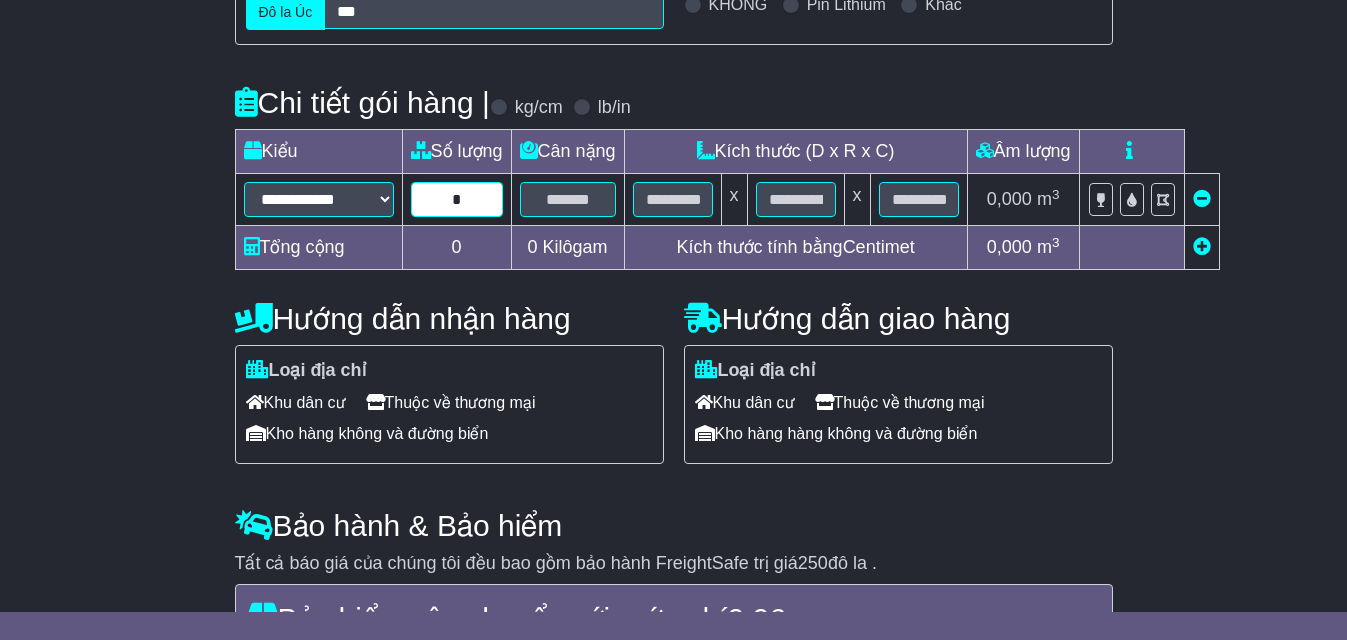type on "*" 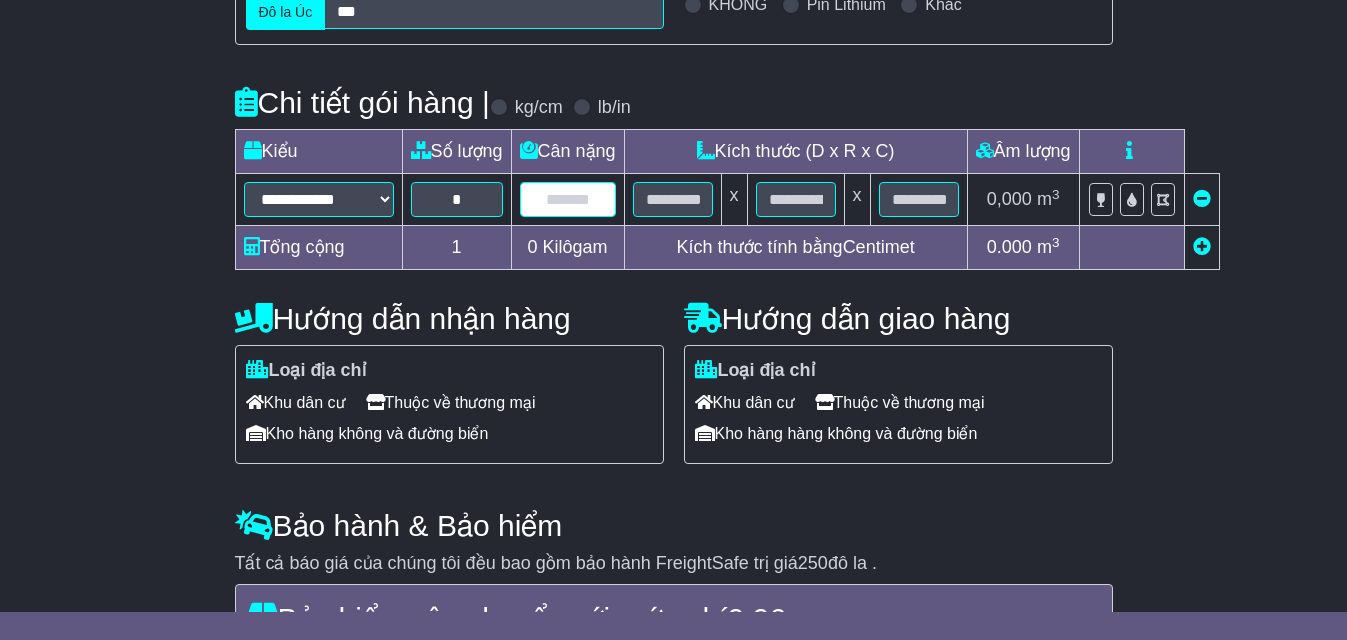click at bounding box center [568, 199] 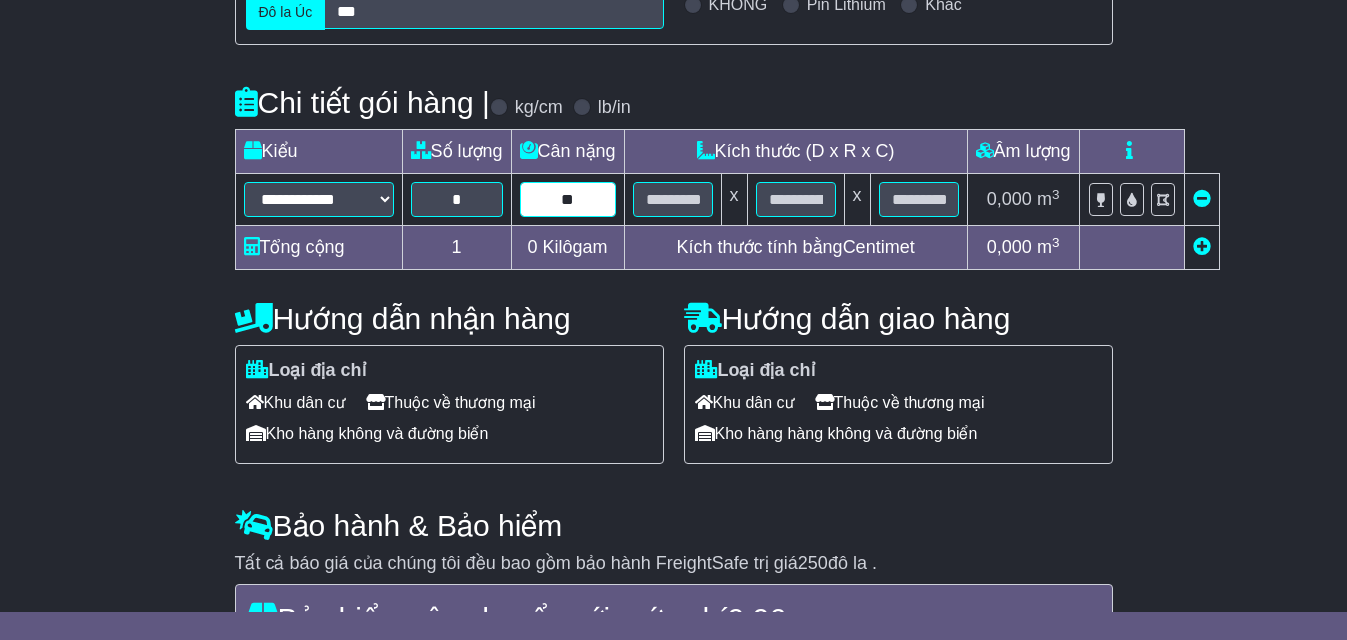 type on "**" 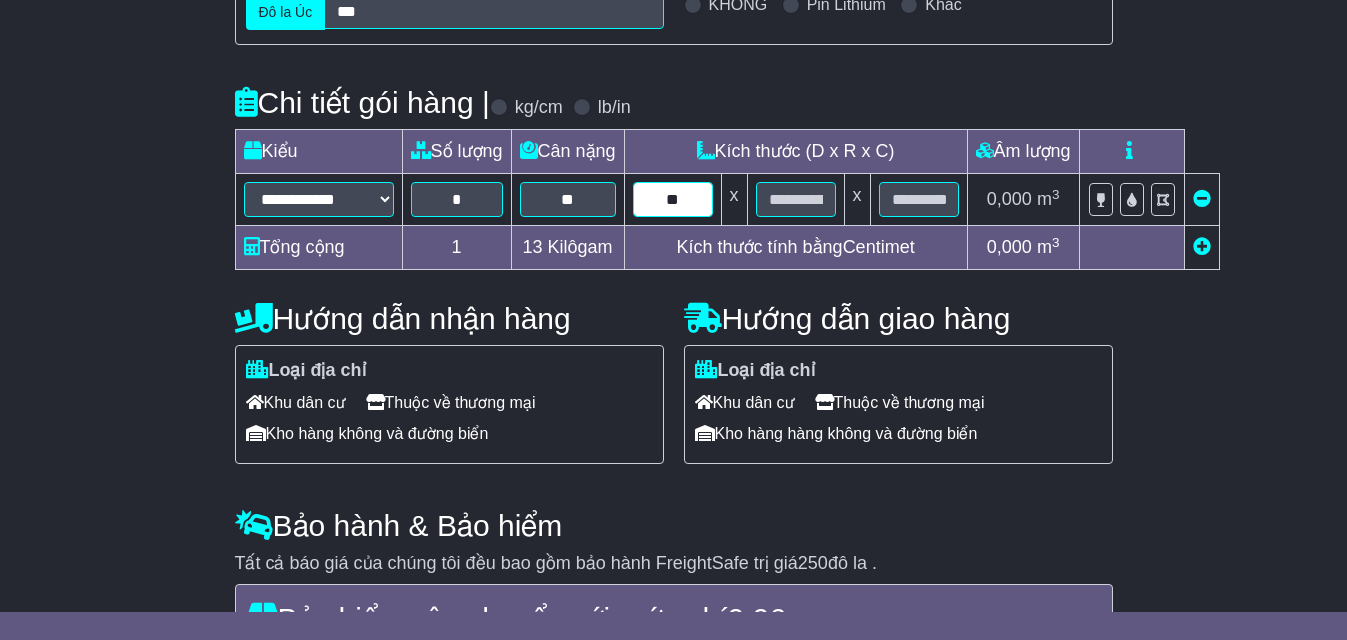 type on "**" 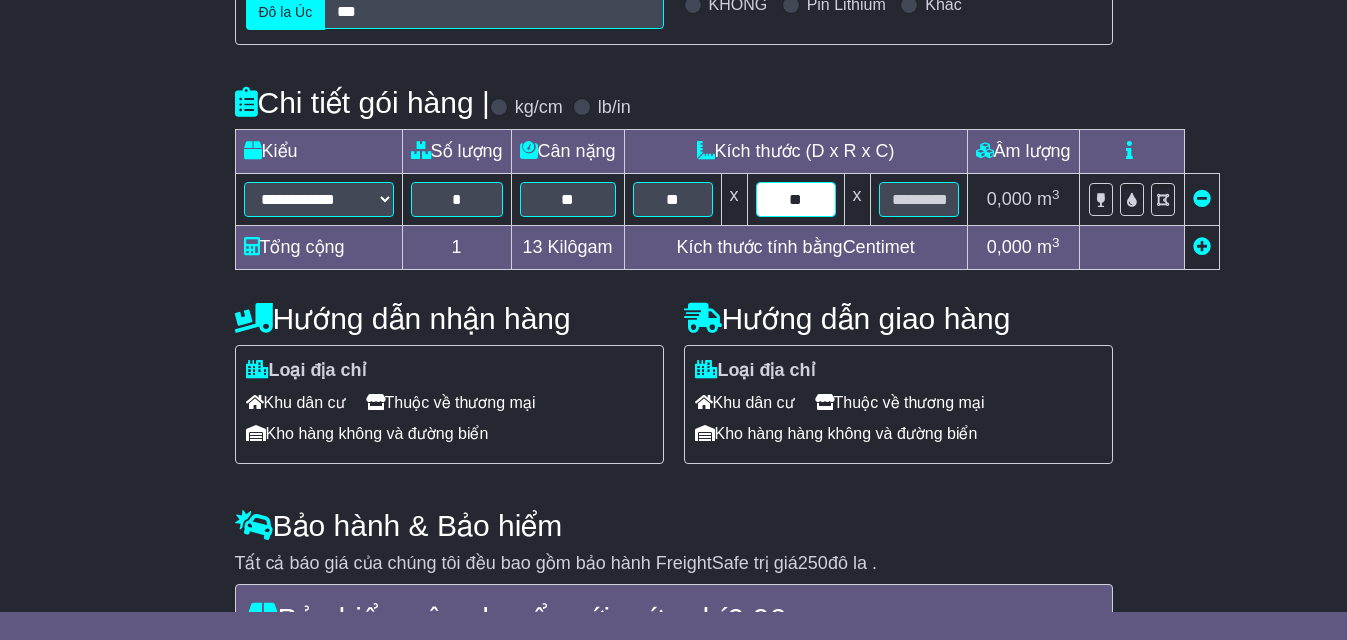 type on "**" 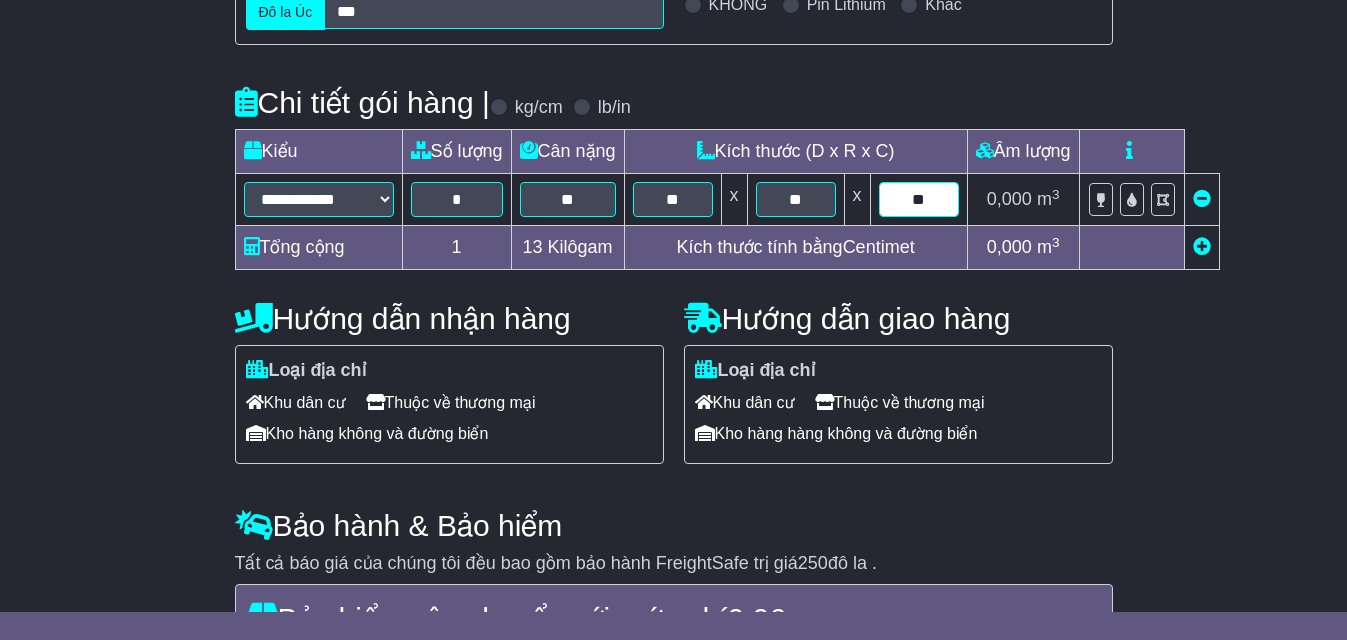 type on "**" 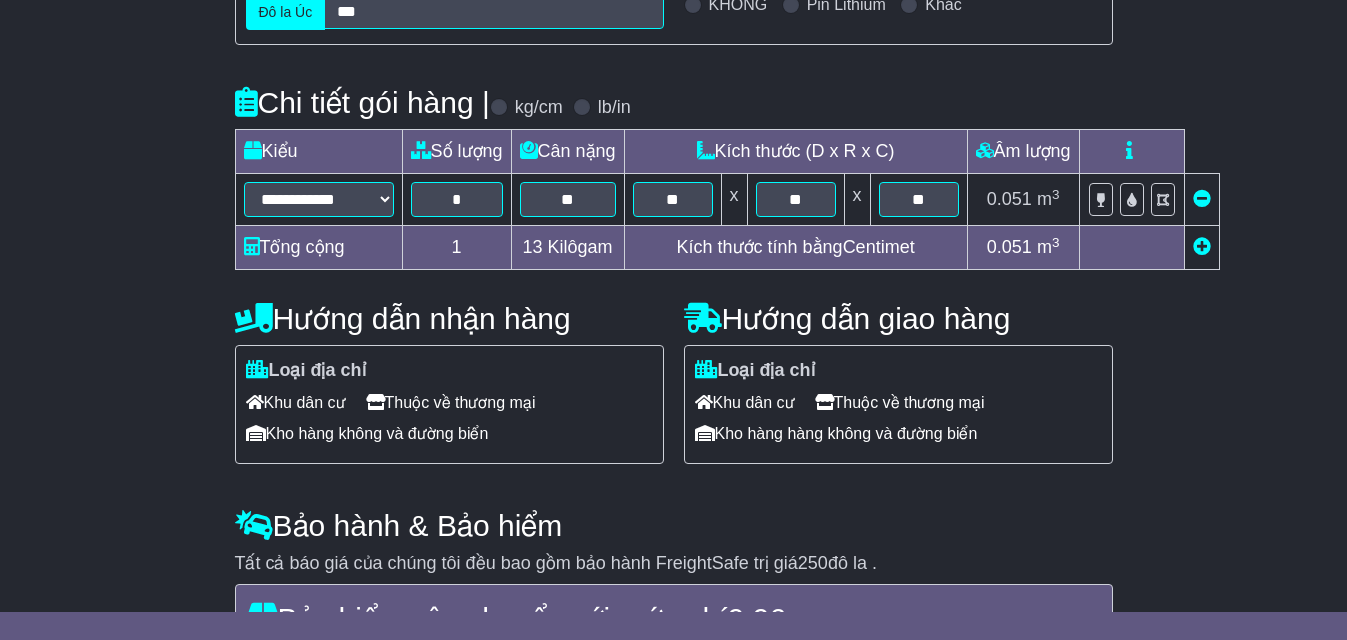 click on "Kích thước tính bằng" at bounding box center [760, 247] 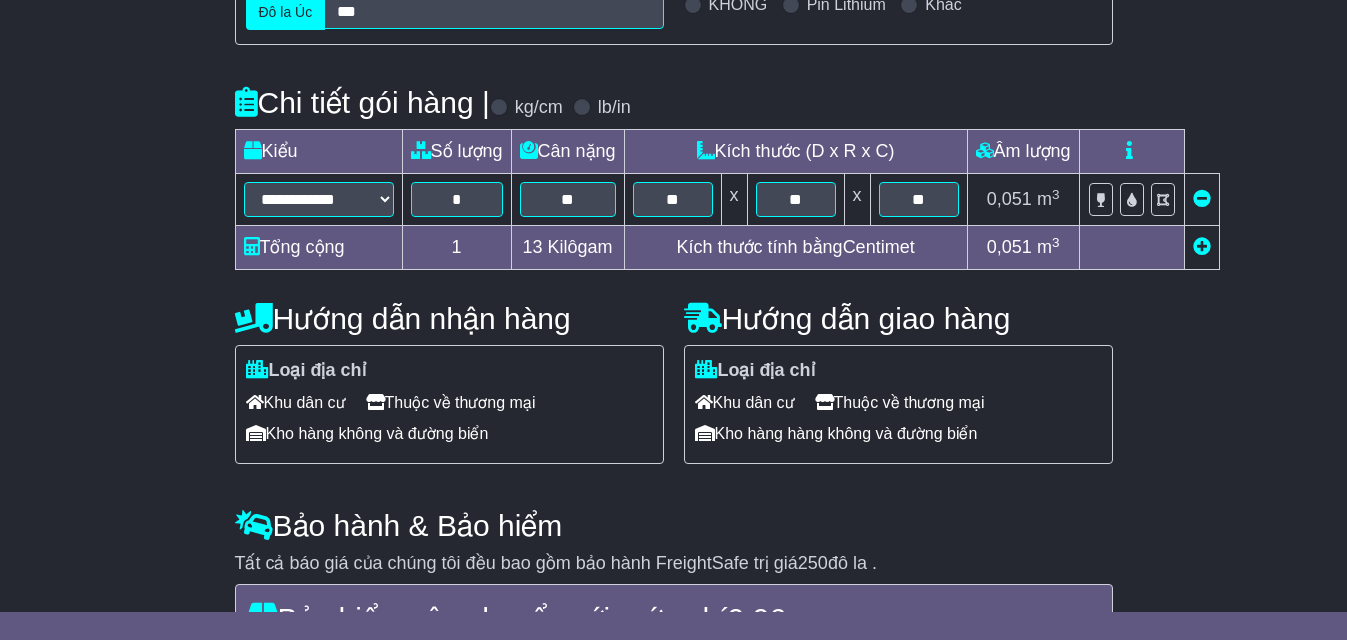 click at bounding box center [1202, 246] 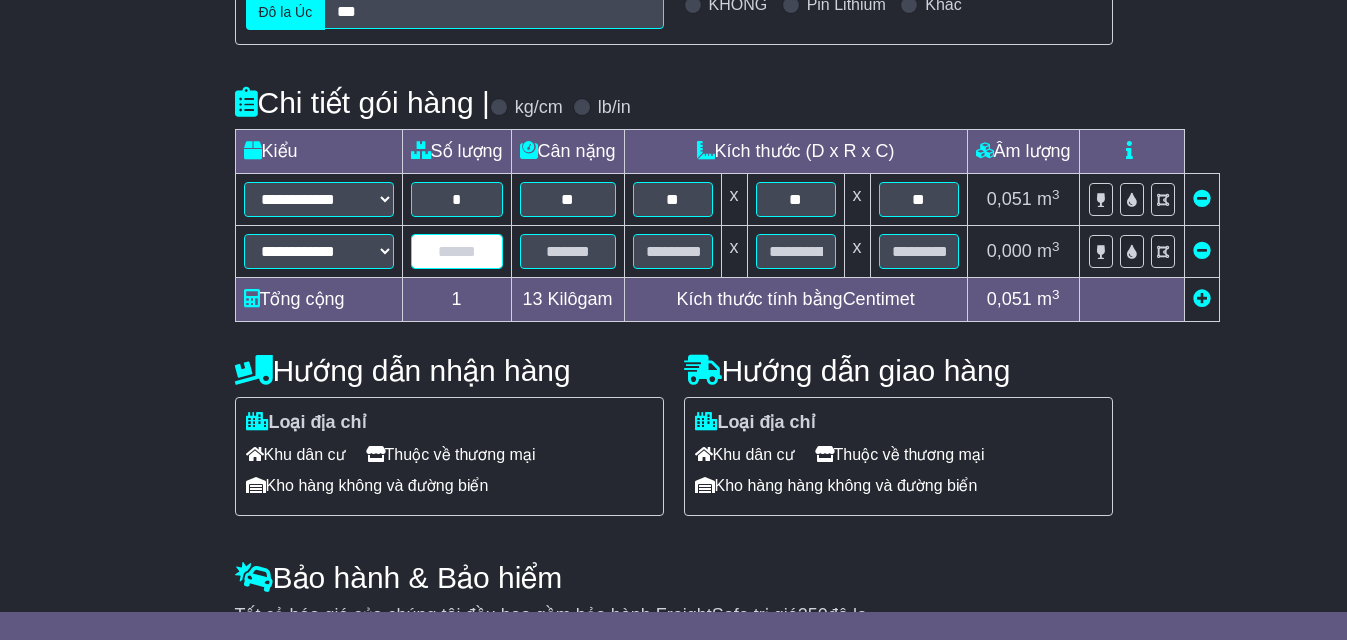 click at bounding box center [457, 251] 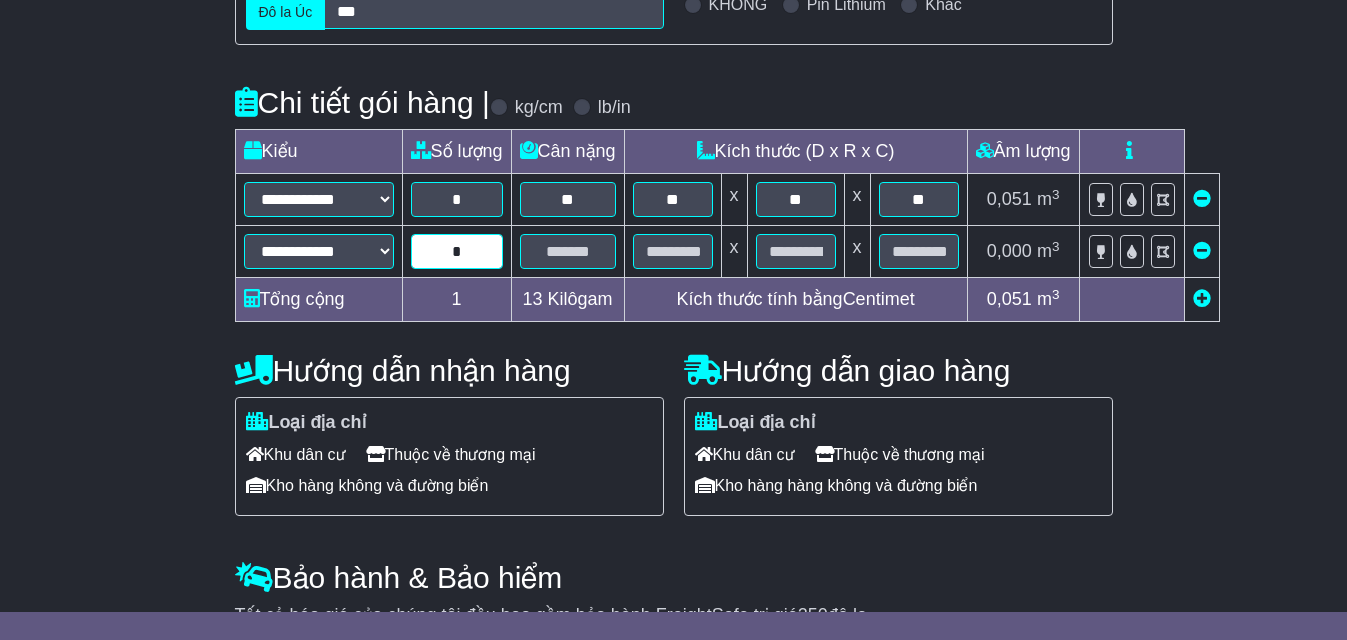 type on "*" 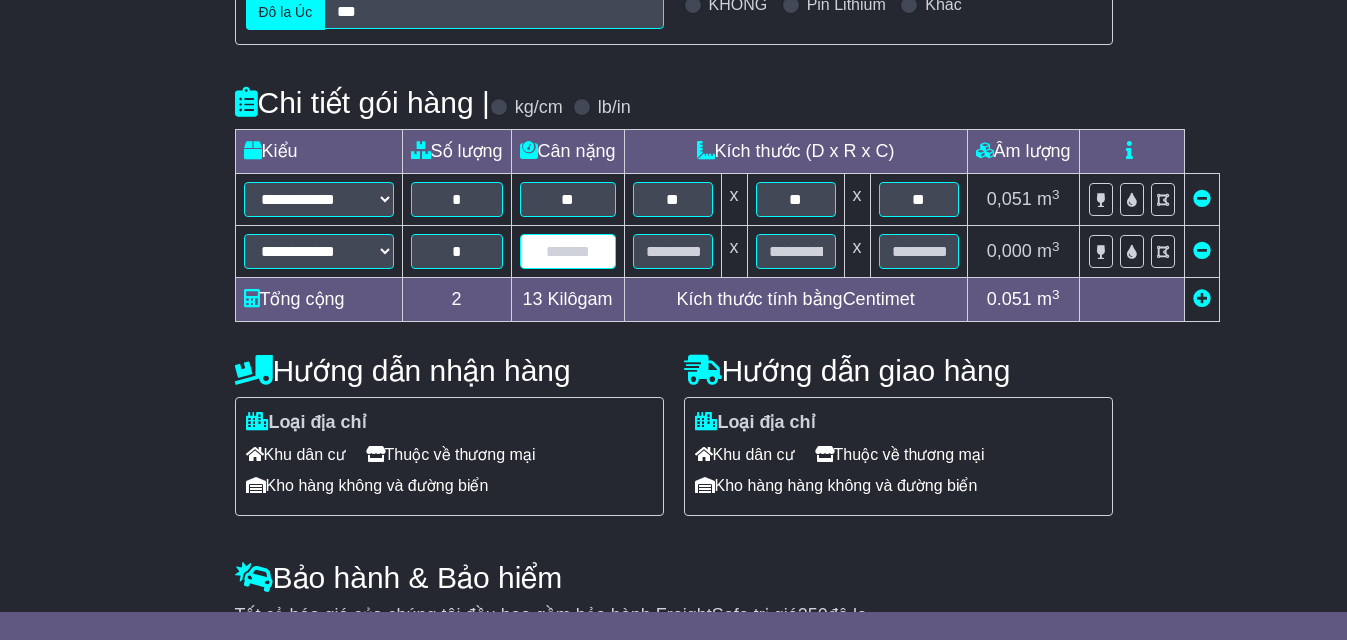 click at bounding box center [568, 251] 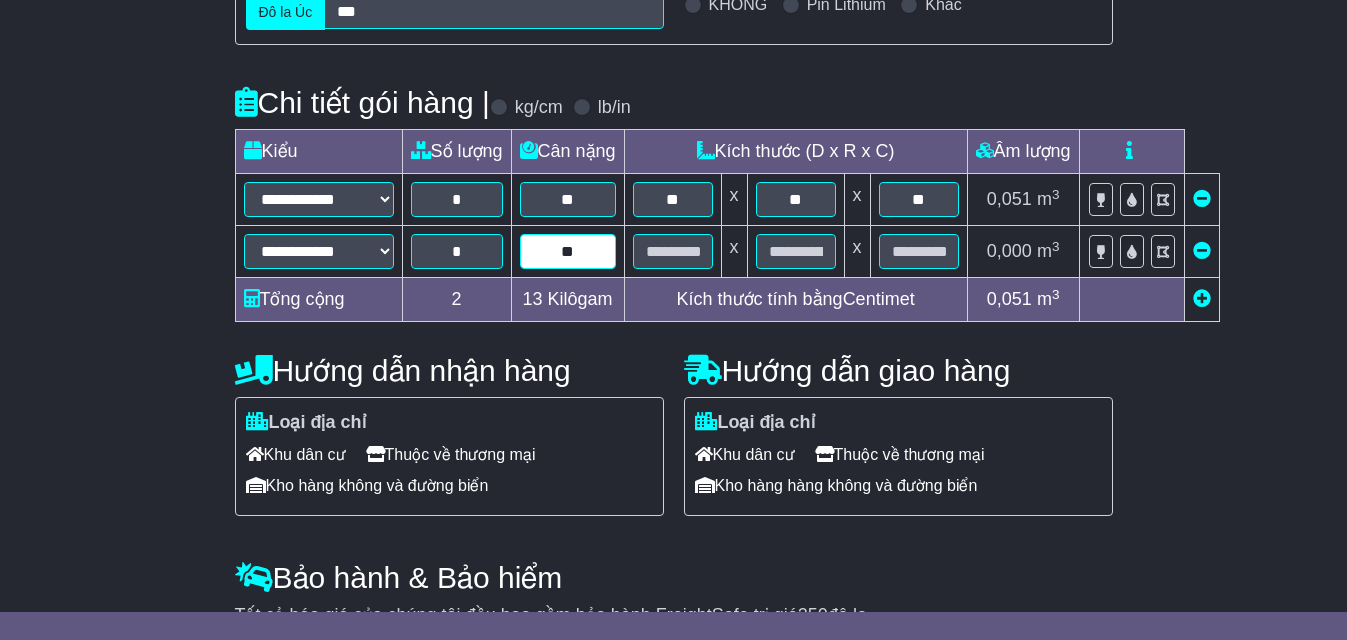 type on "*" 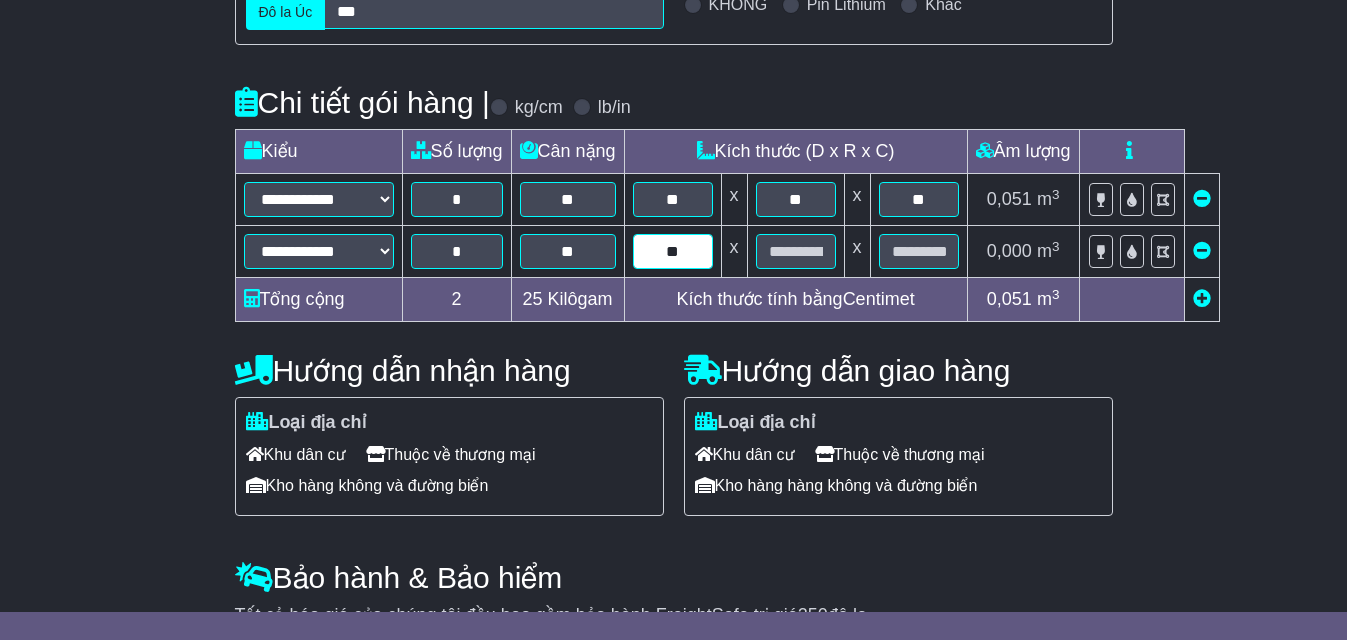 type on "**" 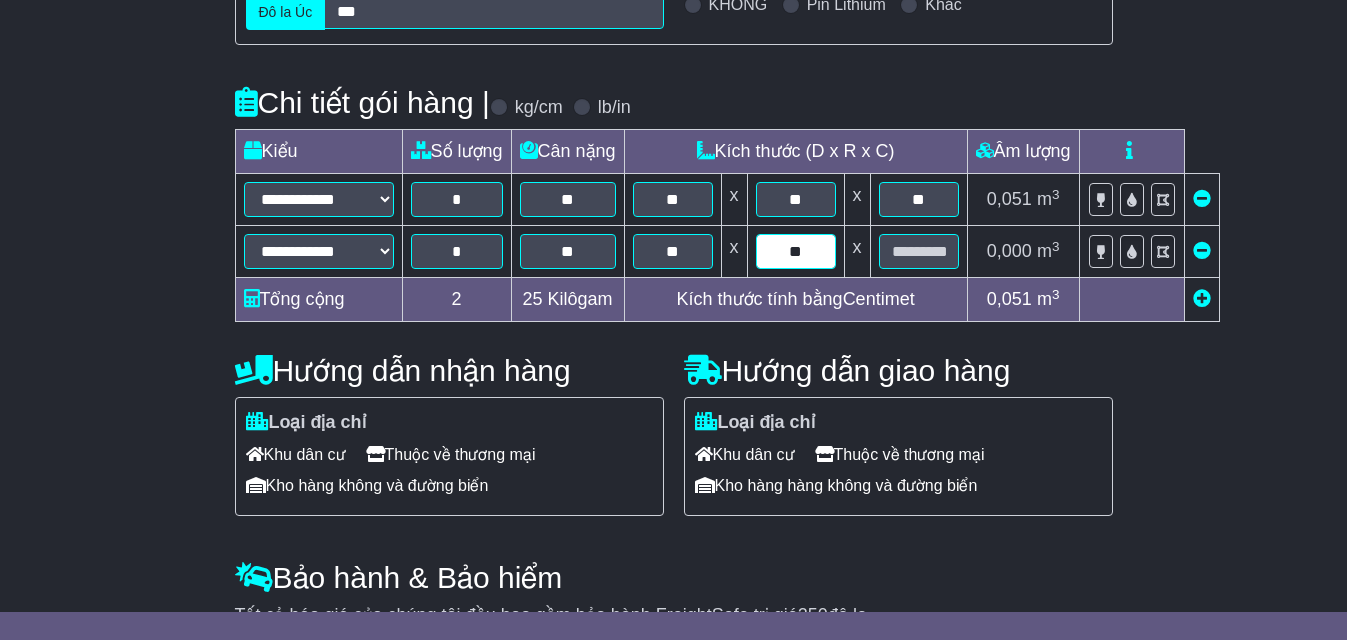type on "**" 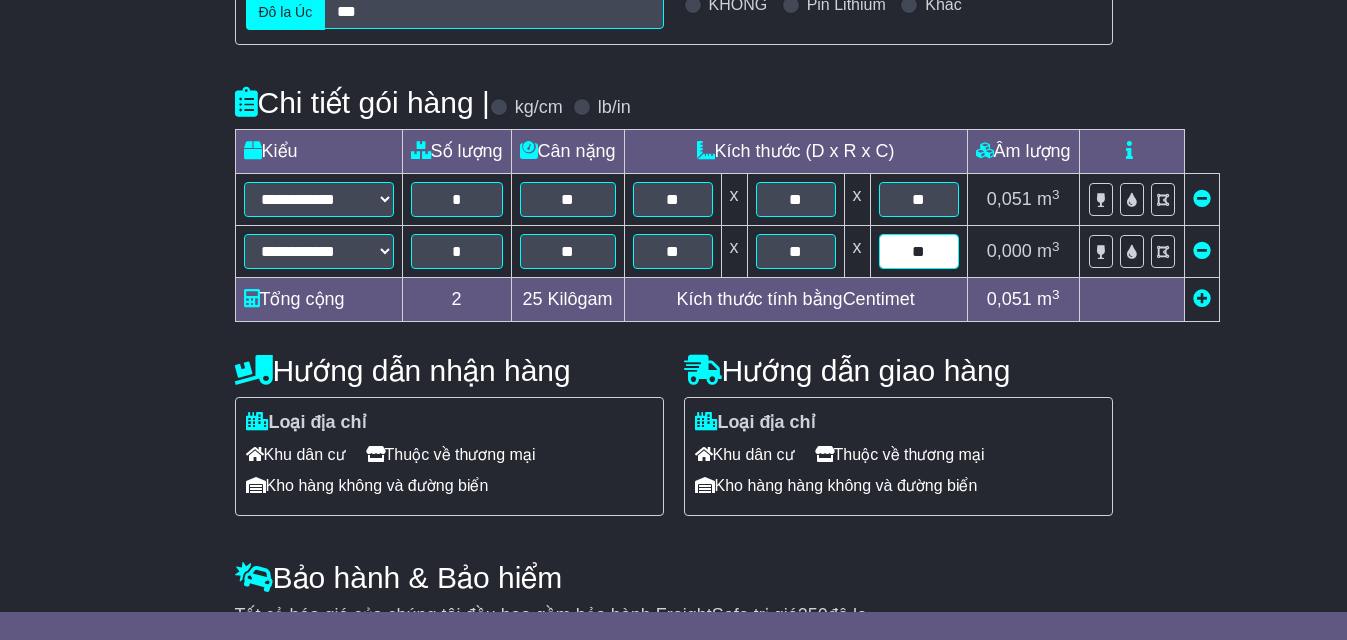 type on "**" 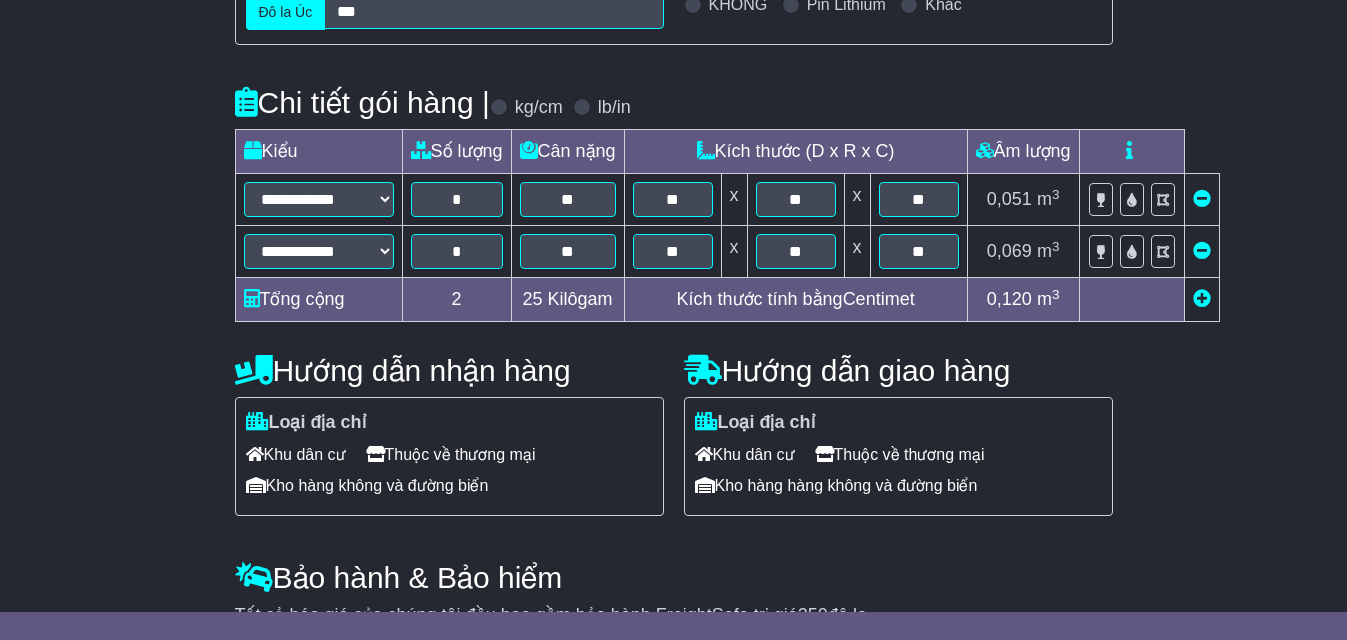 click at bounding box center (1202, 298) 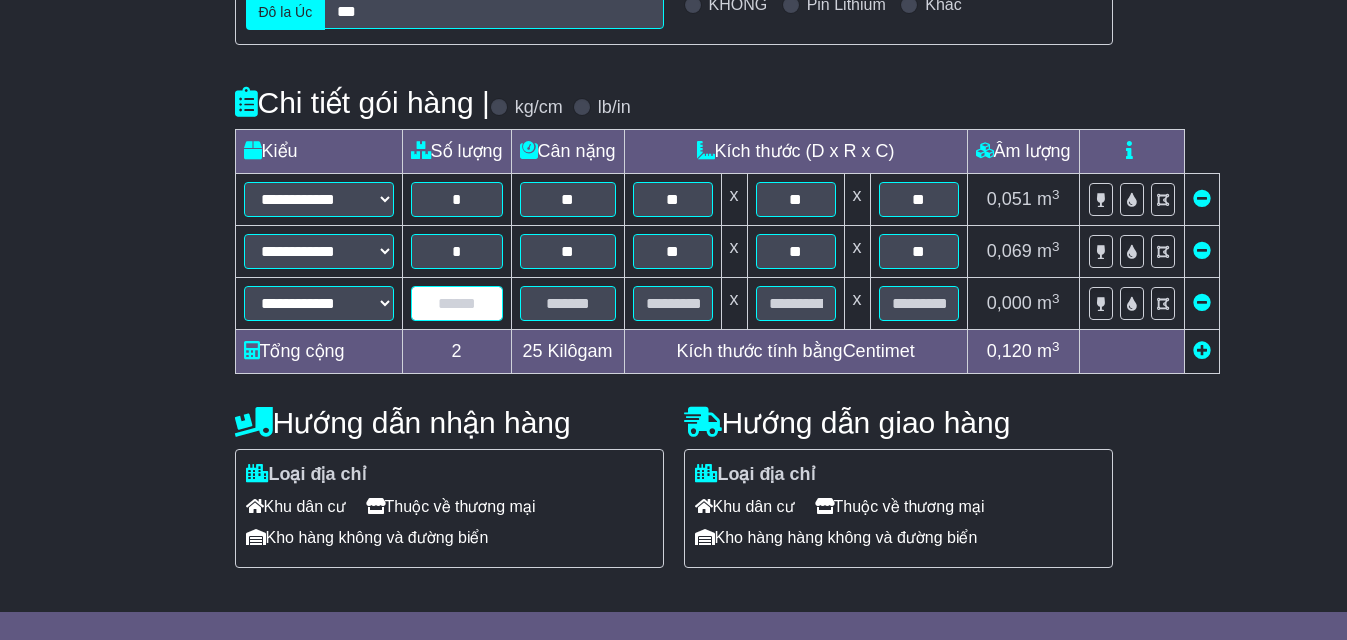 click at bounding box center [457, 303] 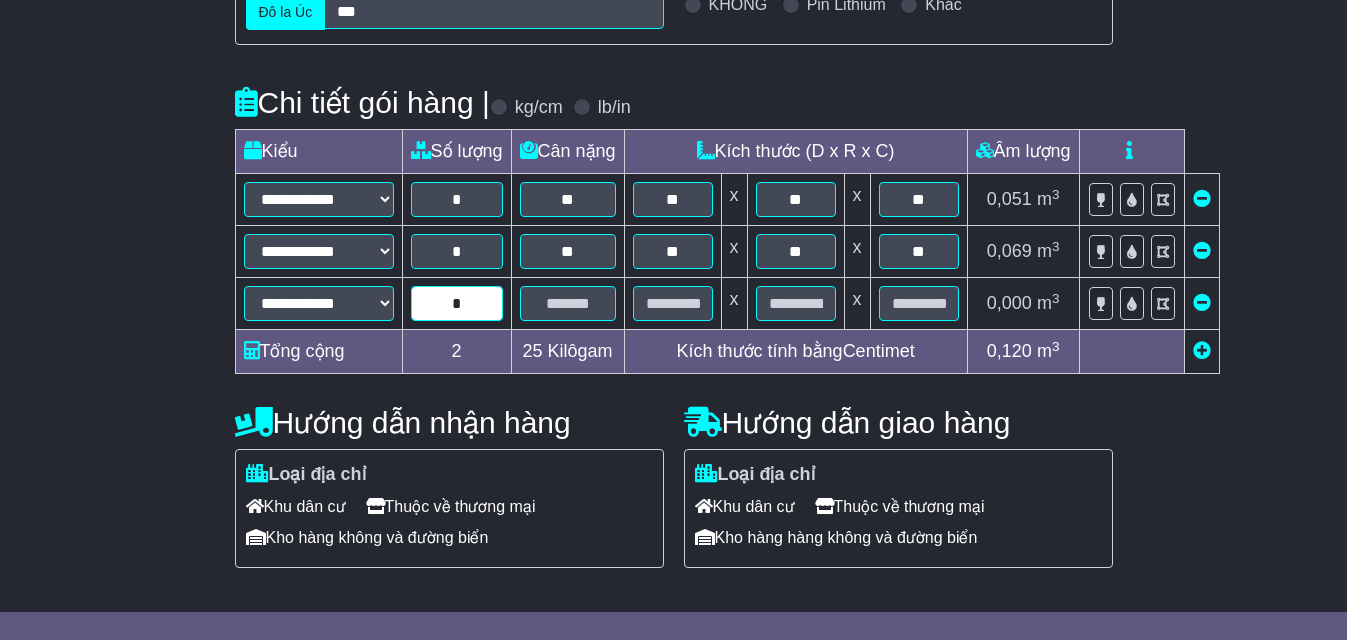 type on "*" 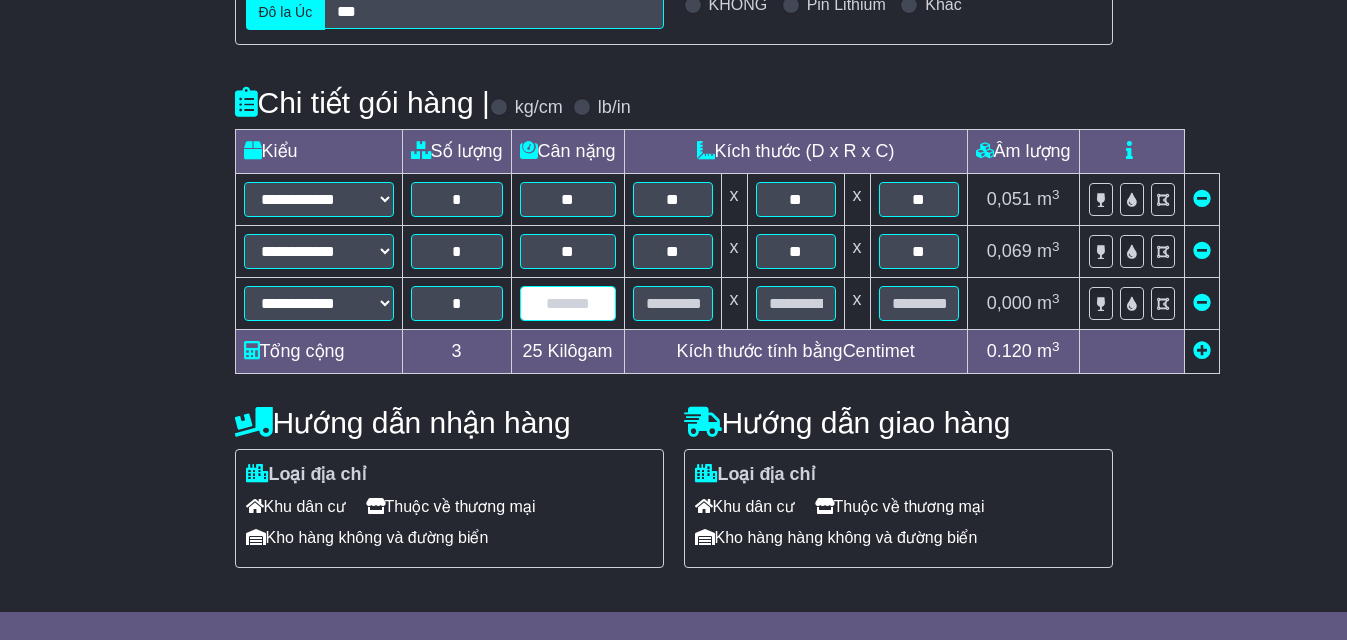 click at bounding box center (568, 303) 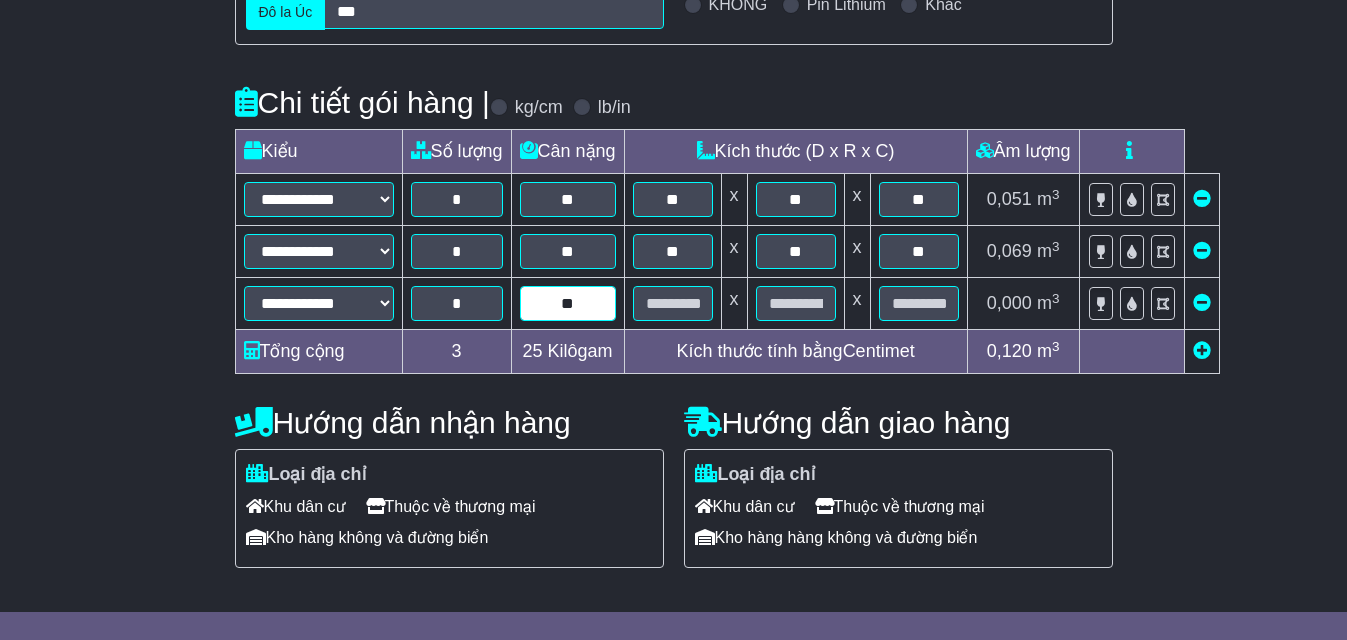 type on "**" 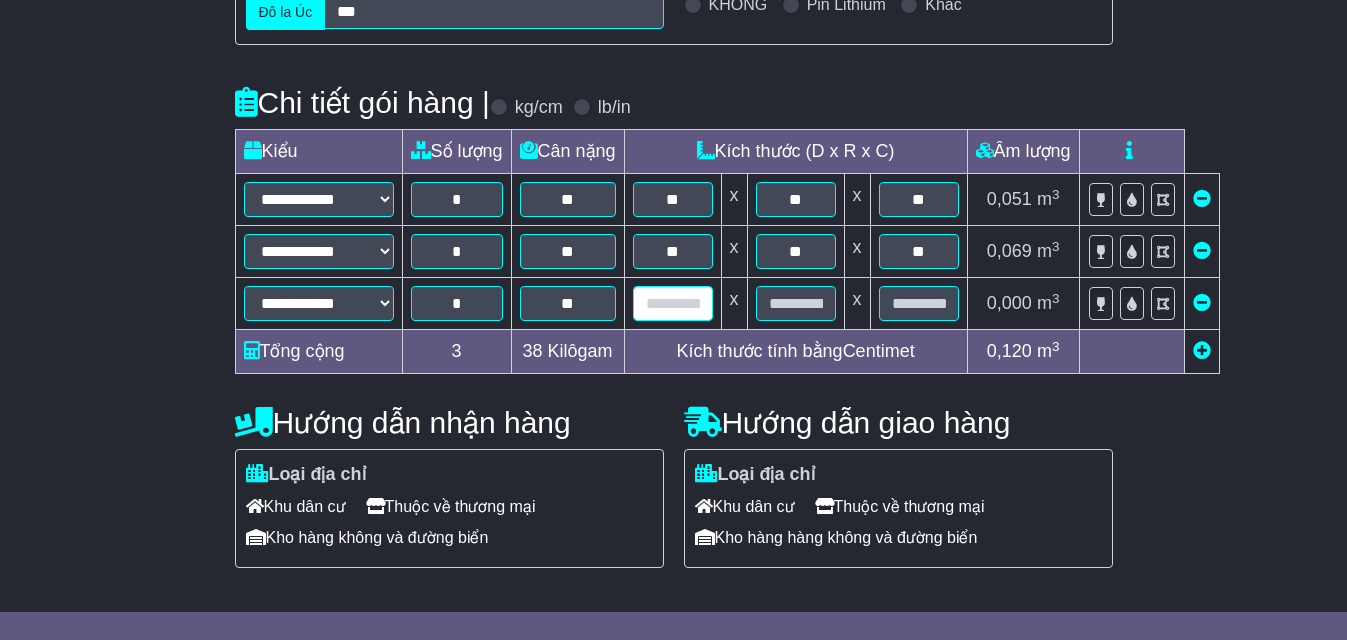 click at bounding box center (673, 303) 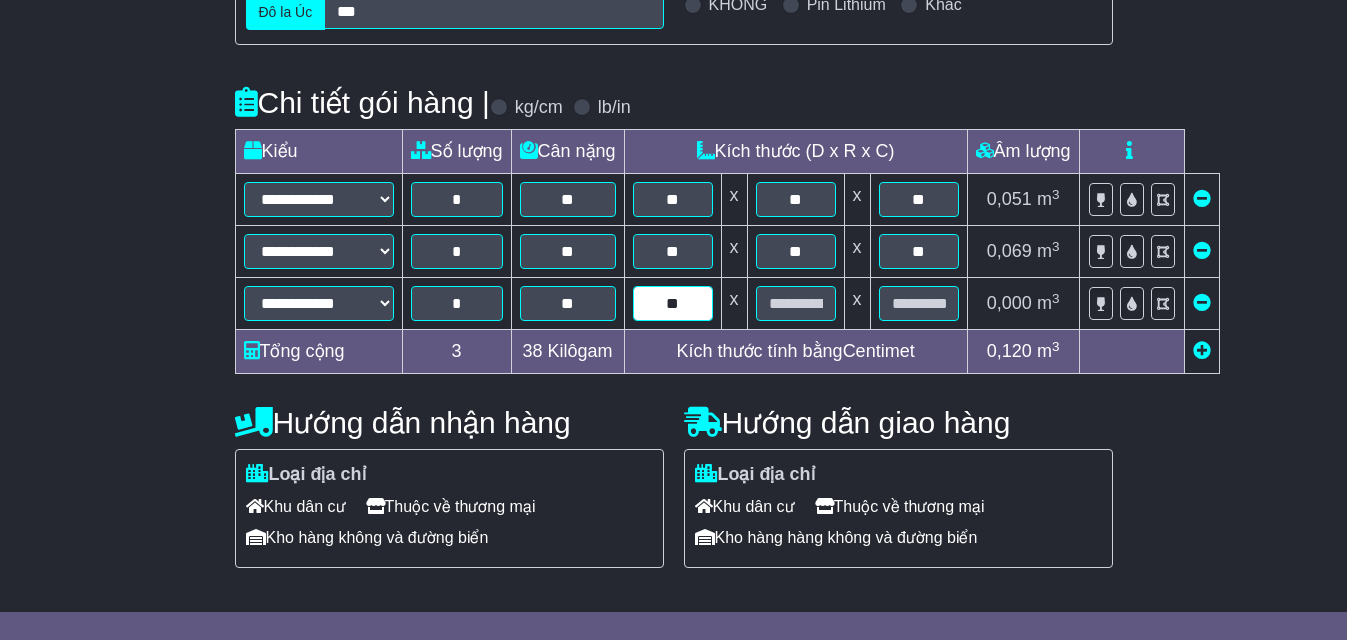 type on "**" 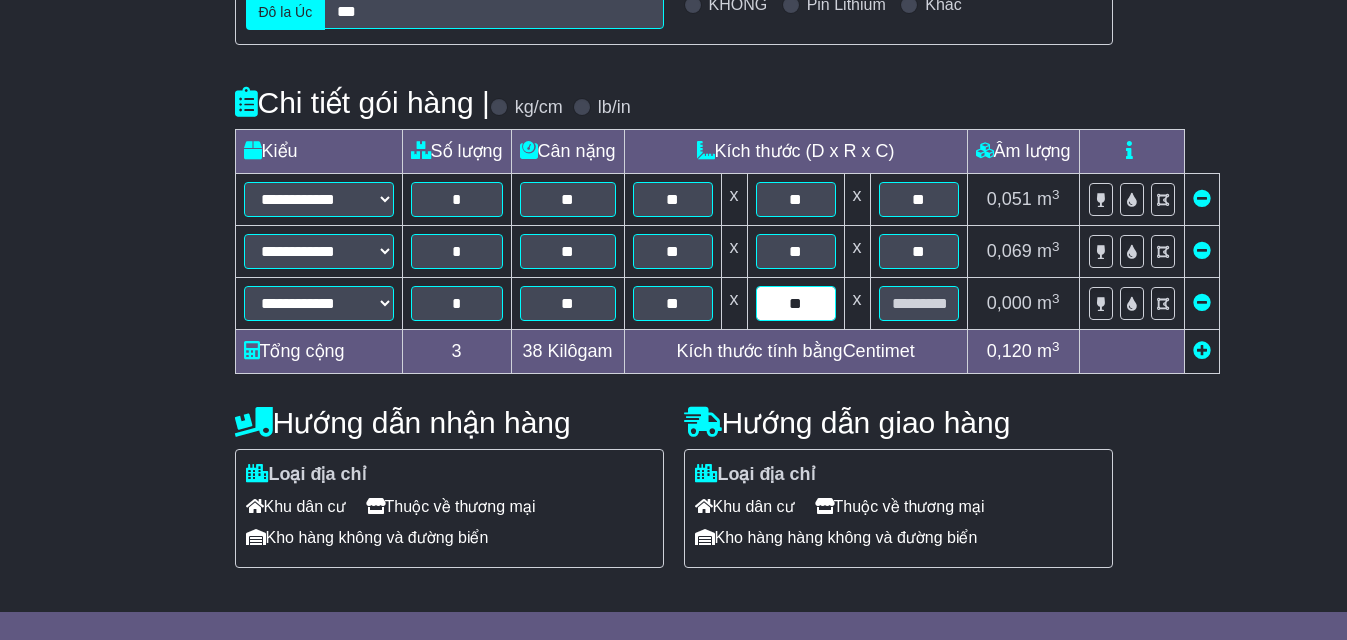 type on "**" 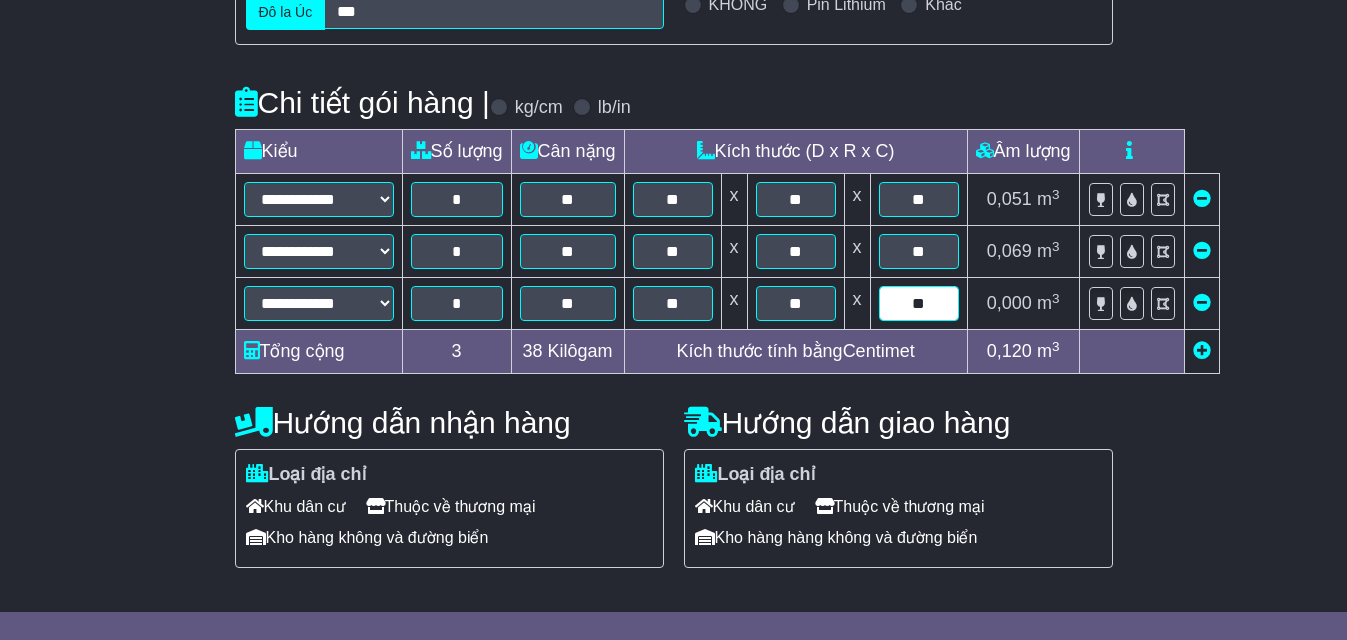 drag, startPoint x: 946, startPoint y: 303, endPoint x: 796, endPoint y: 300, distance: 150.03 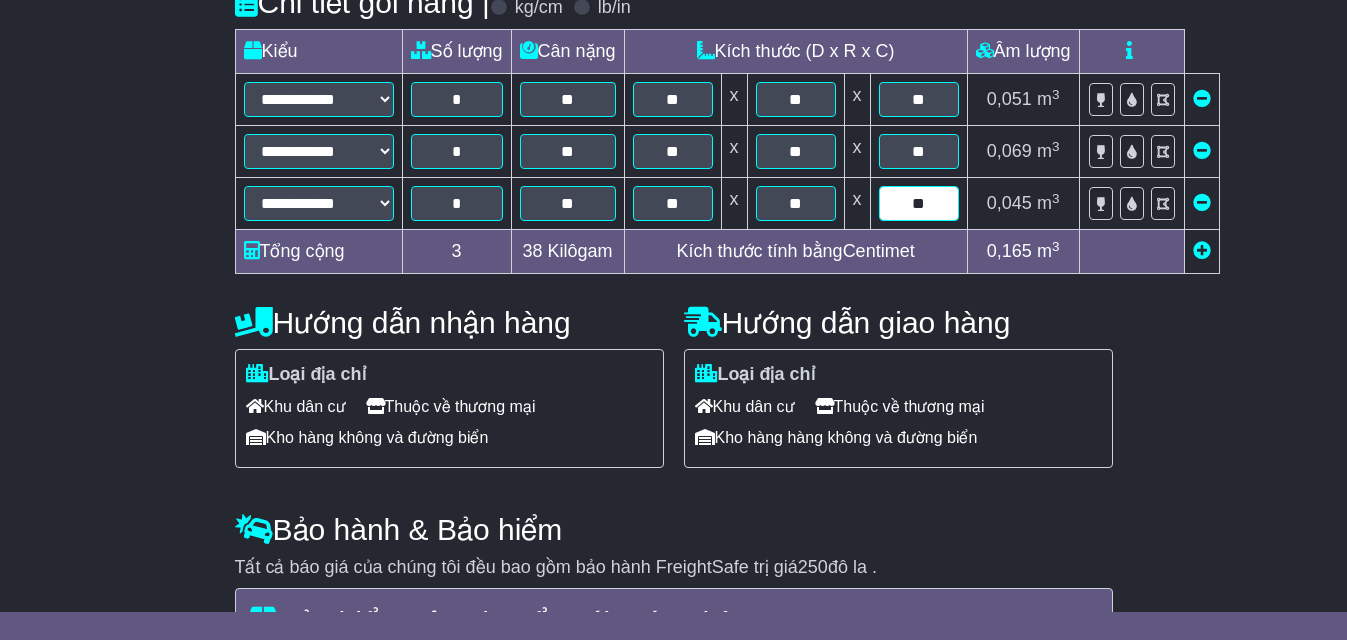 scroll, scrollTop: 600, scrollLeft: 0, axis: vertical 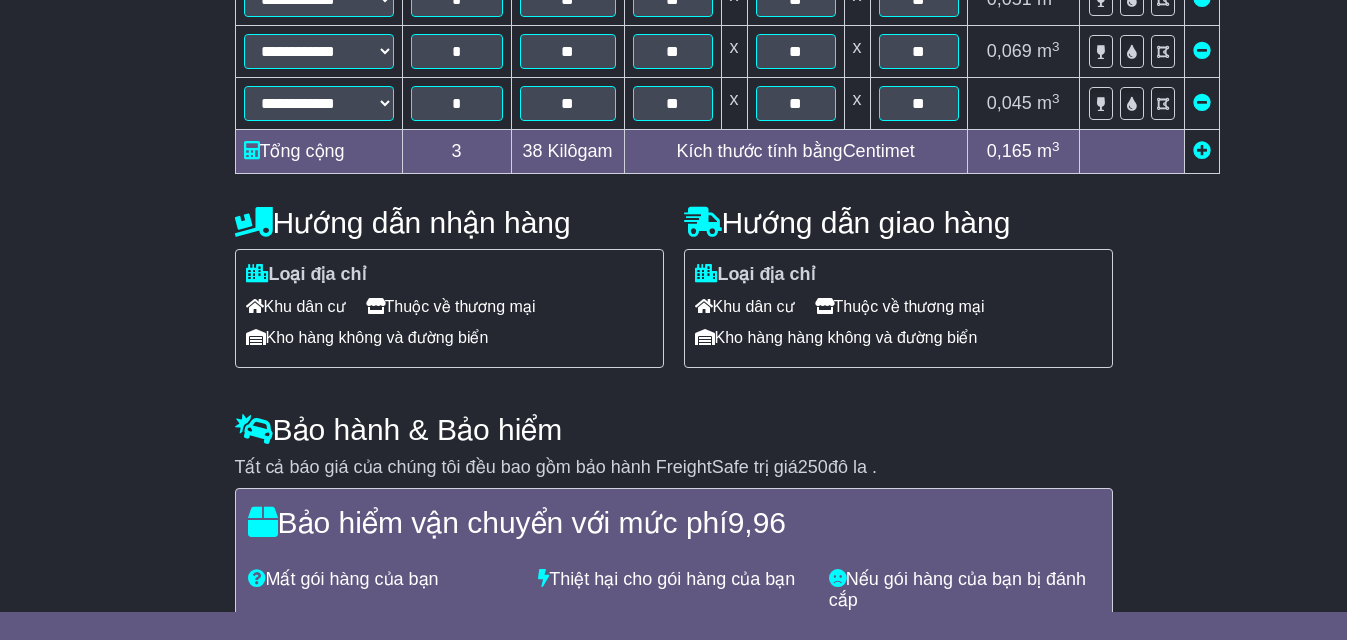 click on "**********" at bounding box center (673, 192) 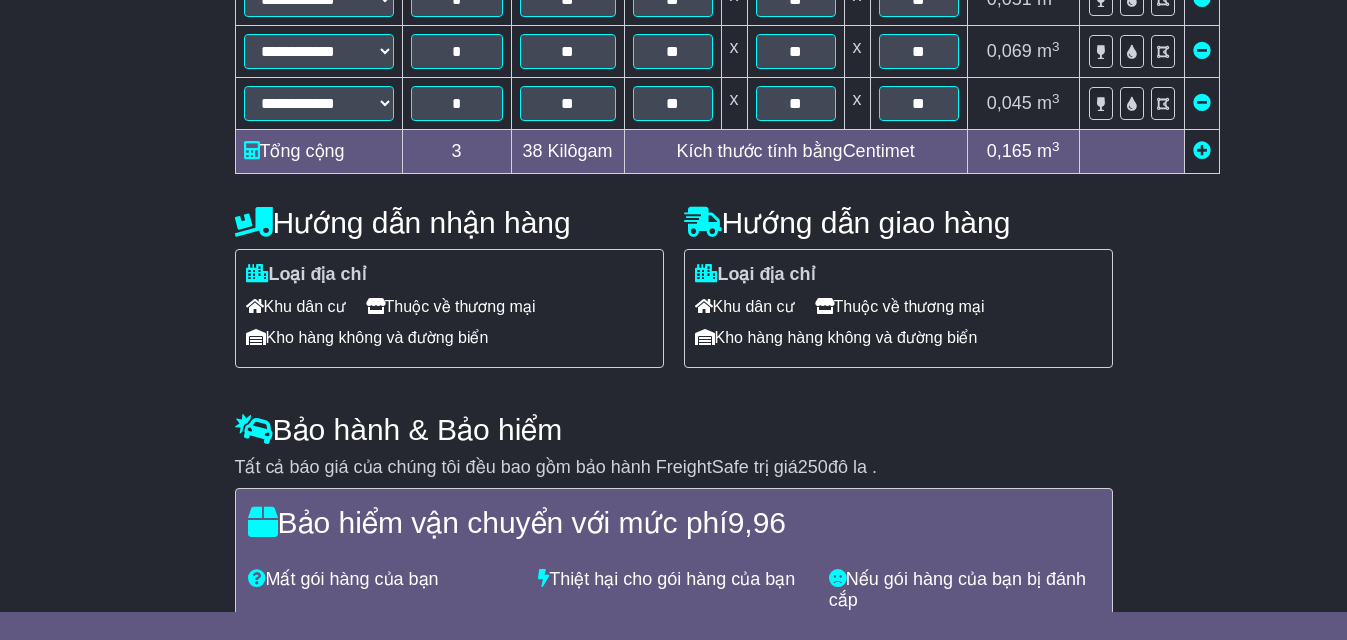 click on "Kho hàng không và đường biển" at bounding box center [377, 337] 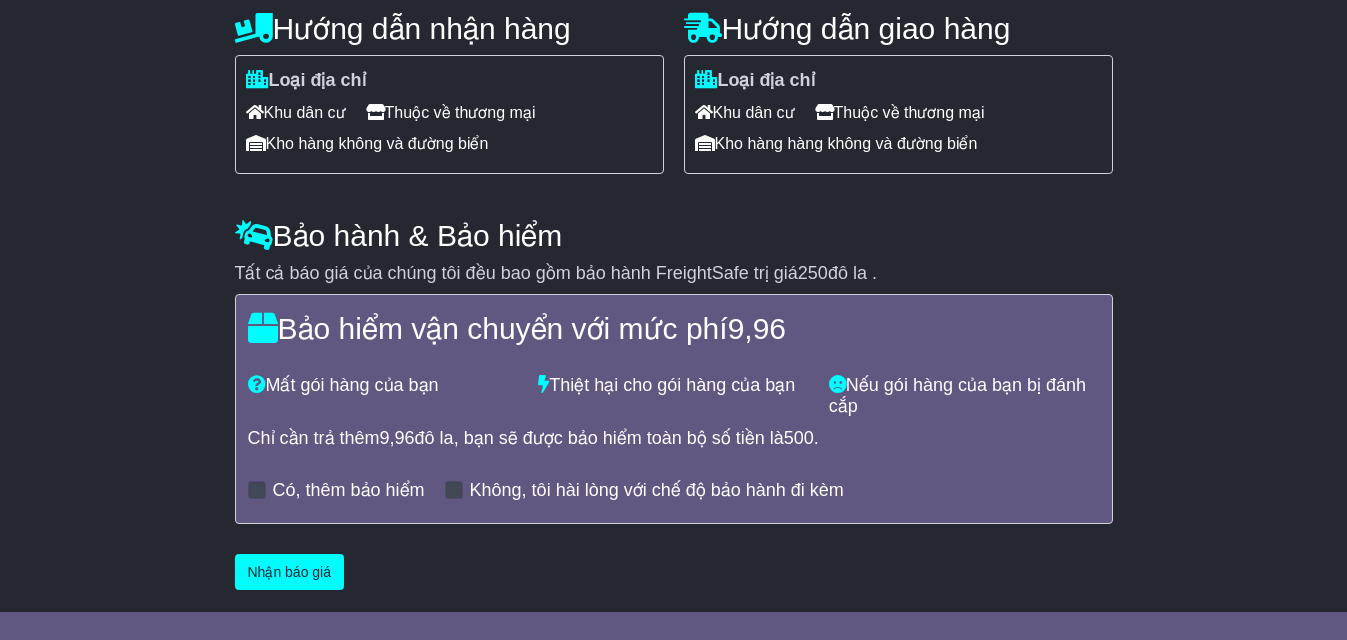 click on "Có, thêm bảo hiểm" at bounding box center [349, 490] 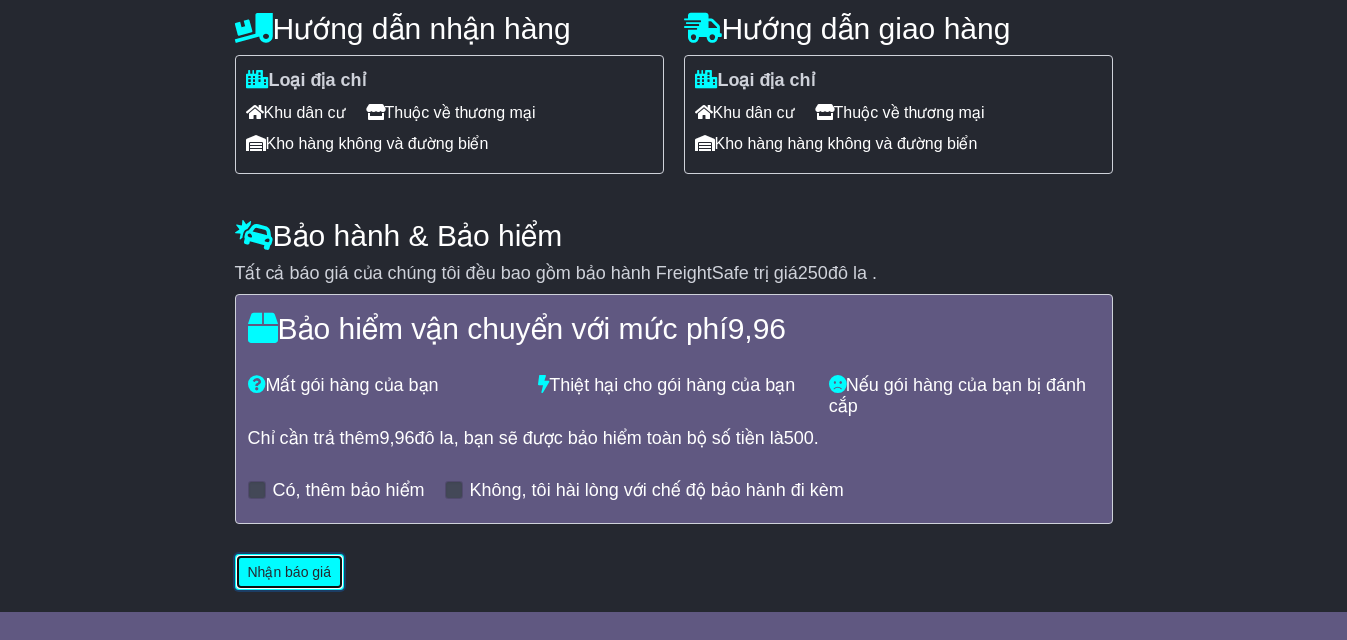 click on "Nhận báo giá" at bounding box center [290, 572] 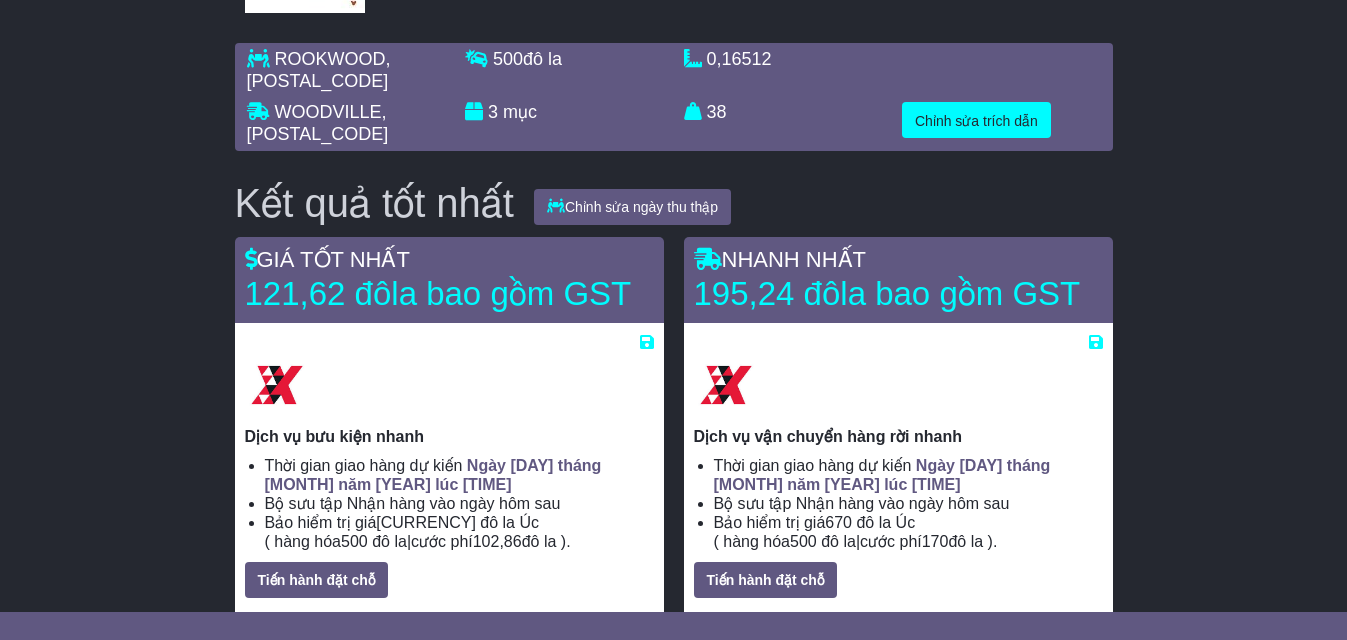 scroll, scrollTop: 16, scrollLeft: 0, axis: vertical 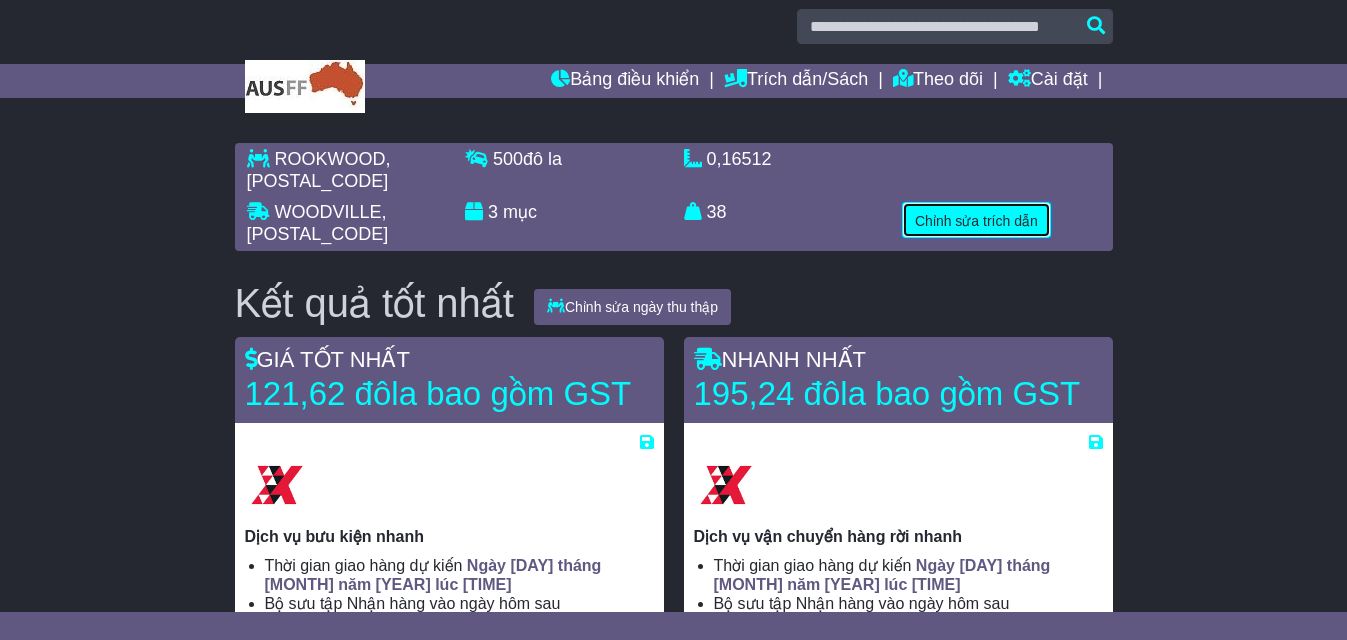 click on "Chỉnh sửa trích dẫn" at bounding box center (976, 220) 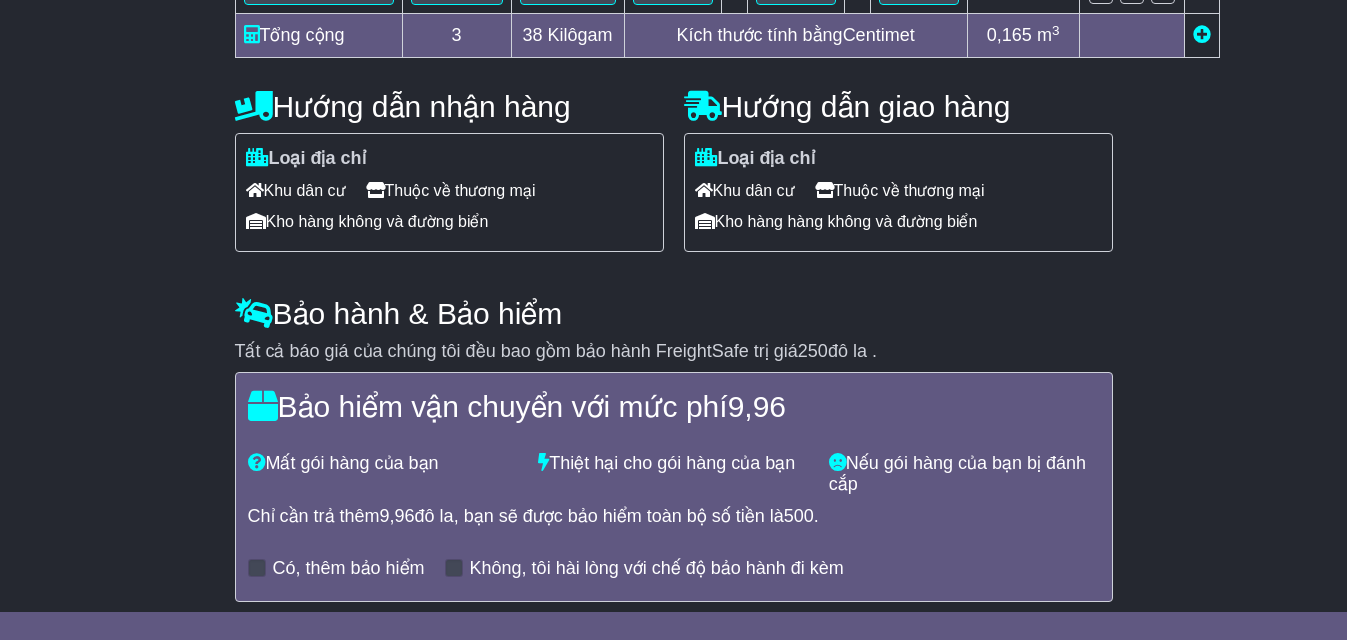 scroll, scrollTop: 796, scrollLeft: 0, axis: vertical 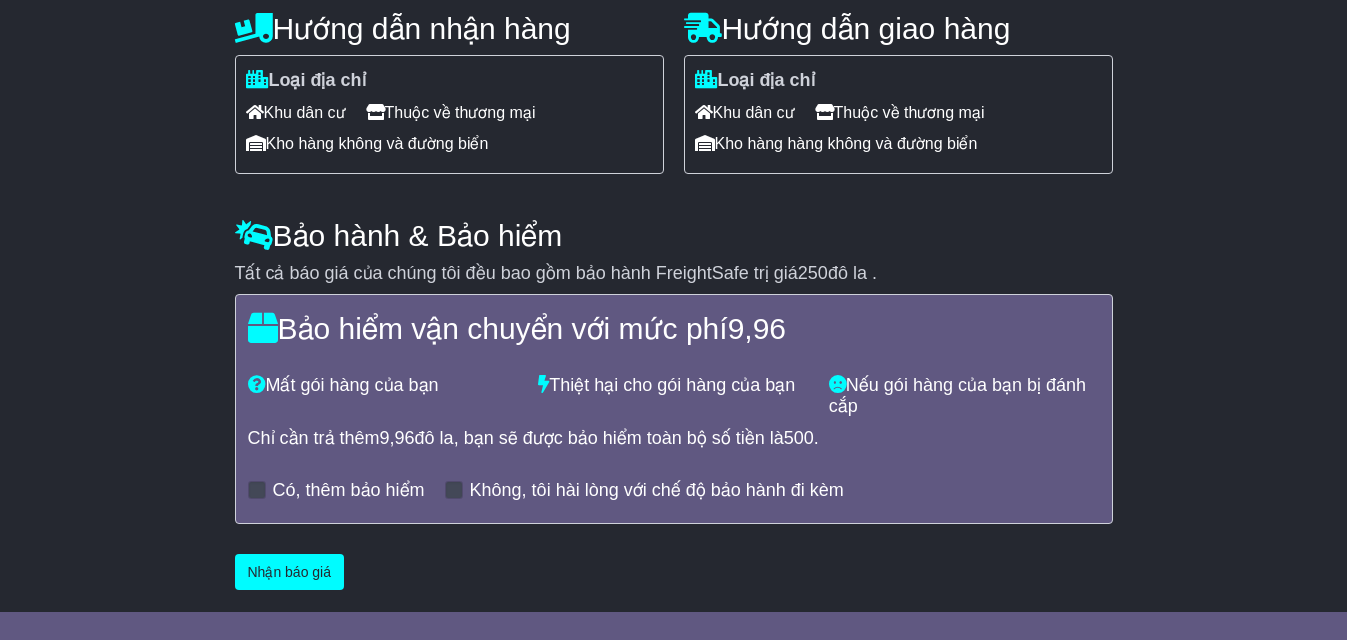 click at bounding box center (454, 490) 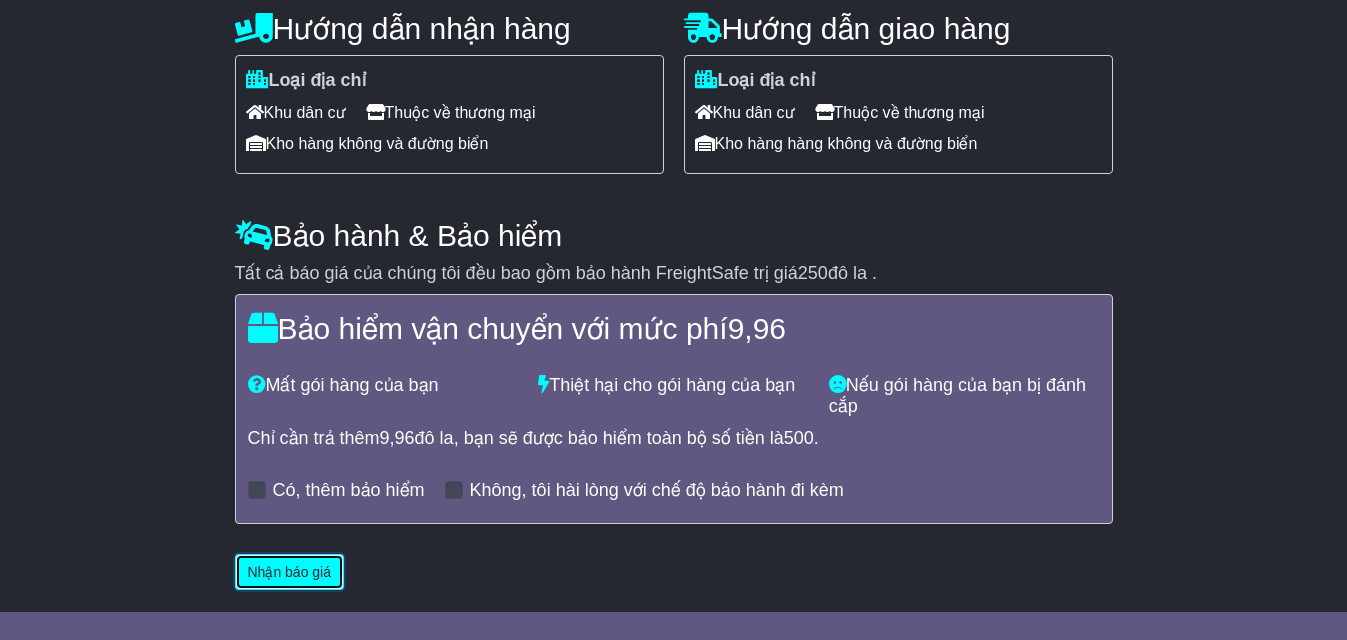 click on "Nhận báo giá" at bounding box center [290, 572] 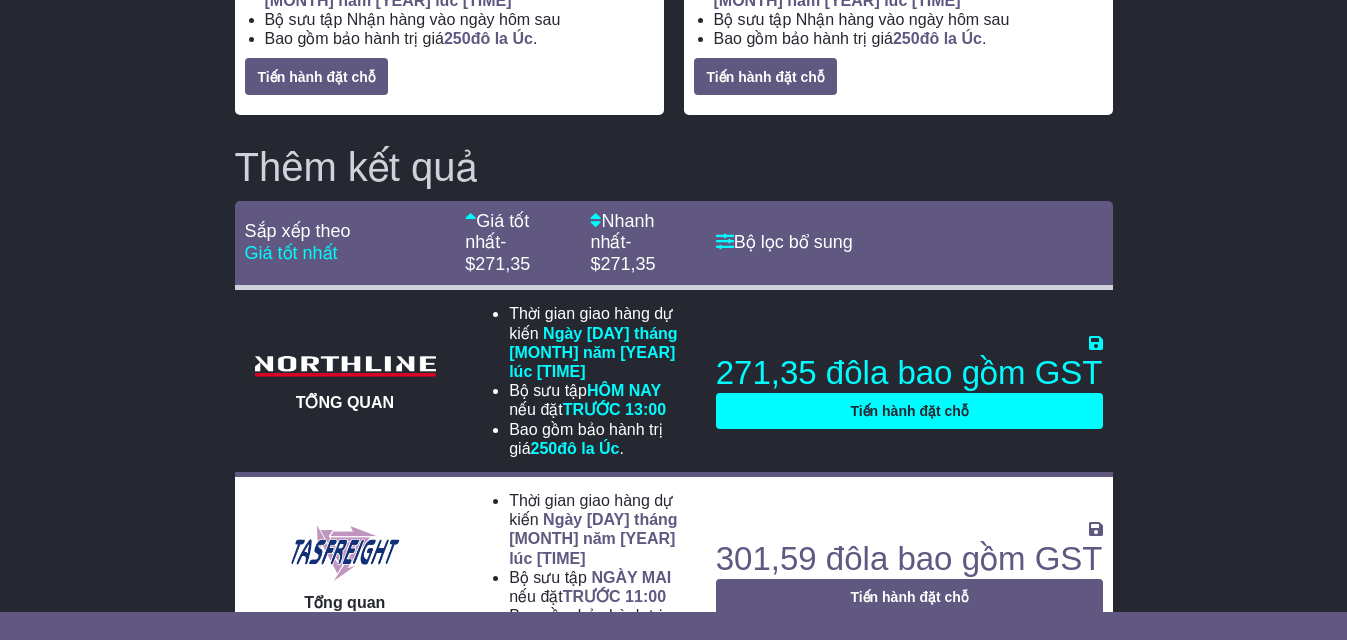 scroll, scrollTop: 700, scrollLeft: 0, axis: vertical 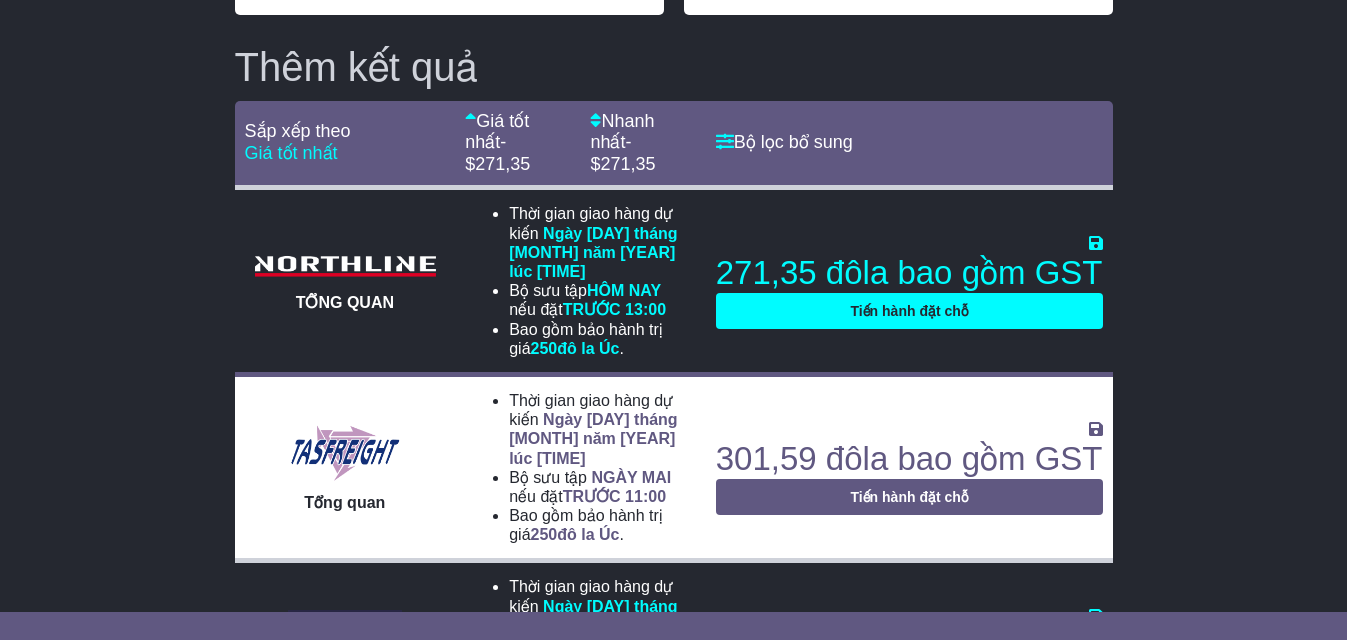 click on "la bao gồm GST" at bounding box center (983, 272) 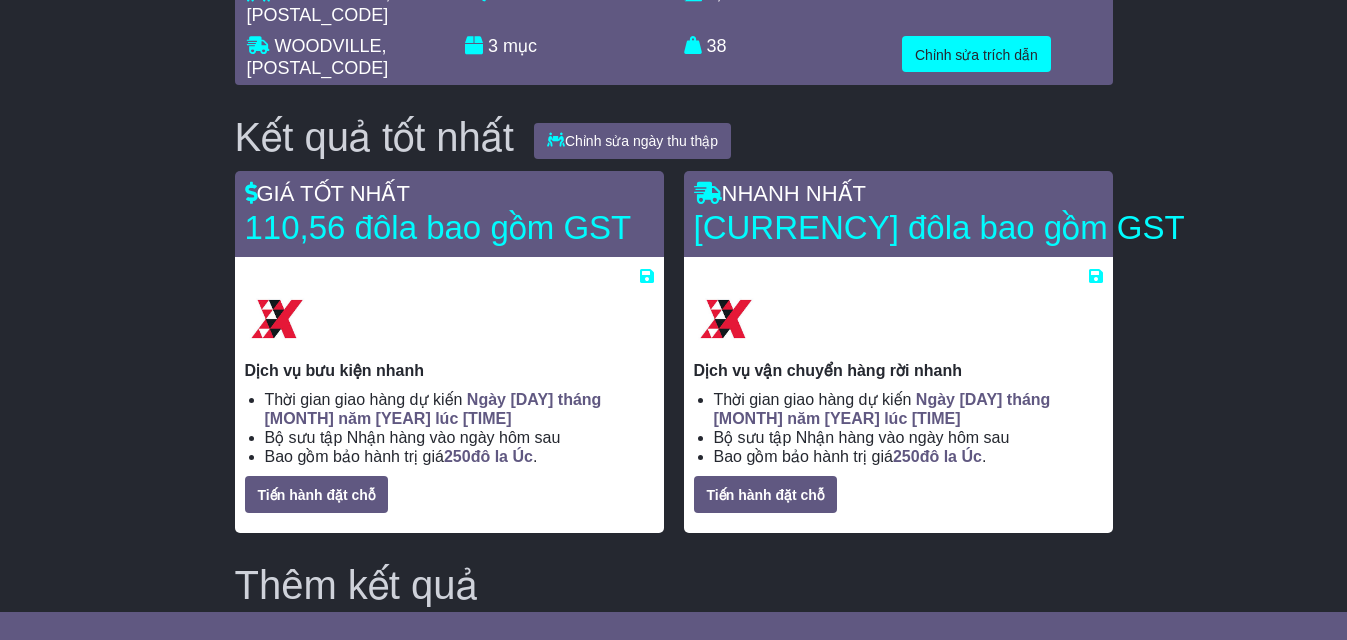 scroll, scrollTop: 82, scrollLeft: 0, axis: vertical 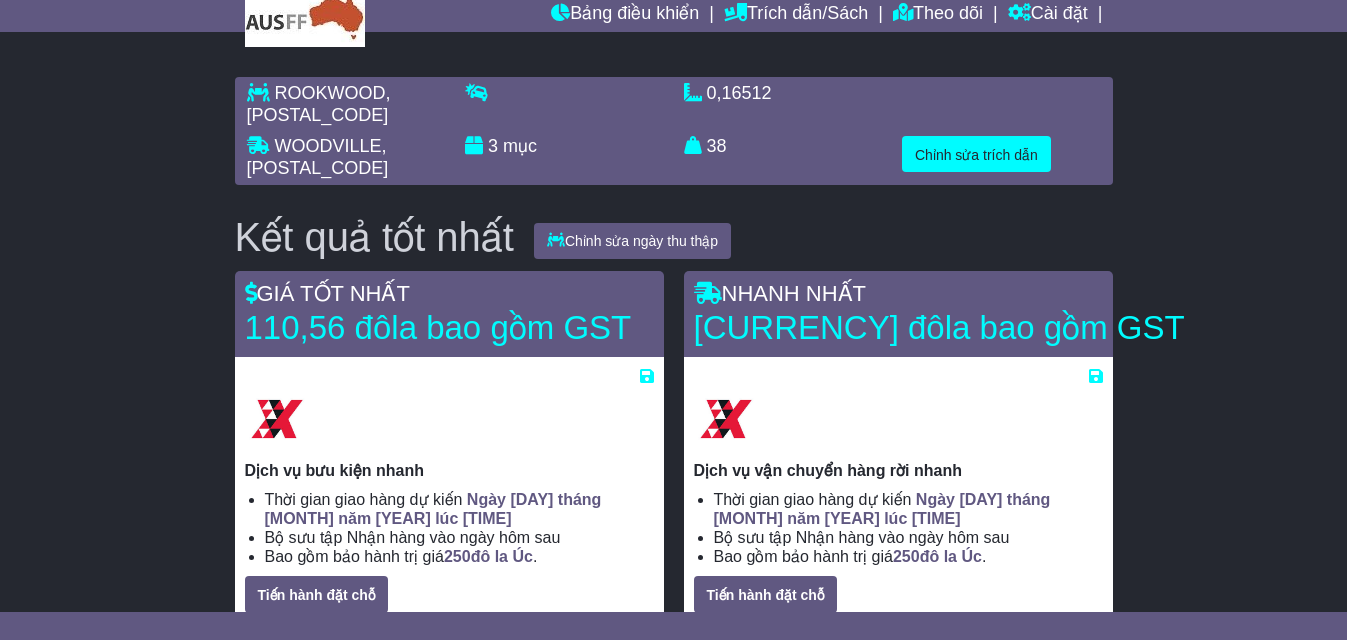 click at bounding box center [277, 419] 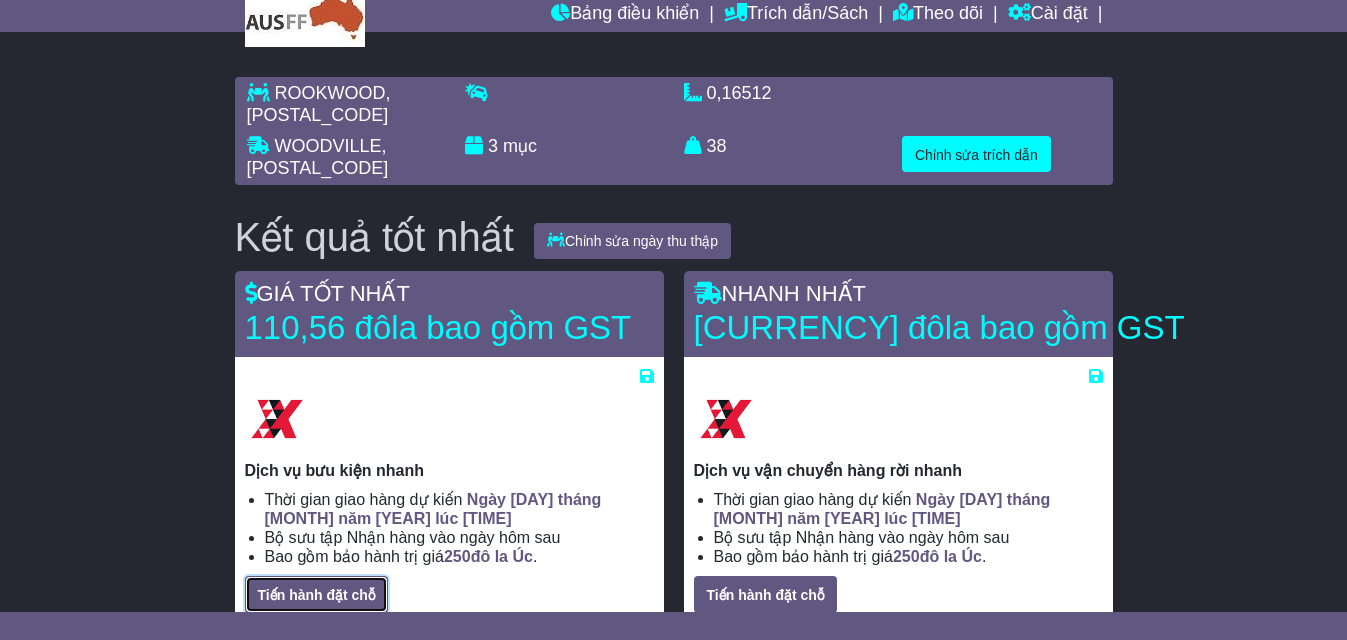 click on "Tiến hành đặt chỗ" at bounding box center [316, 595] 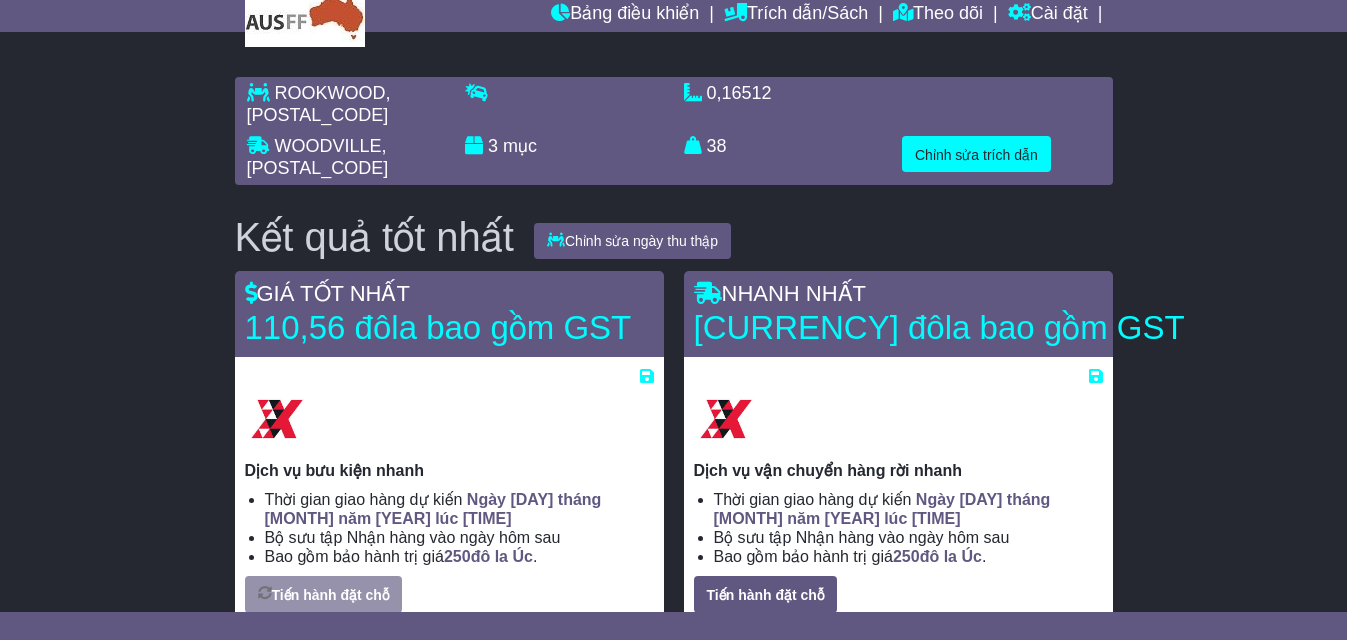 select on "**********" 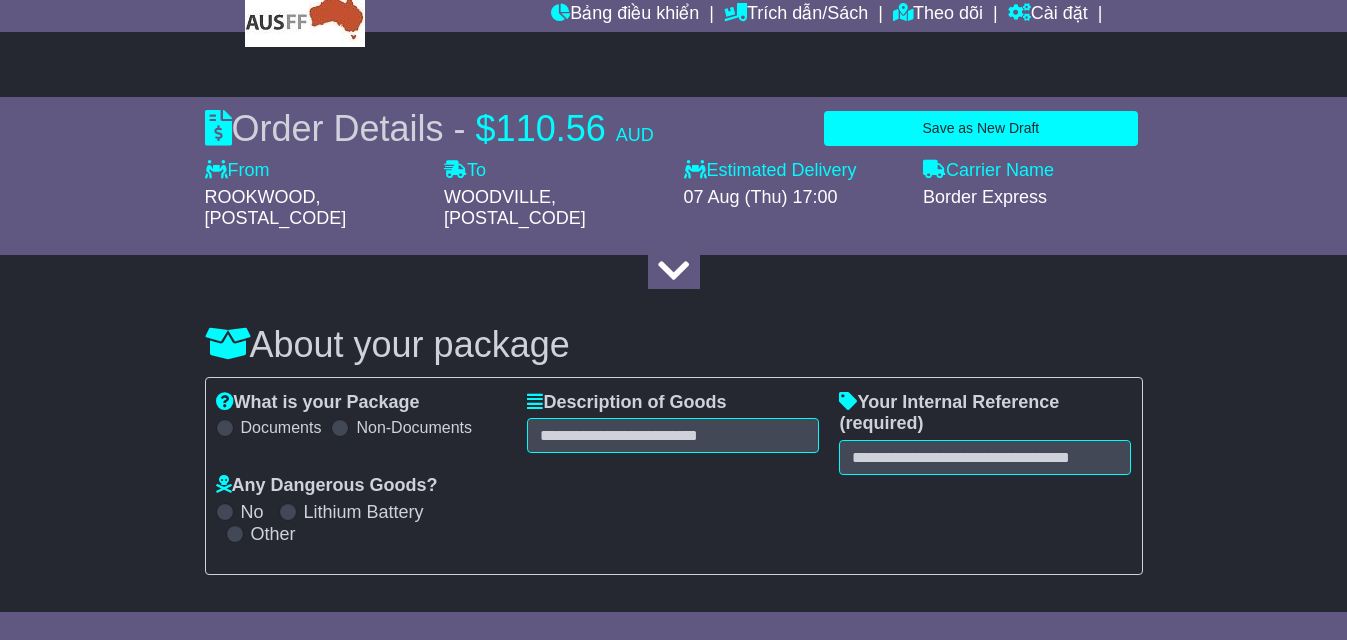 select 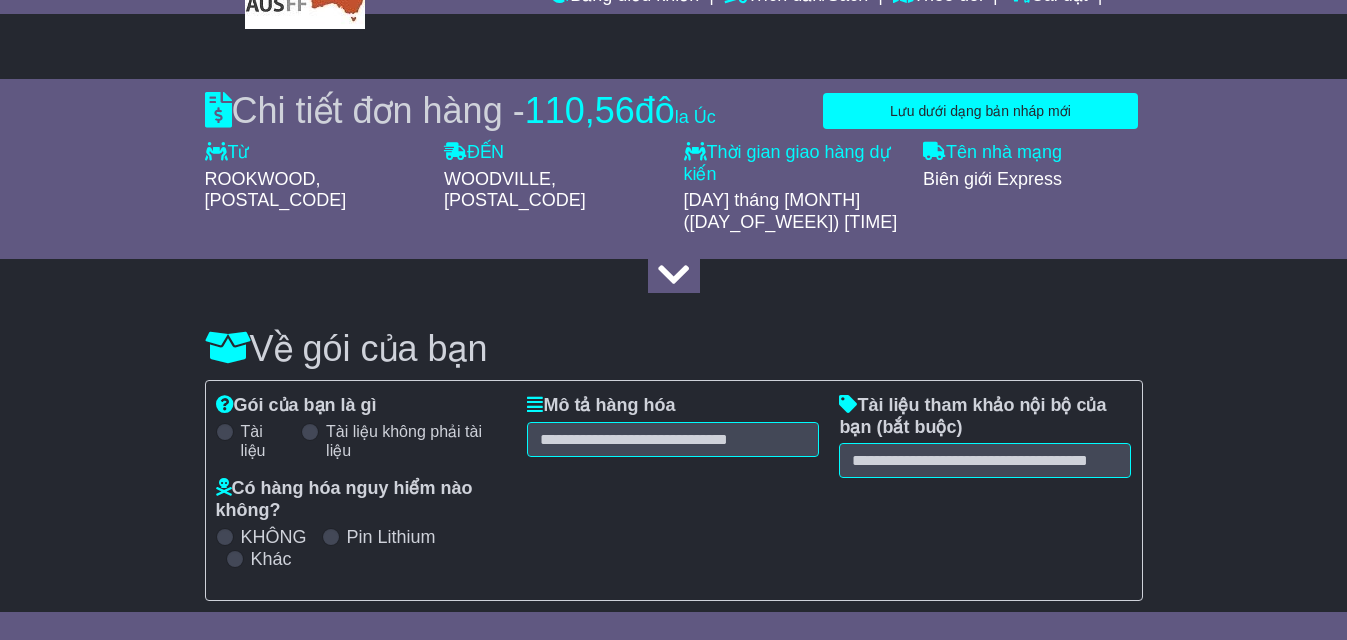 scroll, scrollTop: 0, scrollLeft: 0, axis: both 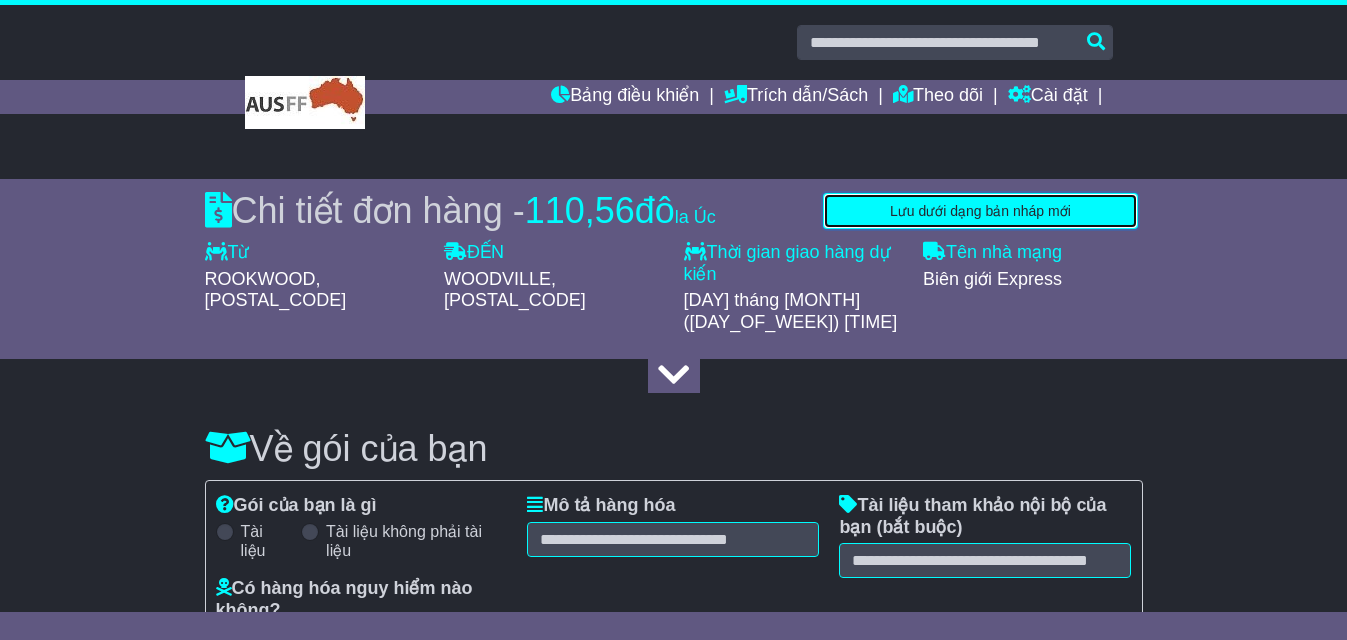 click on "Lưu dưới dạng bản nháp mới" at bounding box center (980, 211) 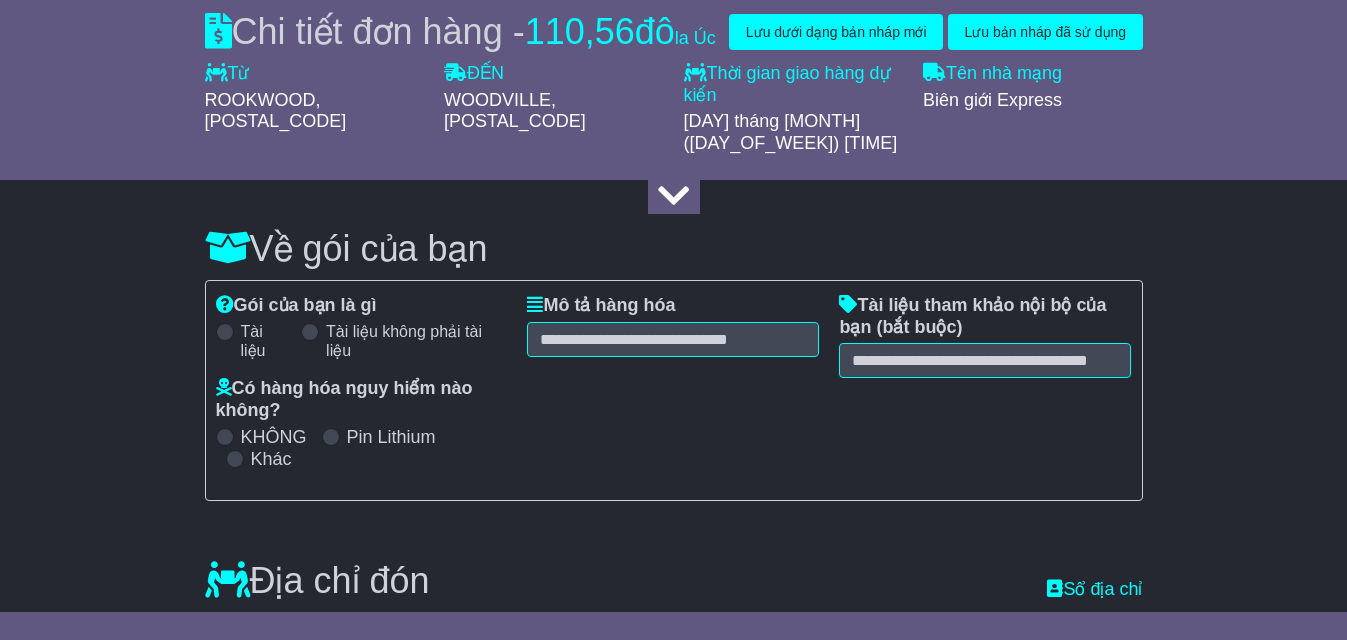 scroll, scrollTop: 0, scrollLeft: 0, axis: both 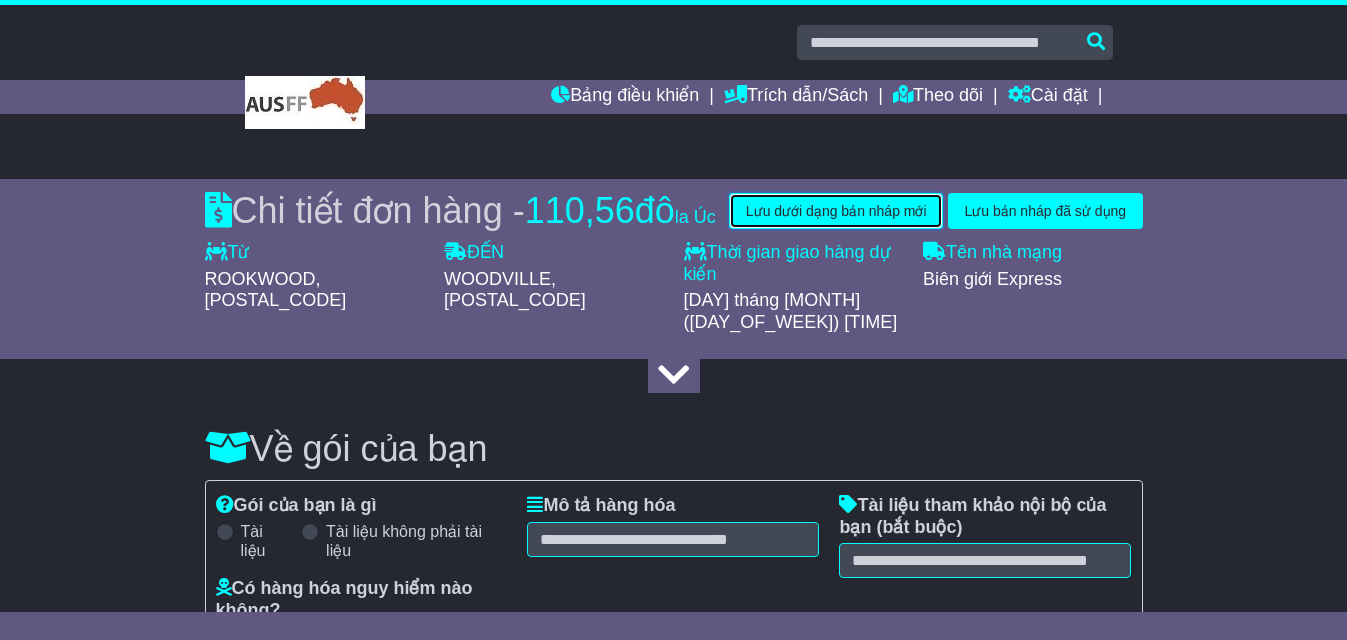 click on "Lưu dưới dạng bản nháp mới" at bounding box center [836, 211] 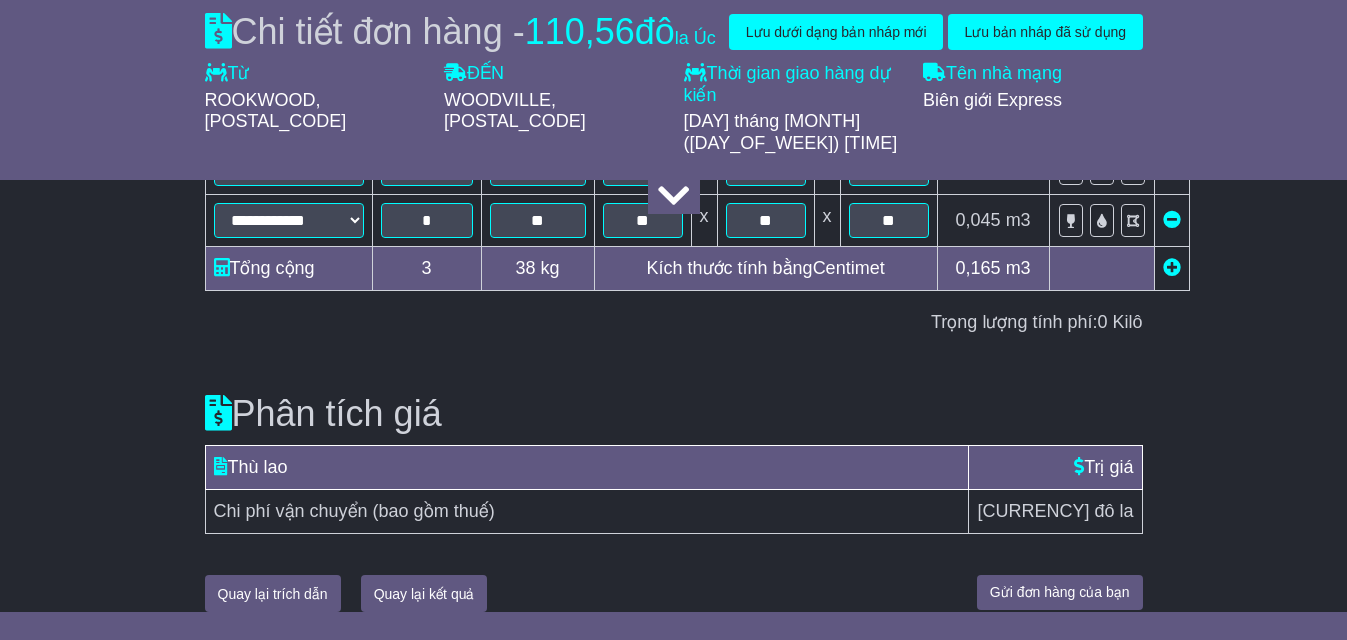 scroll, scrollTop: 3058, scrollLeft: 0, axis: vertical 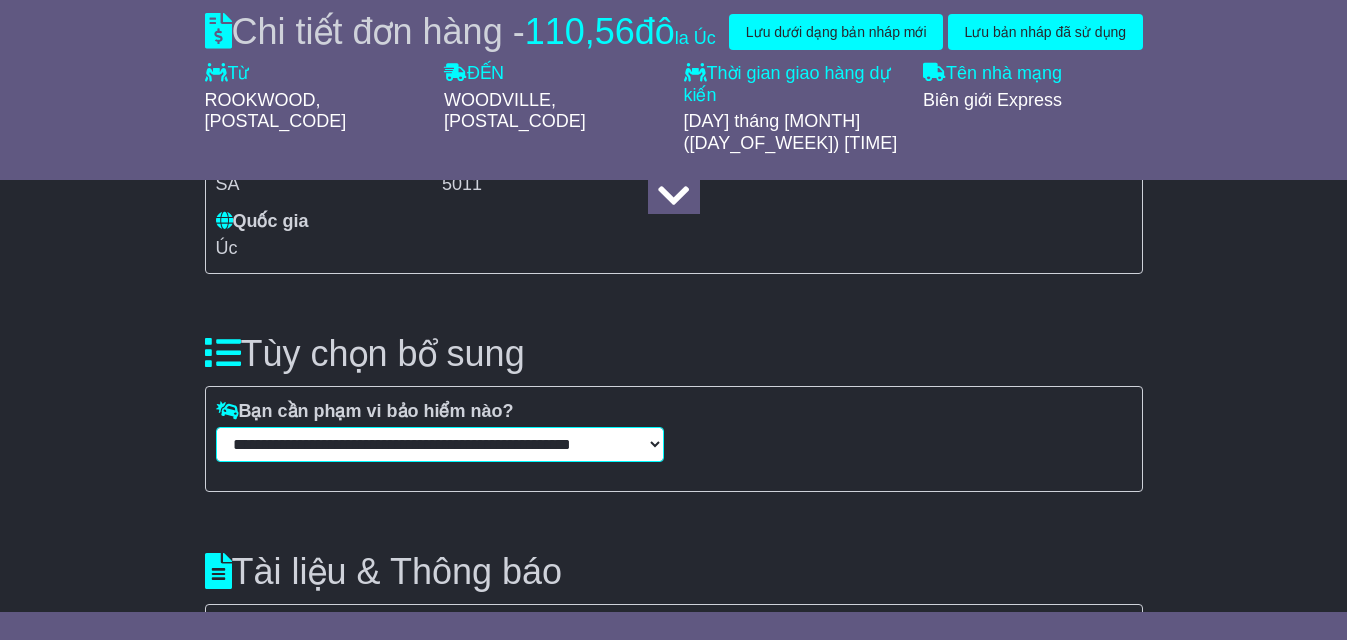 click on "**********" at bounding box center (440, 444) 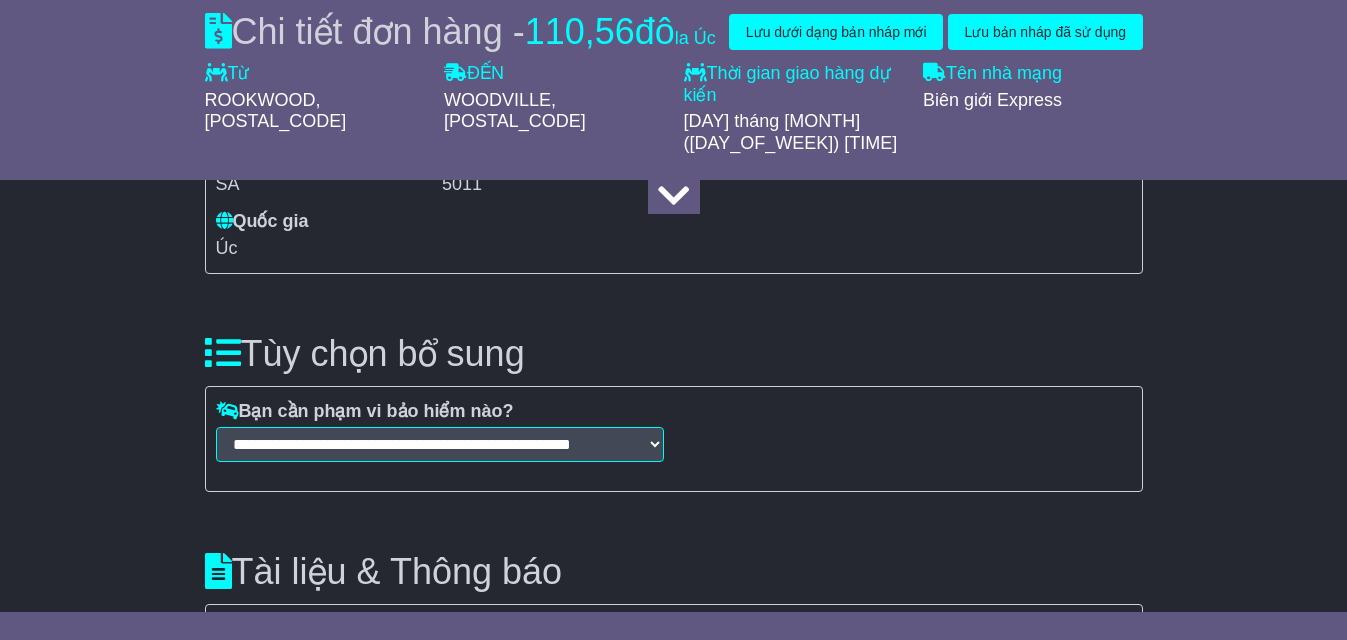 click on "Chúng tôi đồng ý giao hàng cho bạn trong tình trạng tốt, với mức trách nhiệm tối đa là  0,00  đô la , tuân theo  Điều khoản và Điều kiện của Bảo hành FreightSafe  .
Bảo hiểm (Nhập khẩu / Xuất khẩu)
Trừ khi có quy định khác trong lịch trình bảo hiểm của bạn, đây là bảo hiểm Toàn bộ rủi ro bao gồm mất mát hoặc hư hỏng đối với hàng hóa được bảo hiểm trong quá trình vận chuyển đối với các lô hàng Nhập khẩu/Xuất khẩu.
Vui lòng tham khảo  chính sách bảo hiểm để biết các điều kiện và trường hợp loại trừ 250  đô la theo bảo hành đã bao gồm).
250" at bounding box center [908, 439] 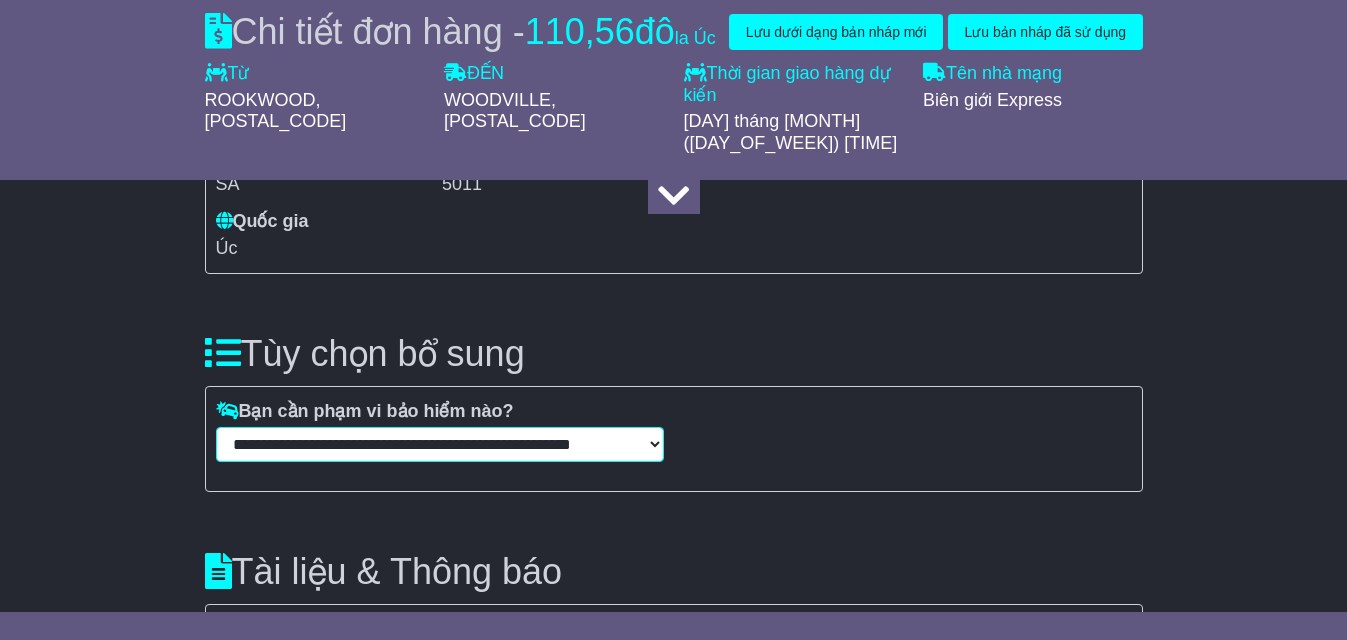 drag, startPoint x: 614, startPoint y: 485, endPoint x: 442, endPoint y: 484, distance: 172.00291 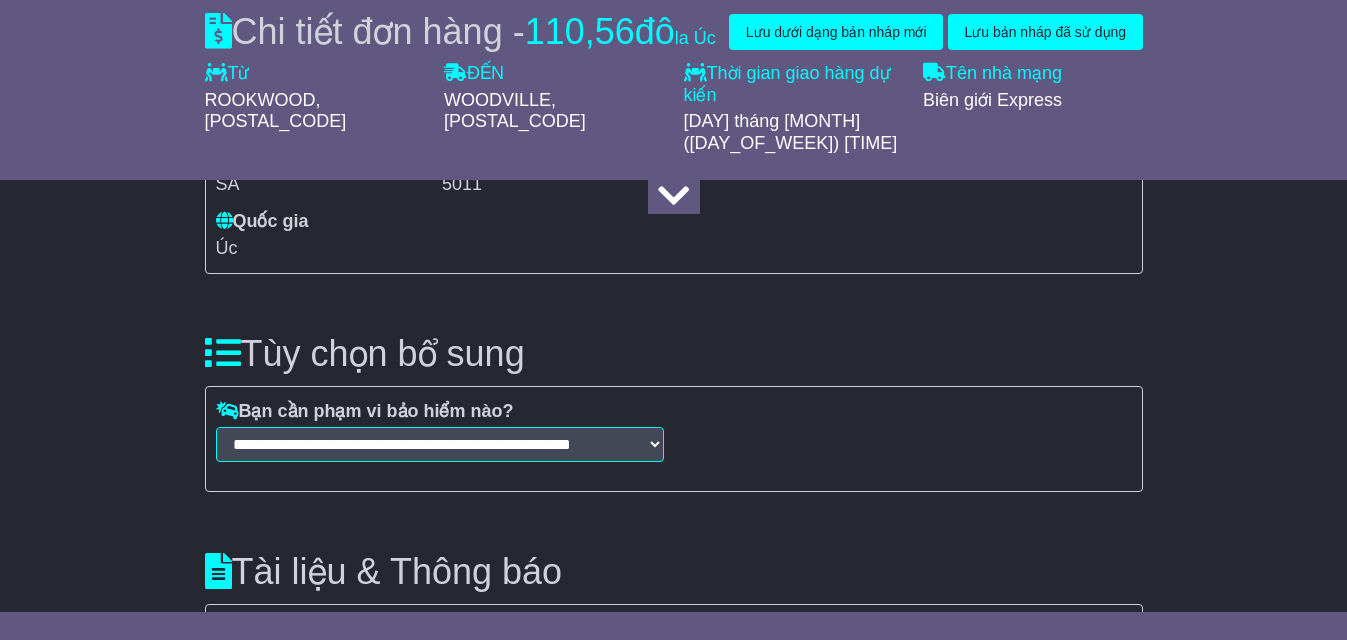 click on "Tùy chọn bổ sung" at bounding box center [674, 354] 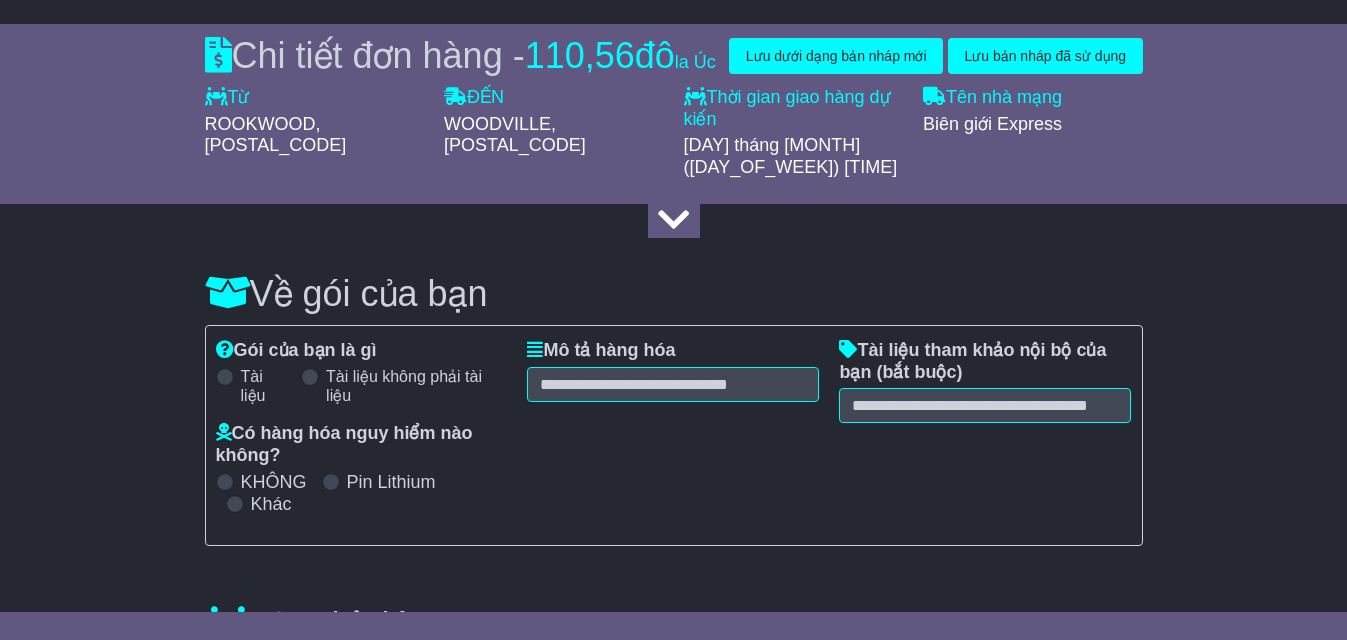 scroll, scrollTop: 0, scrollLeft: 0, axis: both 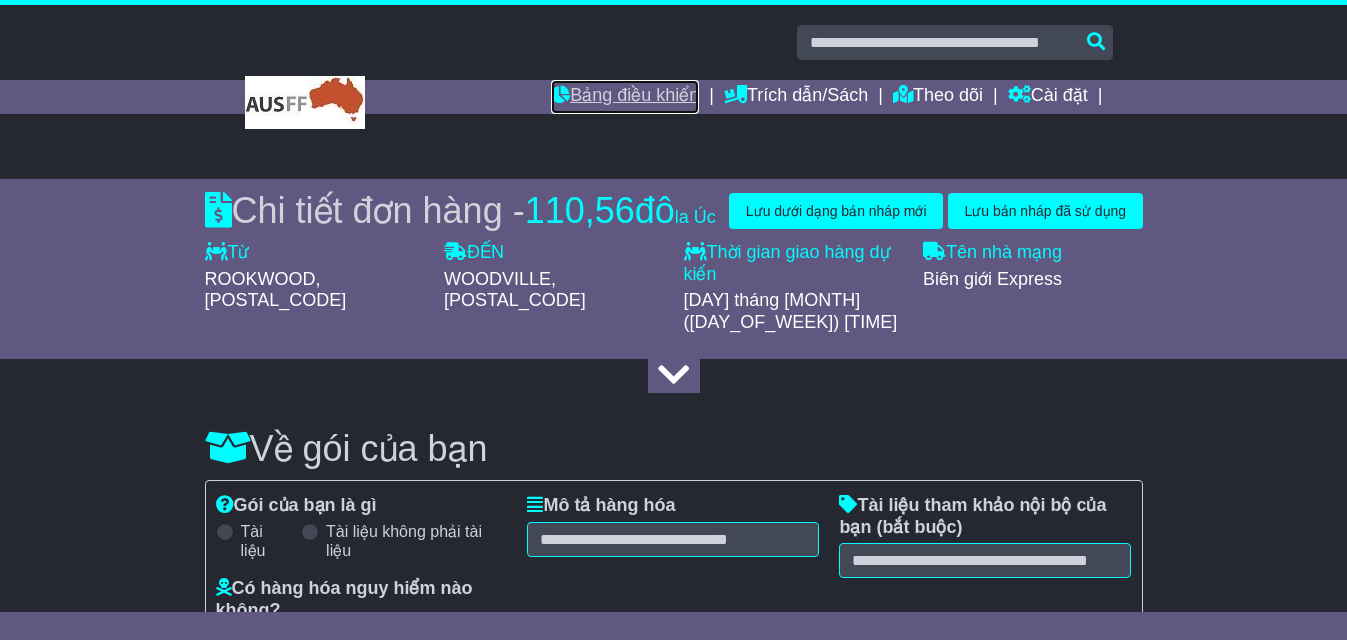 click on "Bảng điều khiển" at bounding box center (634, 95) 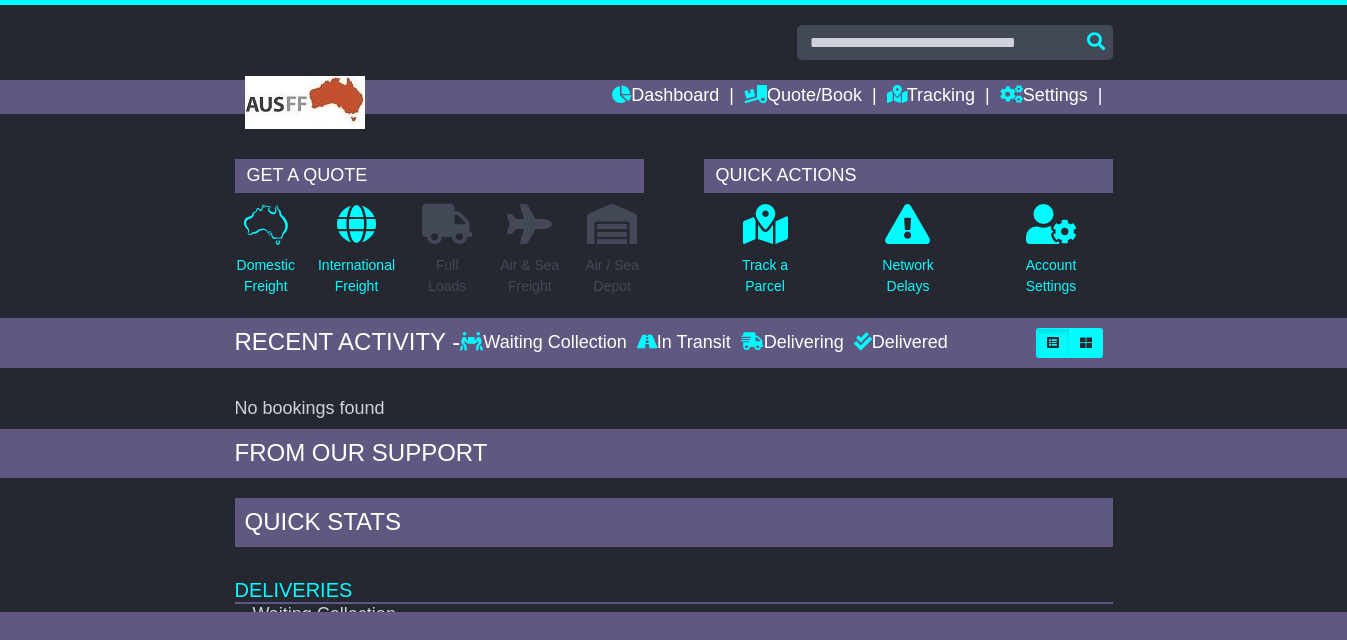 scroll, scrollTop: 0, scrollLeft: 0, axis: both 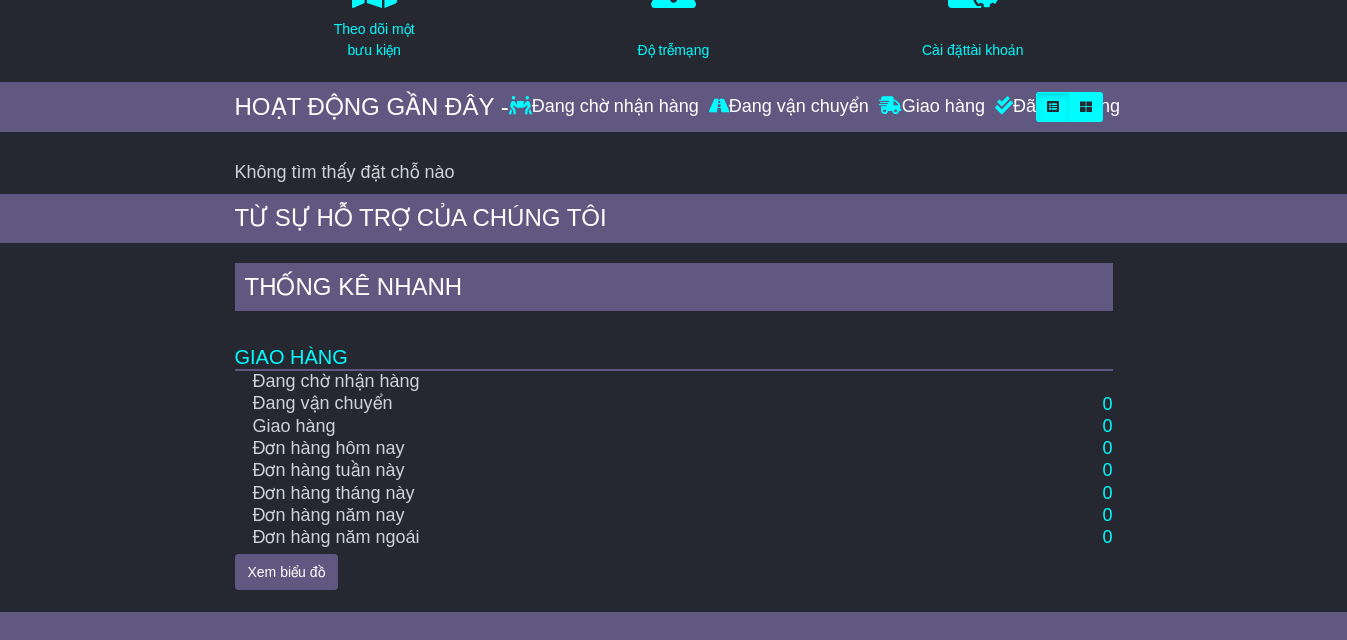 click on "Đang chờ nhận hàng" at bounding box center [336, 382] 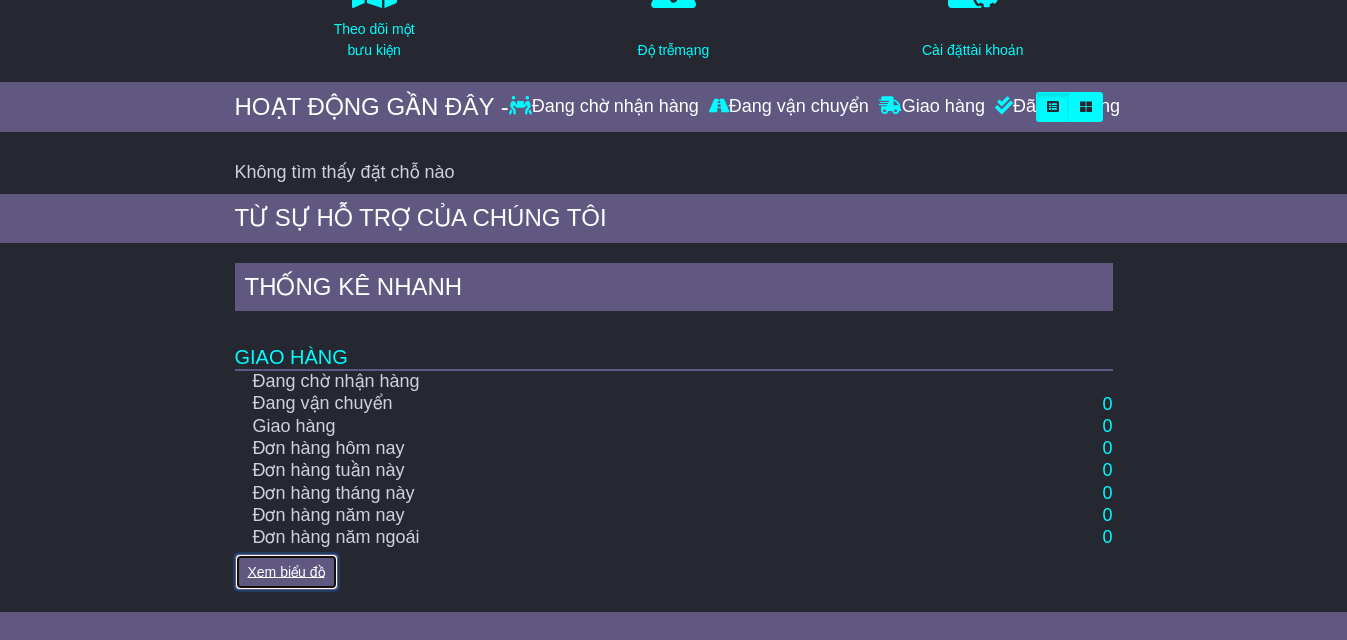 click on "Xem biểu đồ" at bounding box center [286, 572] 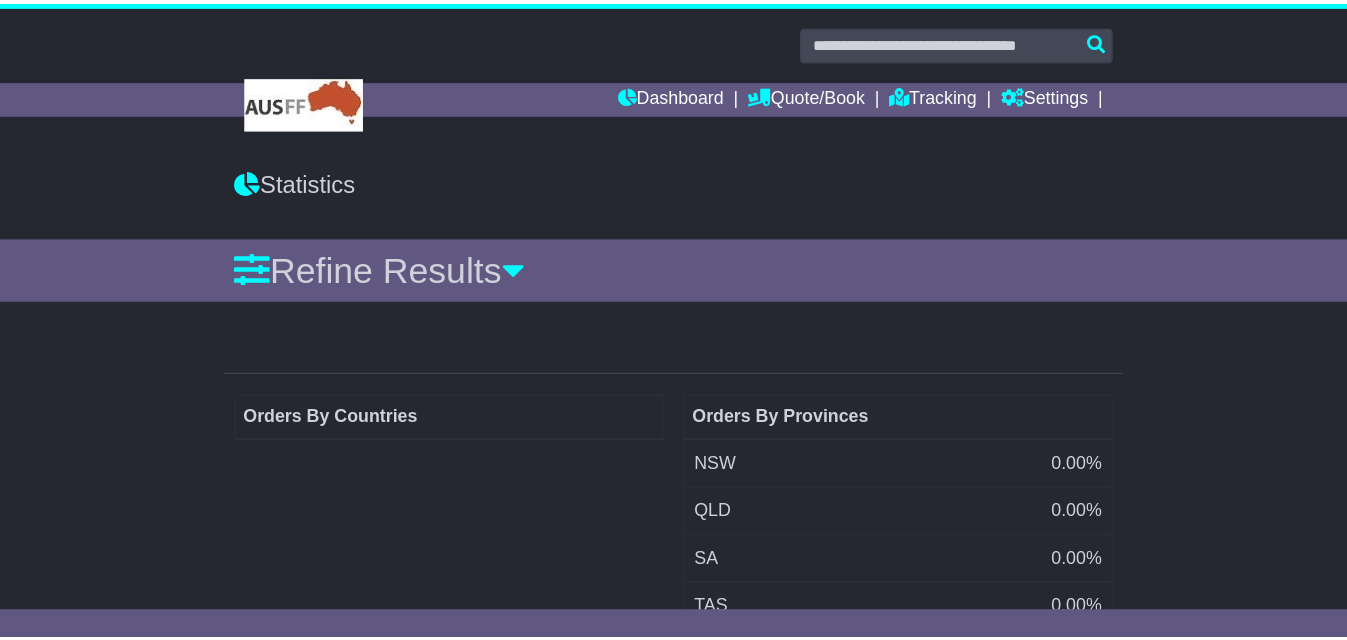 scroll, scrollTop: 0, scrollLeft: 0, axis: both 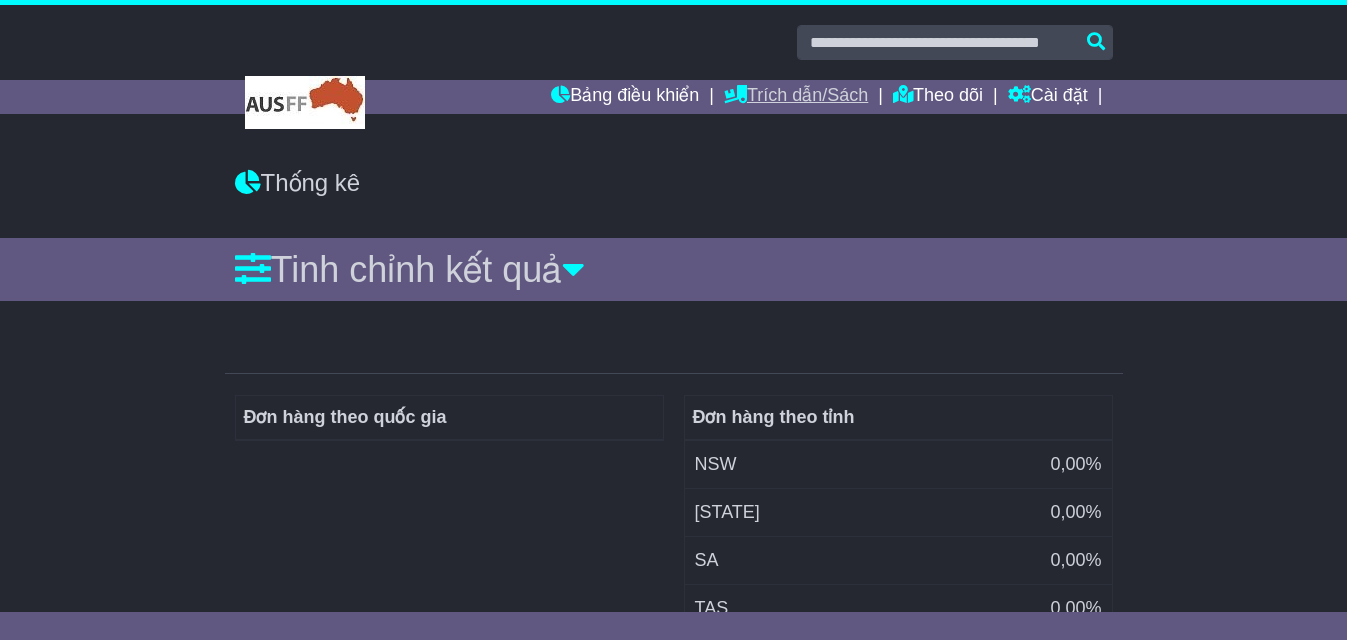 click on "Trích dẫn/Sách" at bounding box center (807, 95) 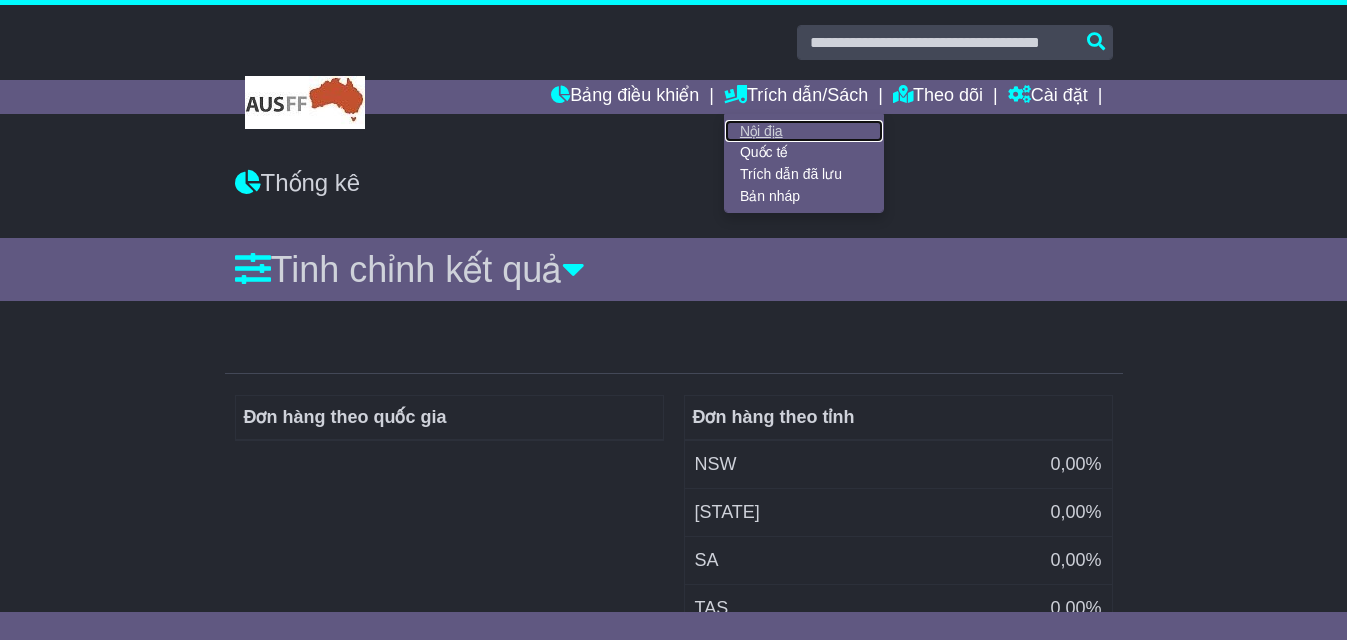 click on "Nội địa" at bounding box center (761, 131) 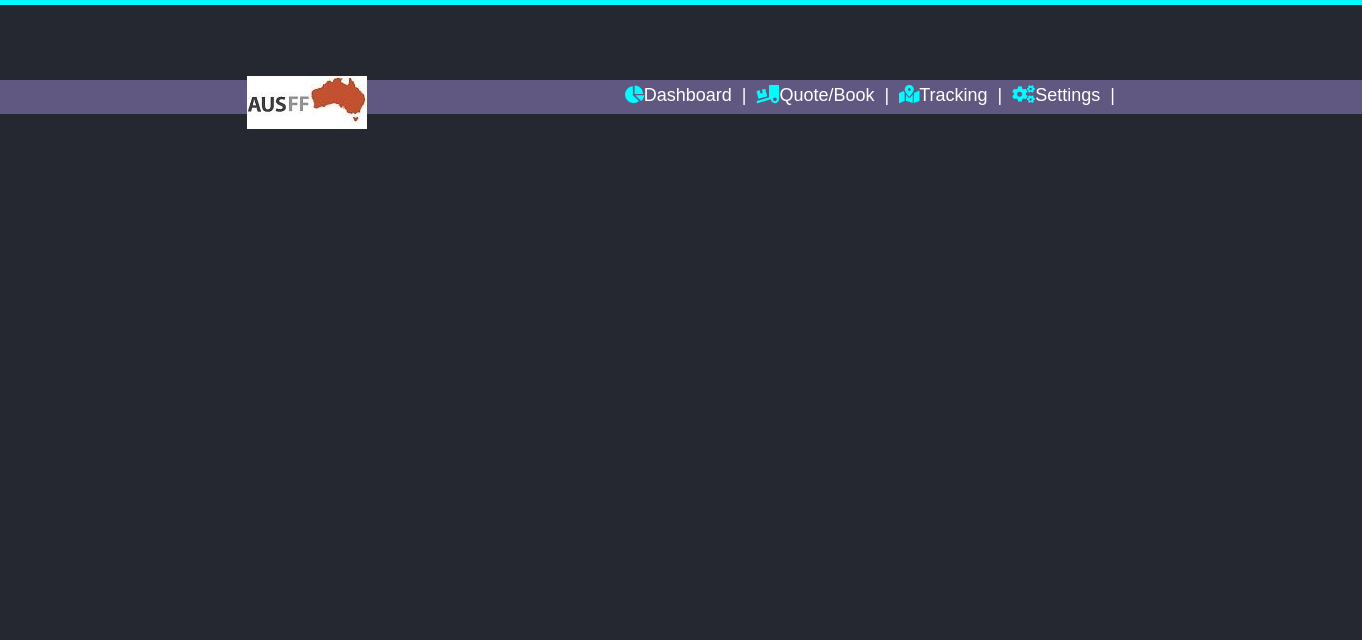 scroll, scrollTop: 0, scrollLeft: 0, axis: both 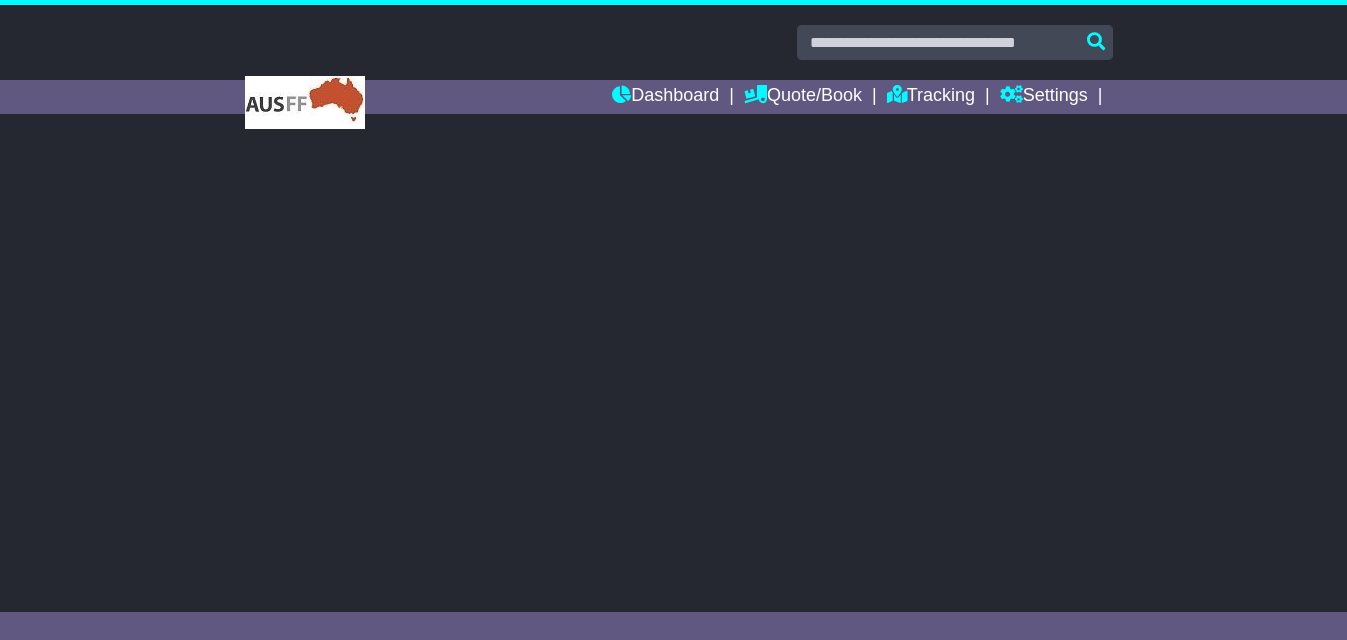select 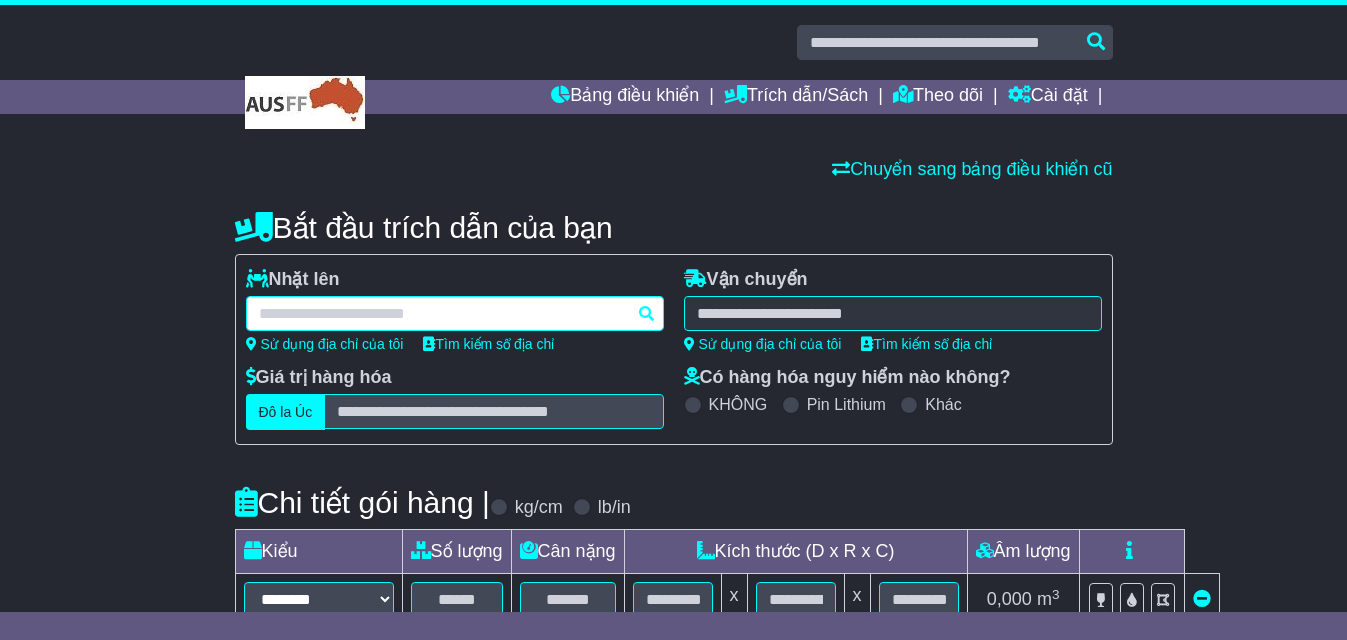 click at bounding box center [455, 313] 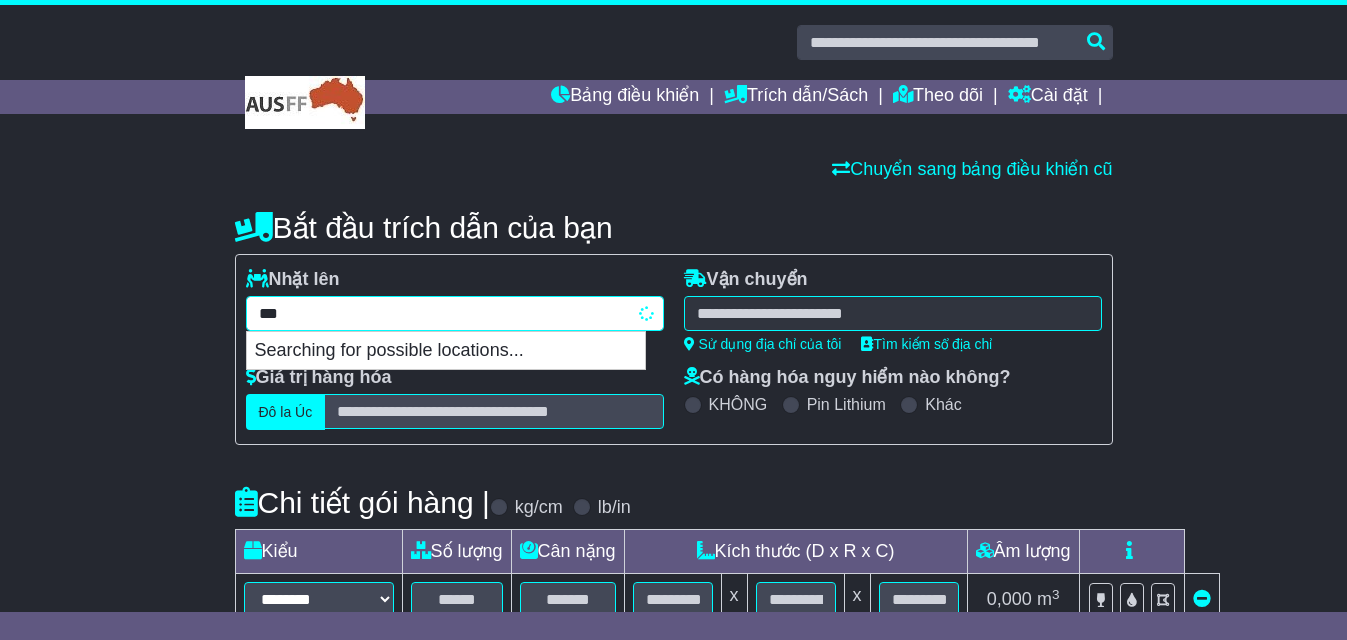 type on "****" 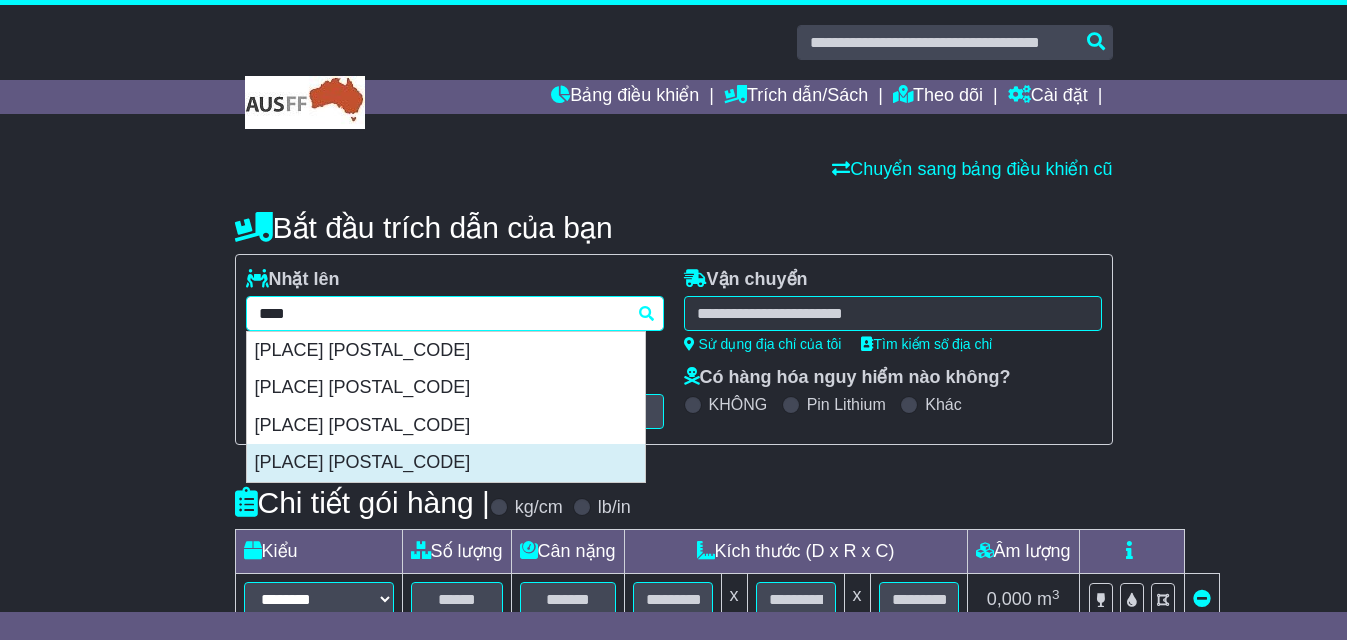 click on "[PLACE] [POSTAL_CODE]" at bounding box center (446, 463) 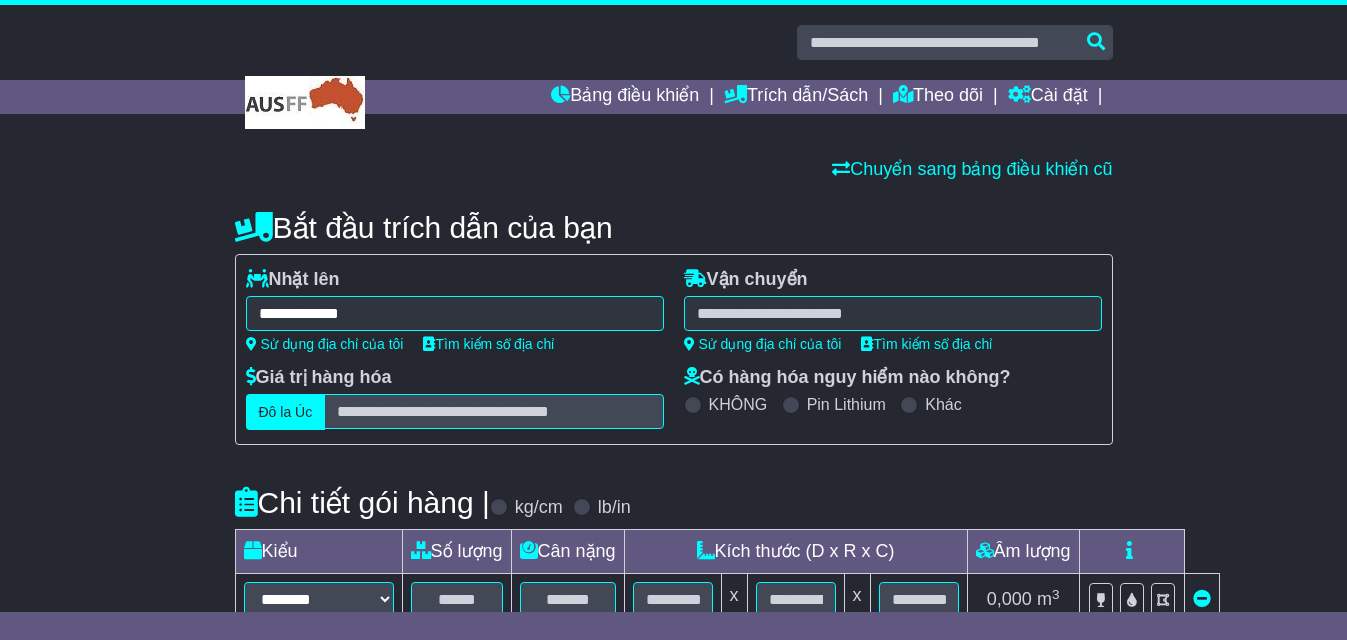 type on "**********" 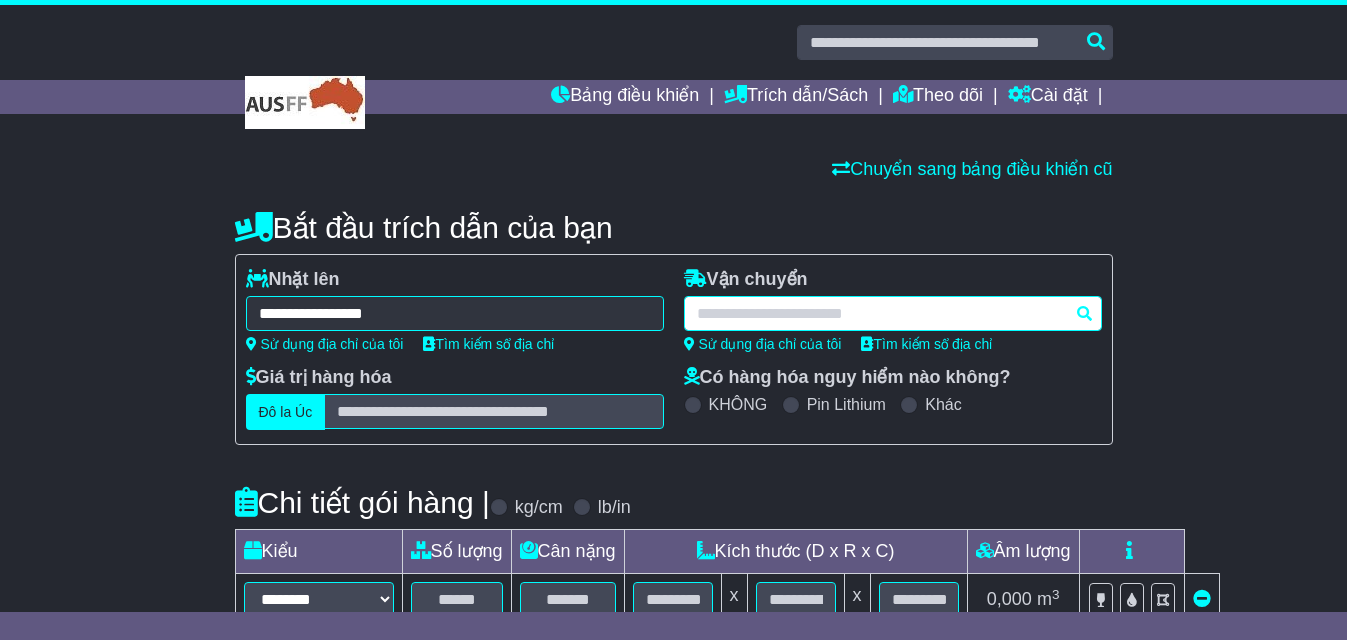 click at bounding box center [893, 313] 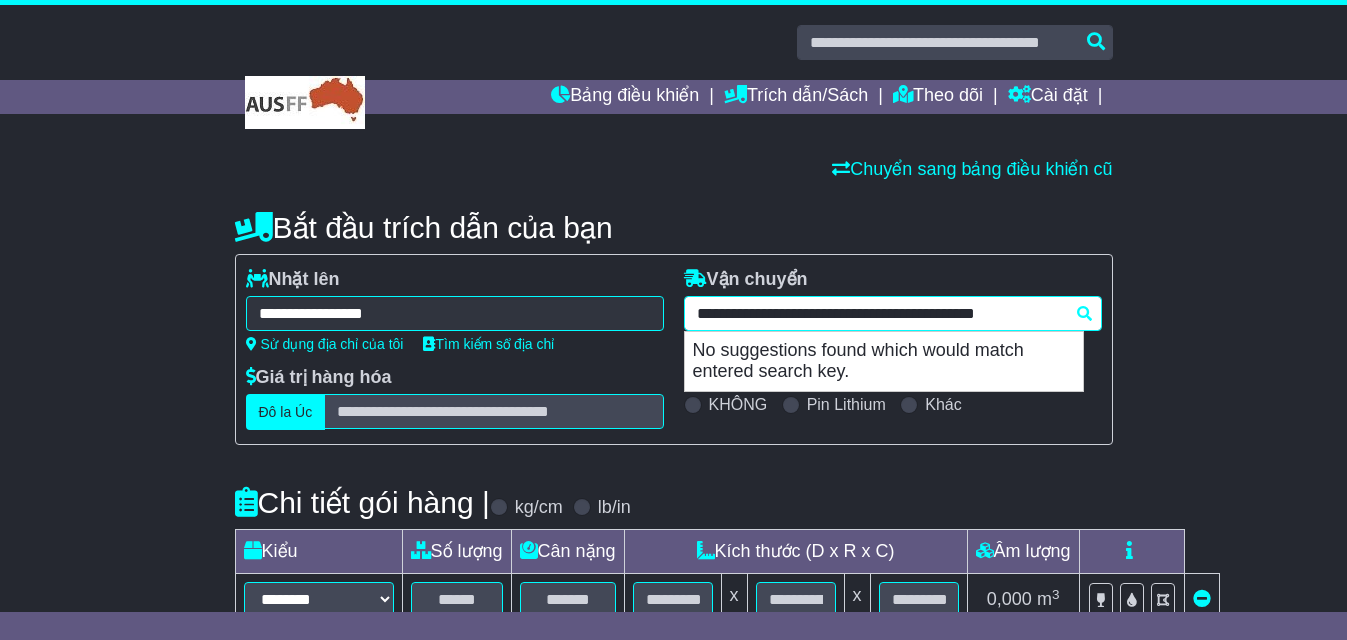 drag, startPoint x: 932, startPoint y: 315, endPoint x: 389, endPoint y: 317, distance: 543.00366 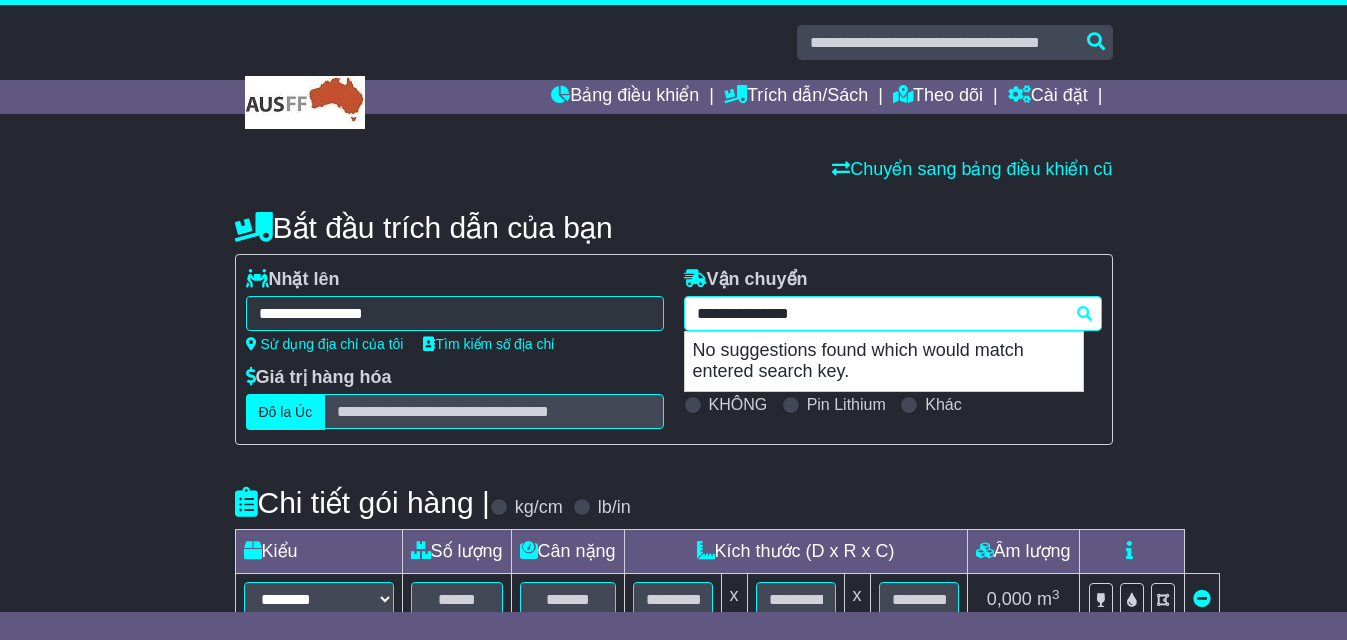 drag, startPoint x: 732, startPoint y: 313, endPoint x: 968, endPoint y: 321, distance: 236.13556 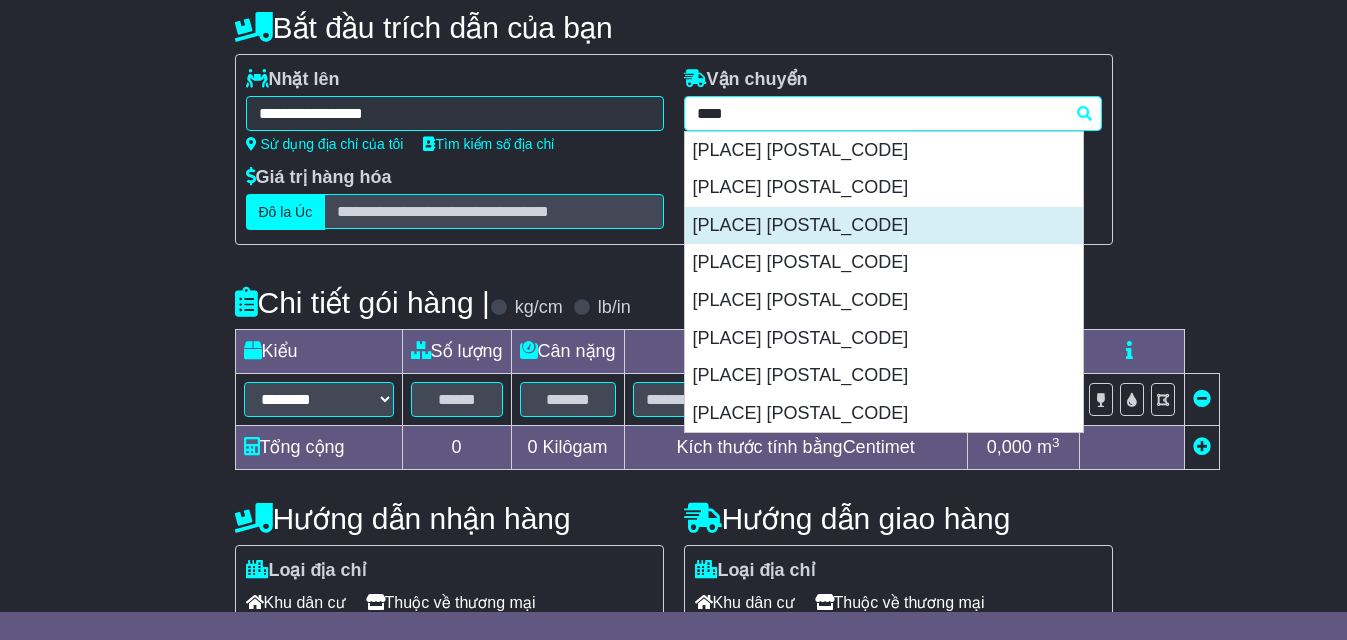 scroll, scrollTop: 100, scrollLeft: 0, axis: vertical 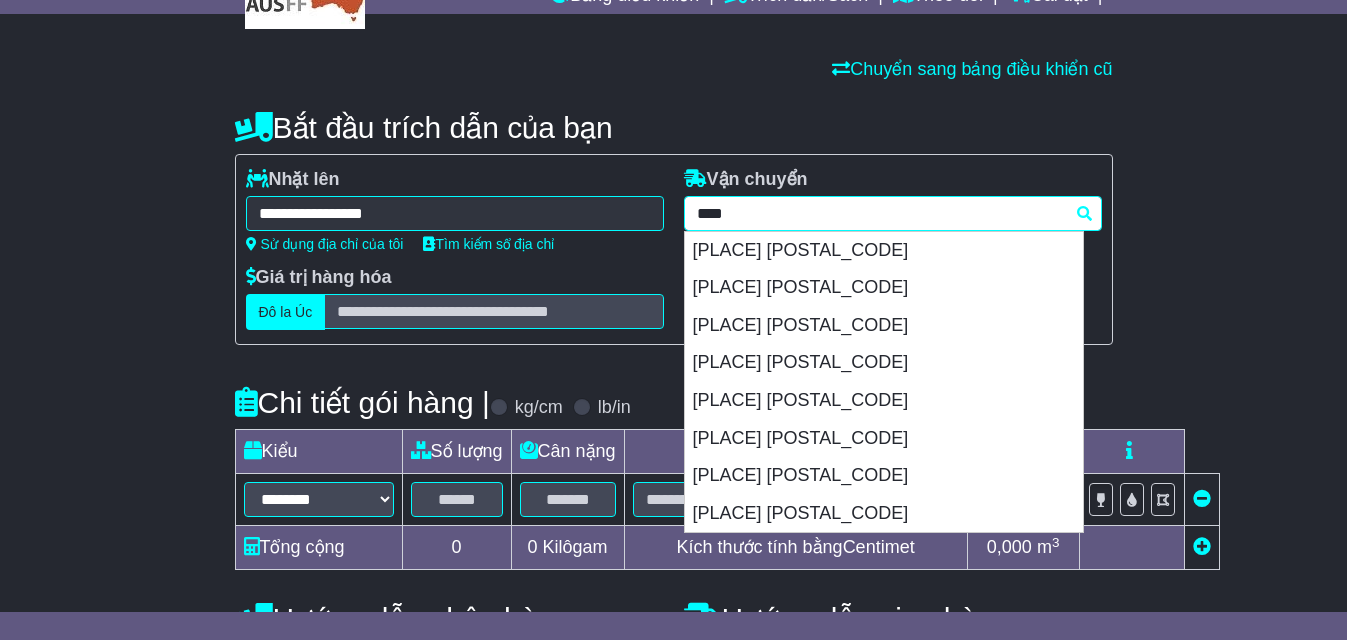 drag, startPoint x: 782, startPoint y: 209, endPoint x: 573, endPoint y: 224, distance: 209.53758 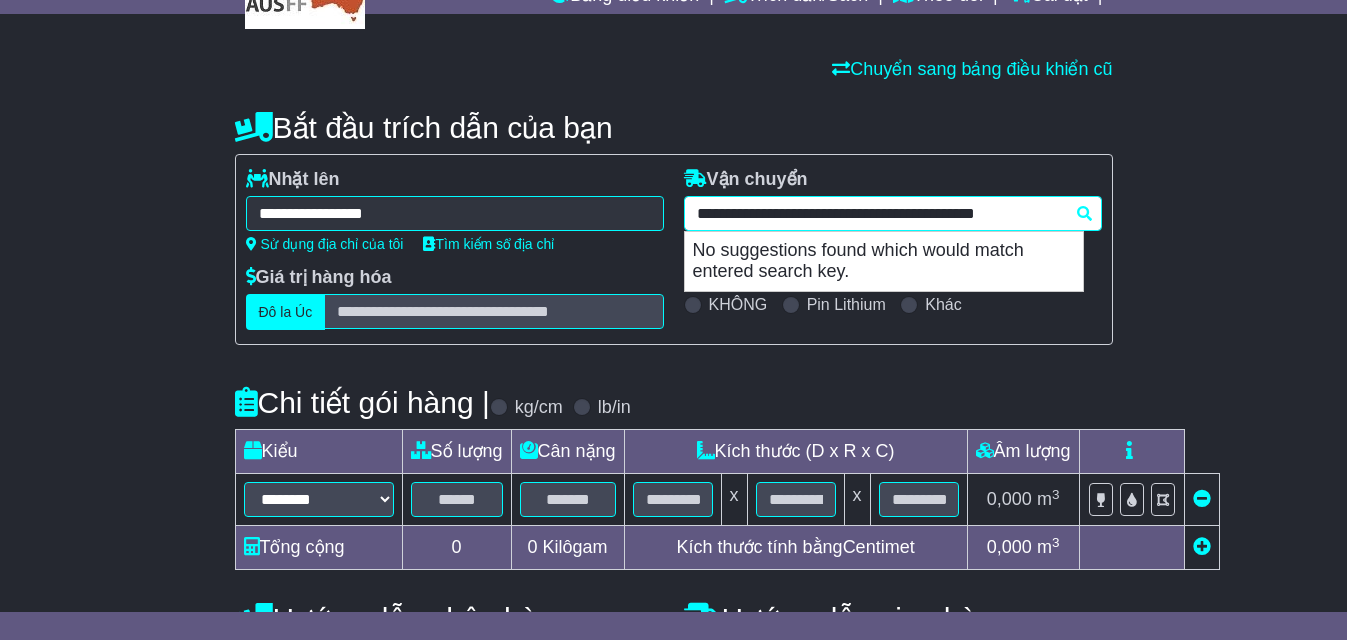 drag, startPoint x: 932, startPoint y: 212, endPoint x: 636, endPoint y: 213, distance: 296.00168 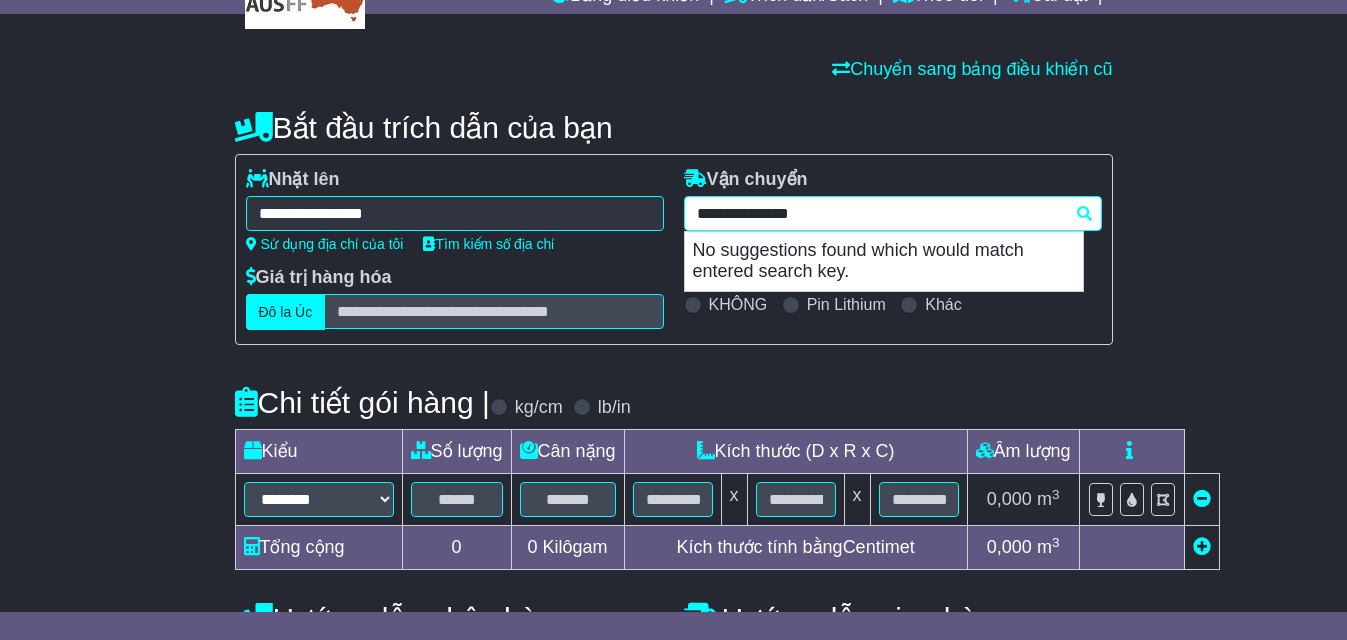 drag, startPoint x: 733, startPoint y: 210, endPoint x: 894, endPoint y: 212, distance: 161.01242 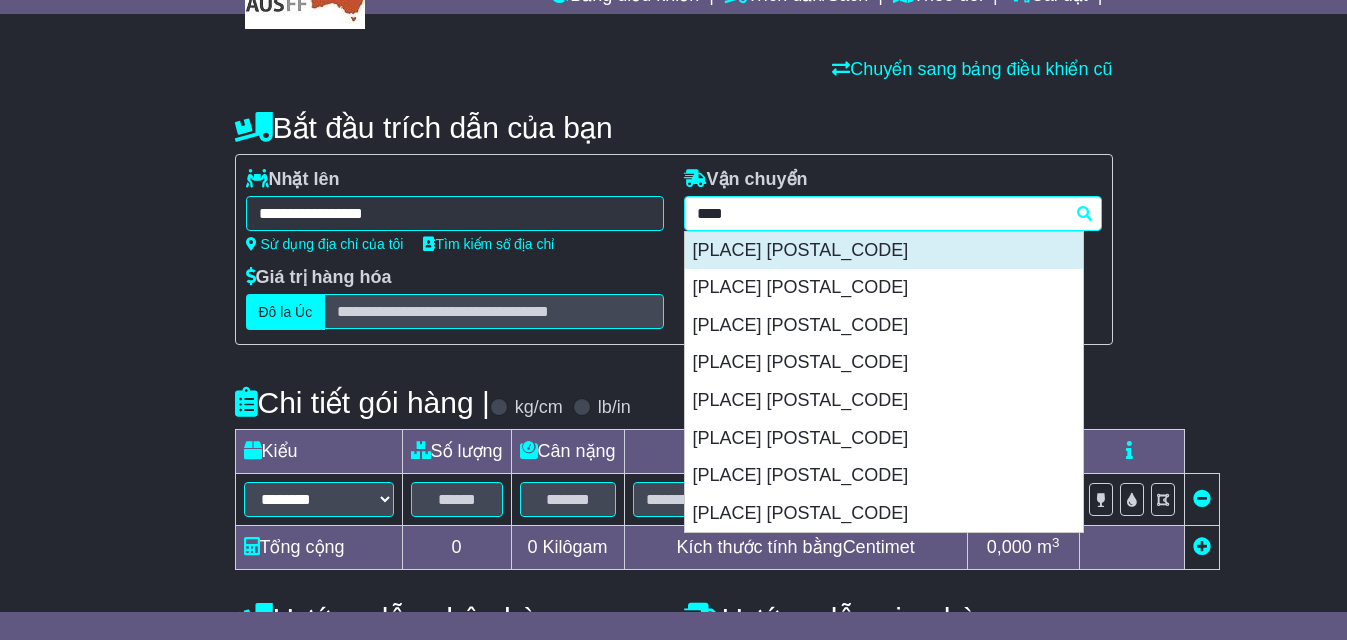 click on "[PLACE] [POSTAL_CODE]" at bounding box center (884, 251) 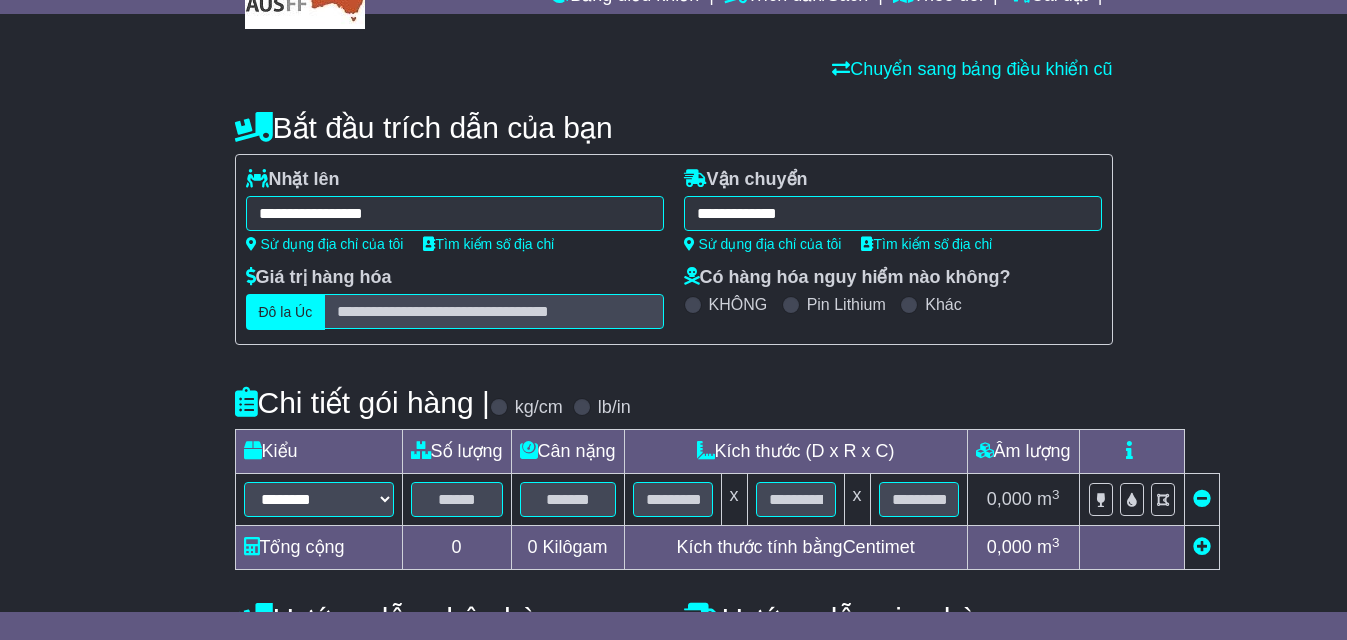 type on "**********" 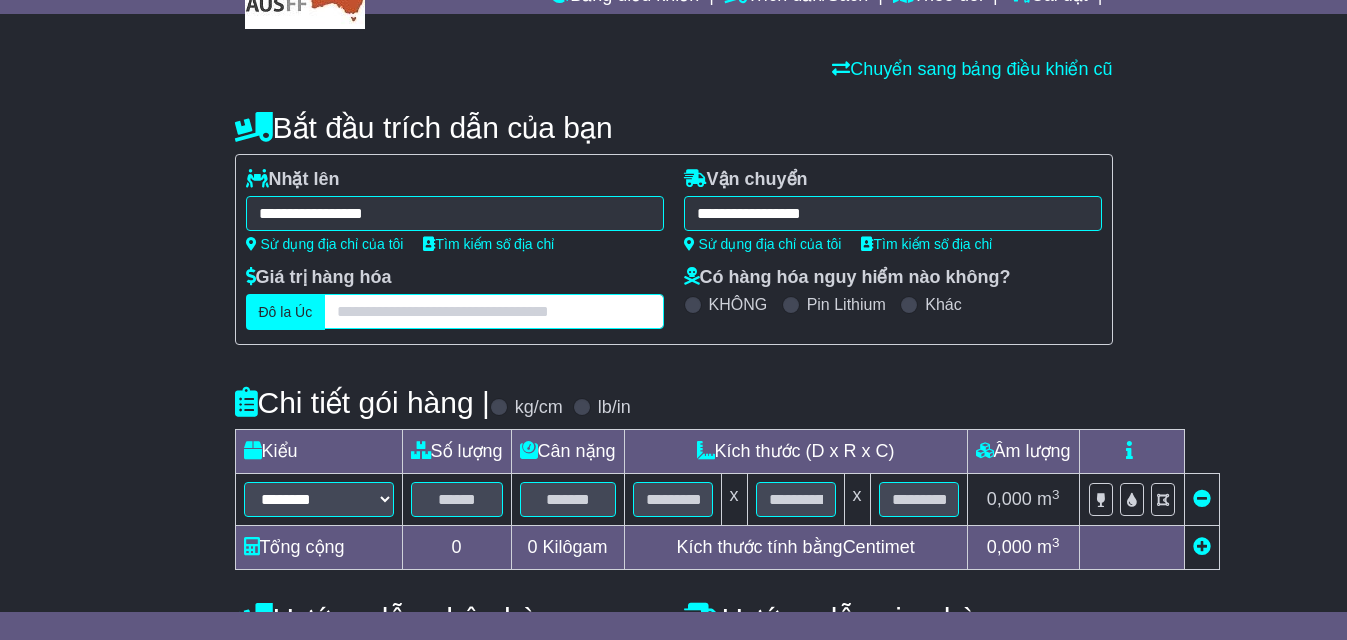 click at bounding box center (493, 311) 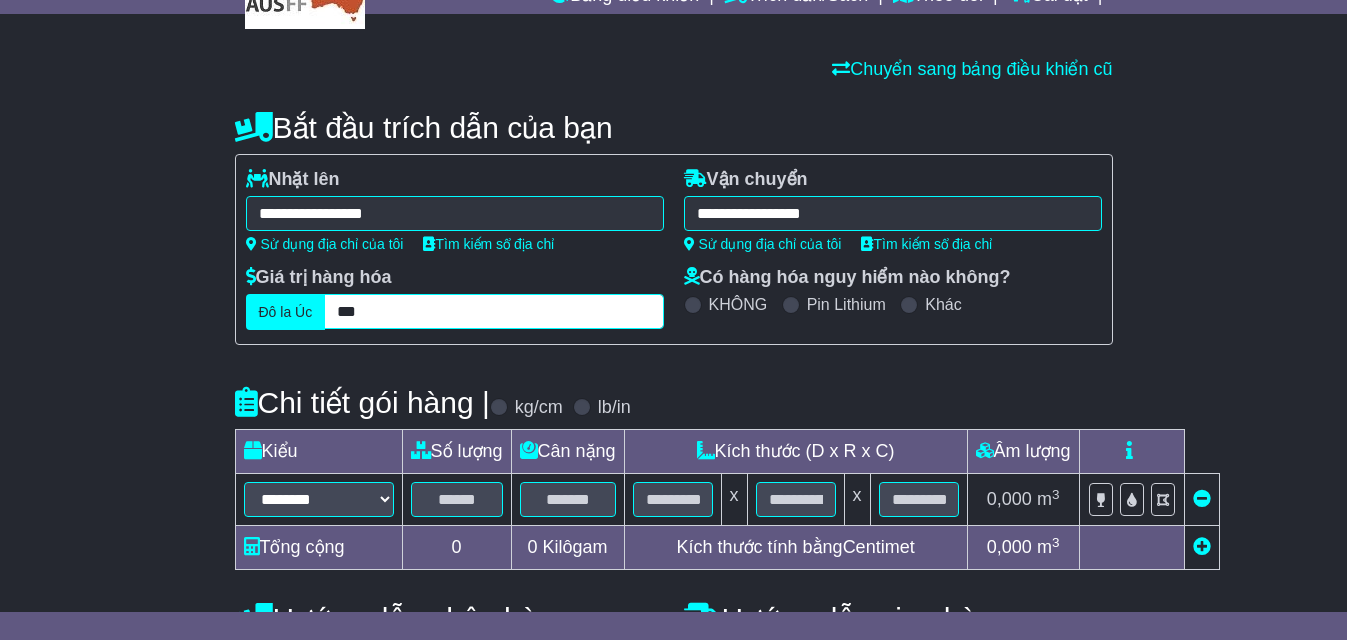 type on "***" 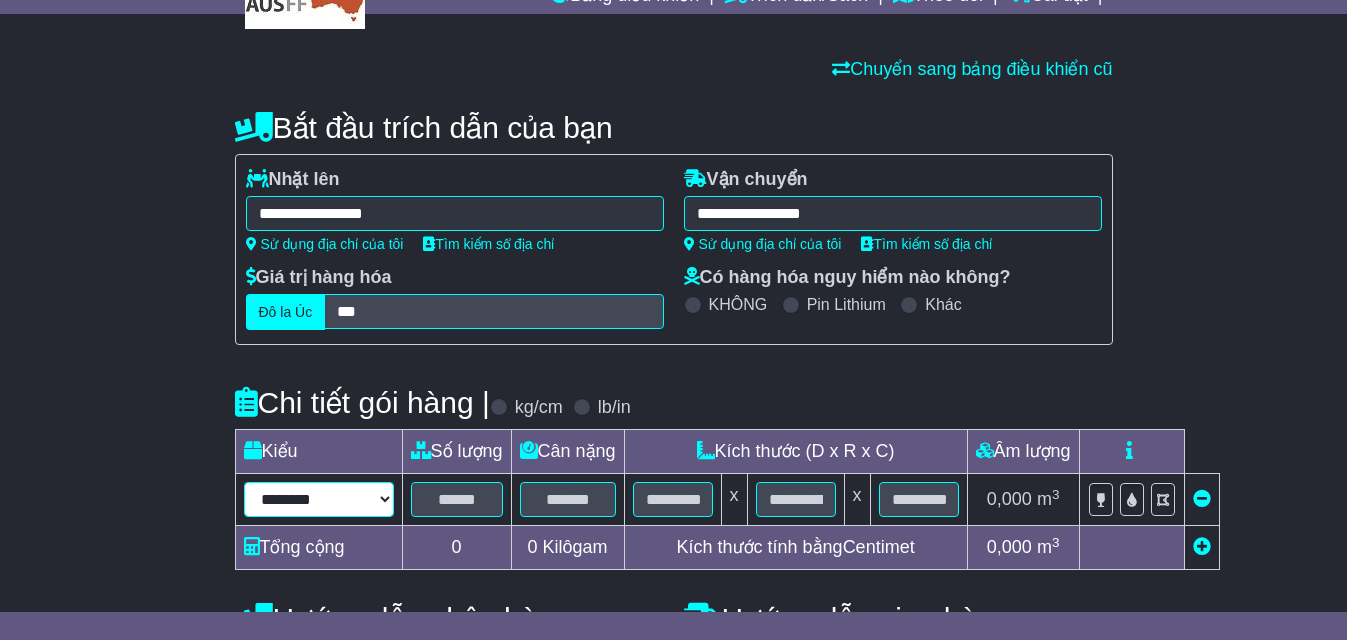 click on "******** ****** *** ******** ***** **** **** ****** *** *******" at bounding box center [319, 499] 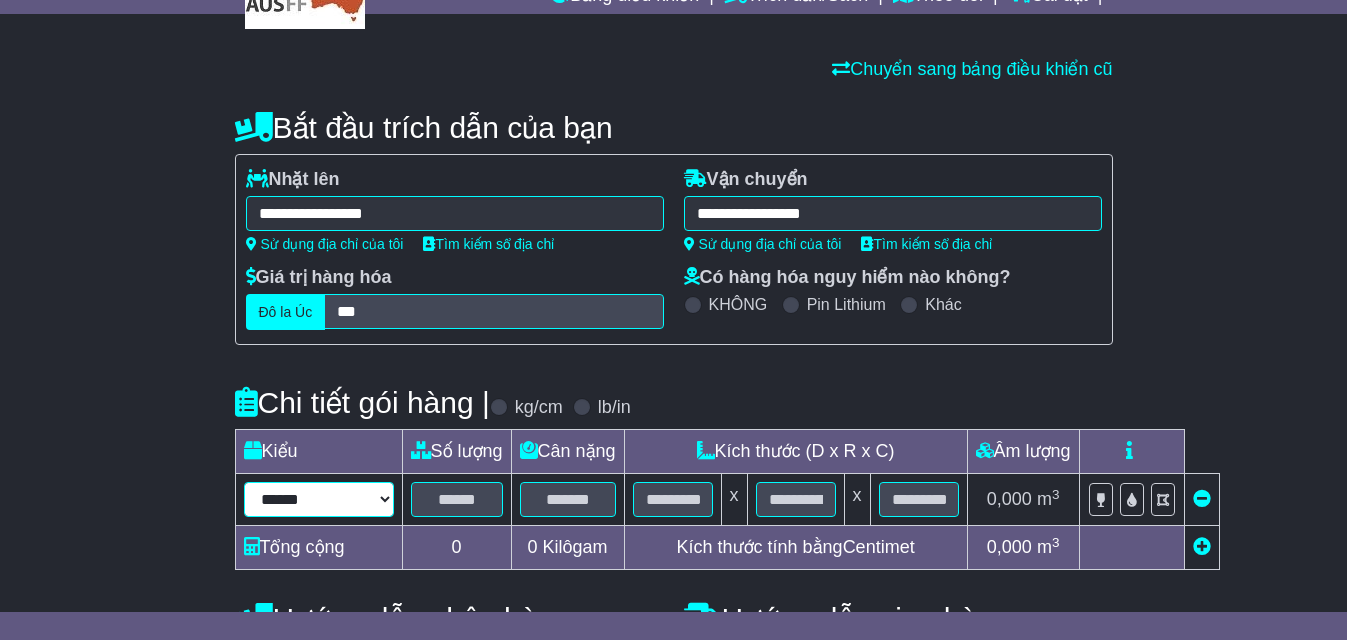 click on "******** ****** *** ******** ***** **** **** ****** *** *******" at bounding box center [319, 499] 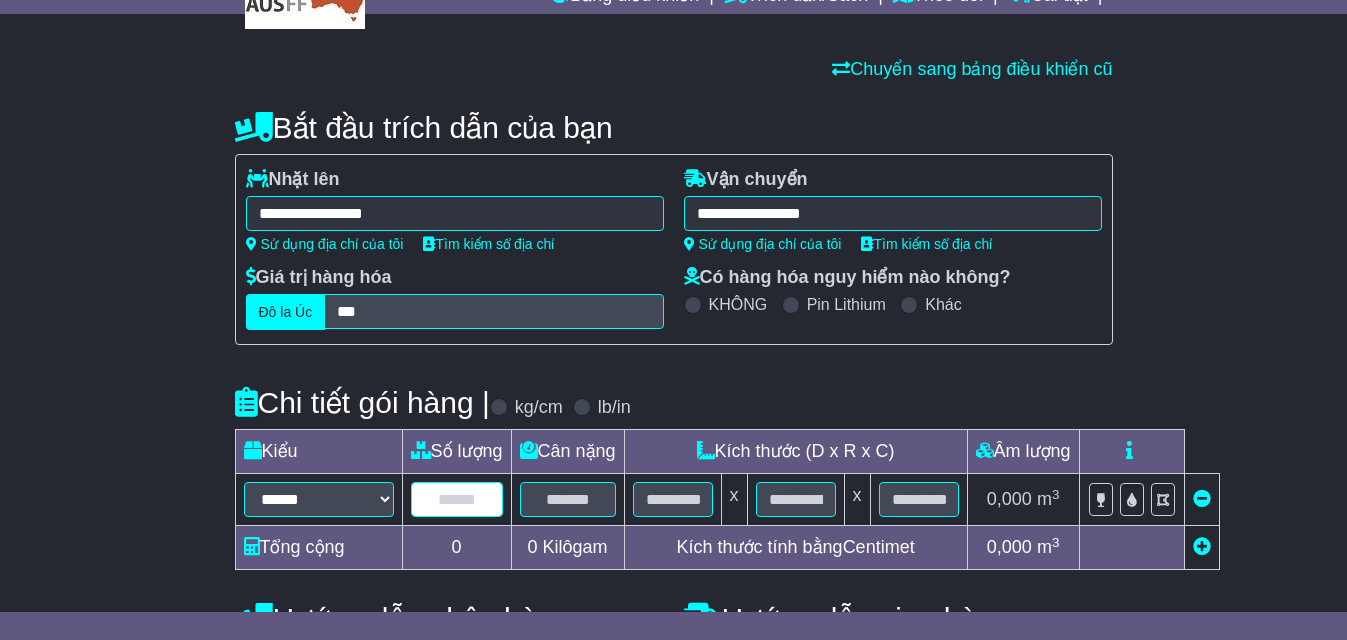 click at bounding box center [457, 499] 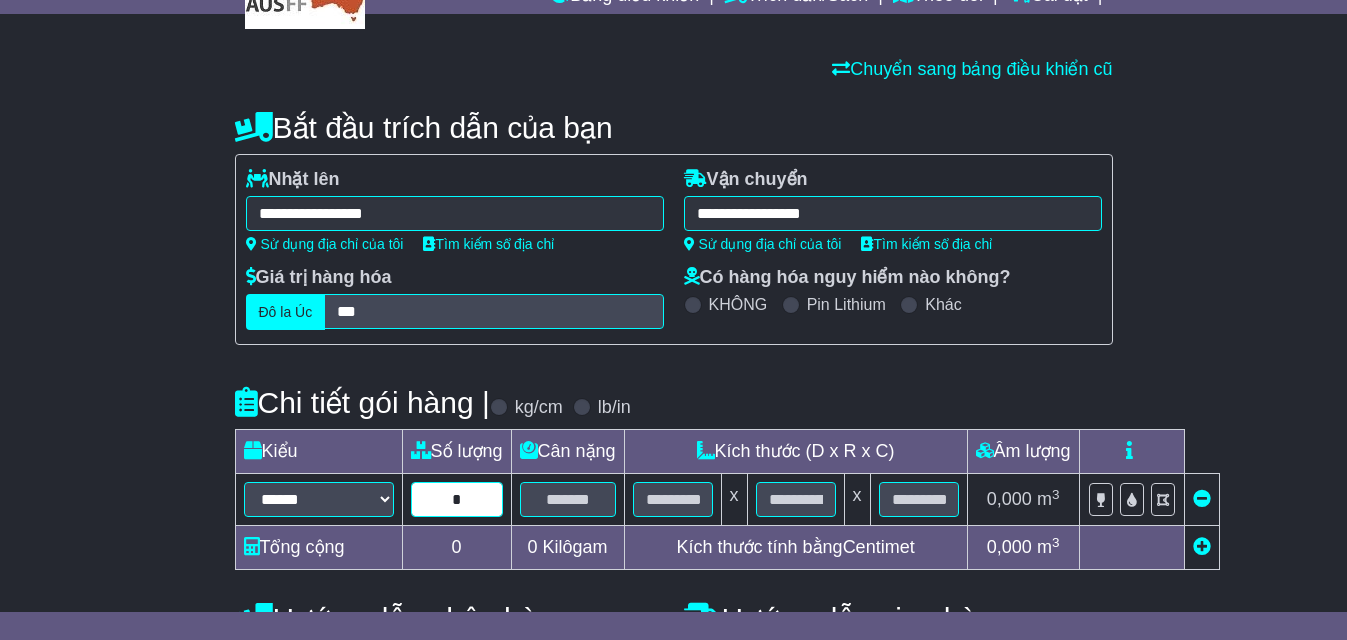 type on "*" 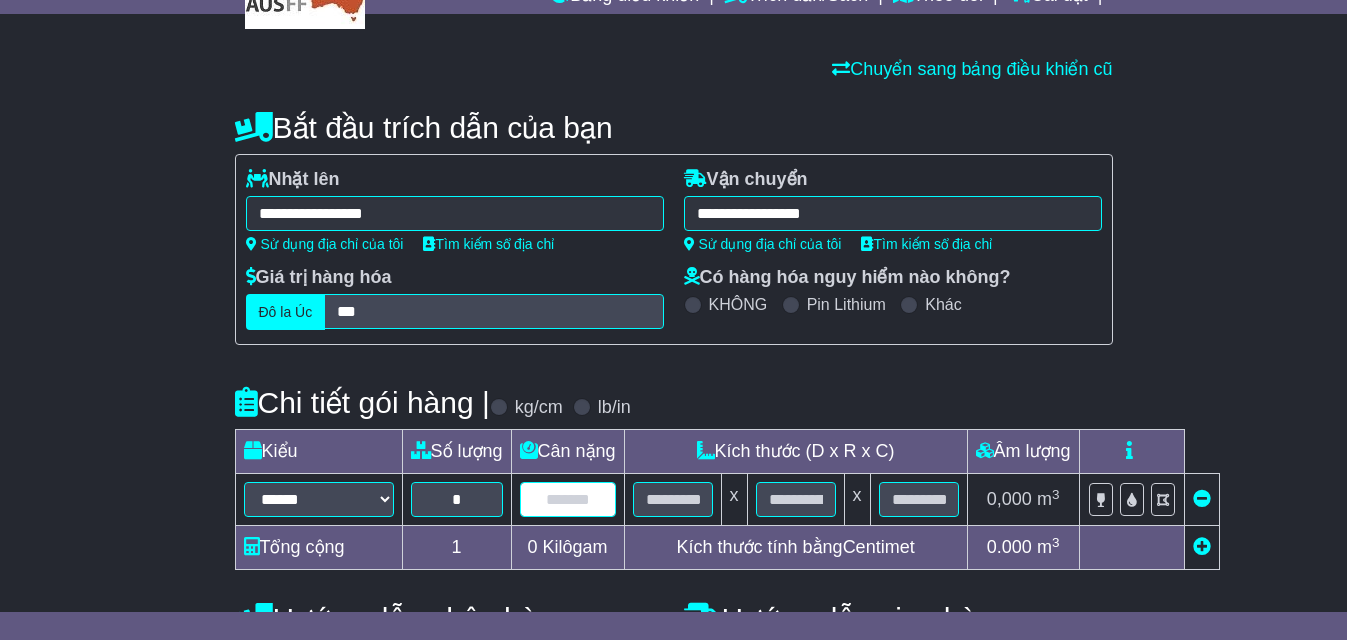 click at bounding box center (568, 499) 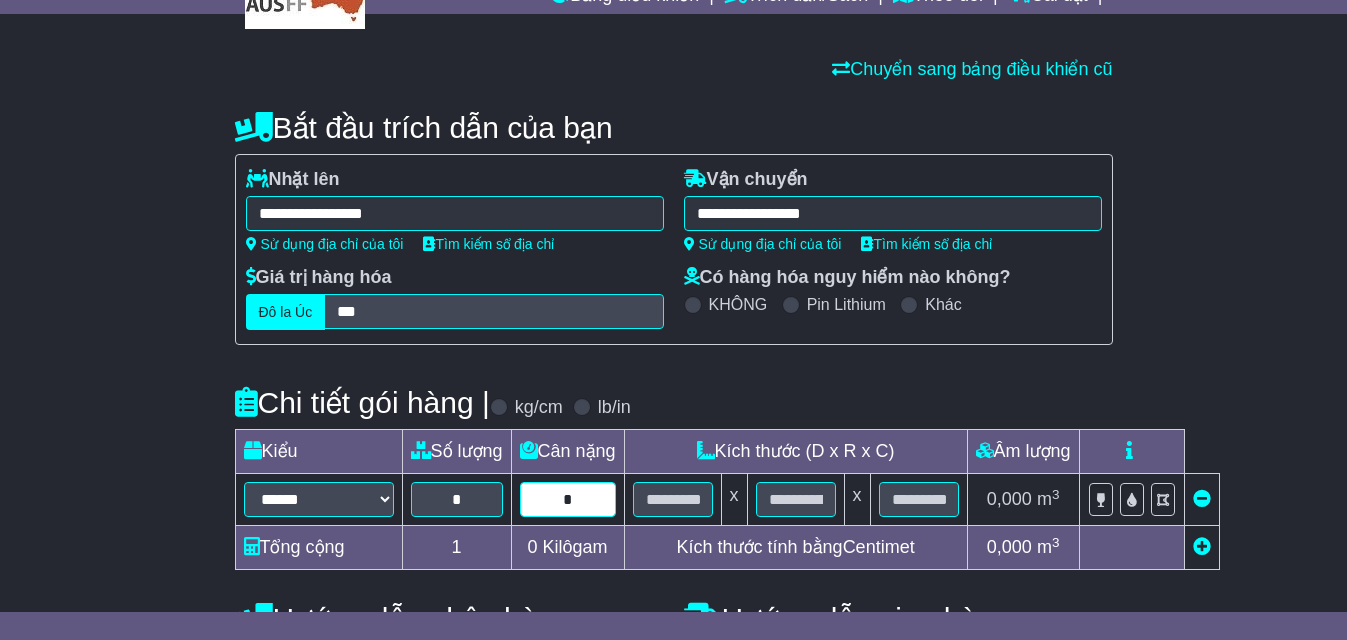 type on "*" 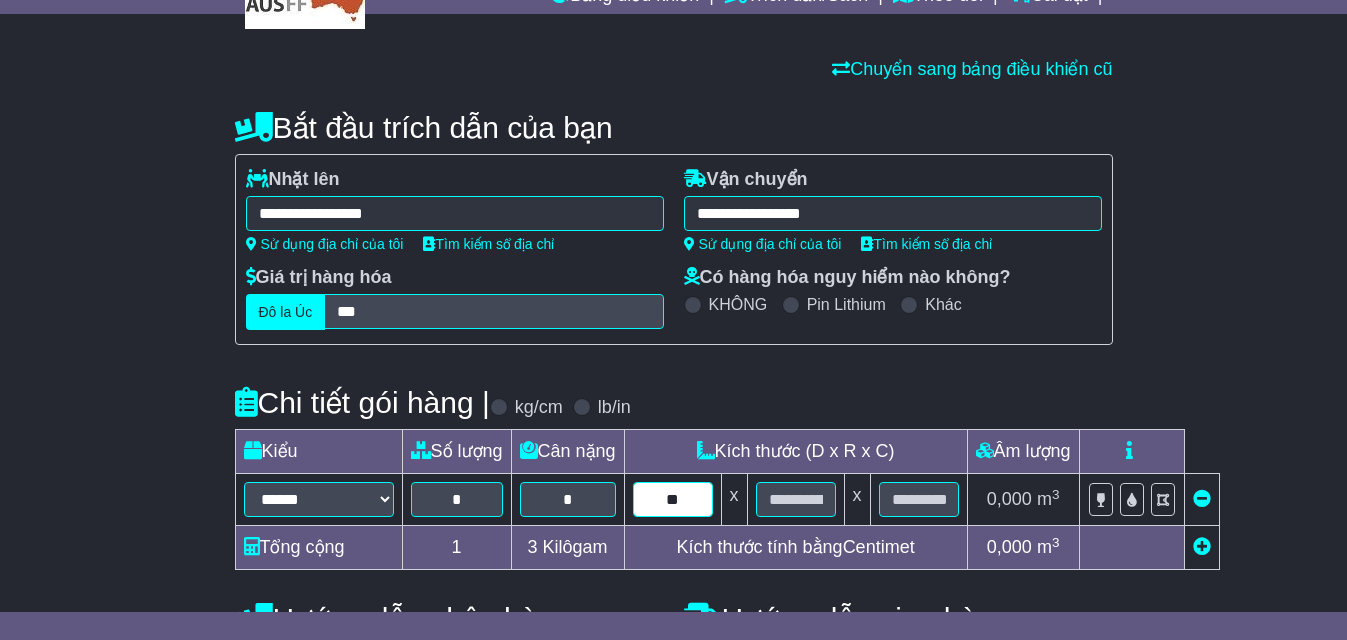 type on "**" 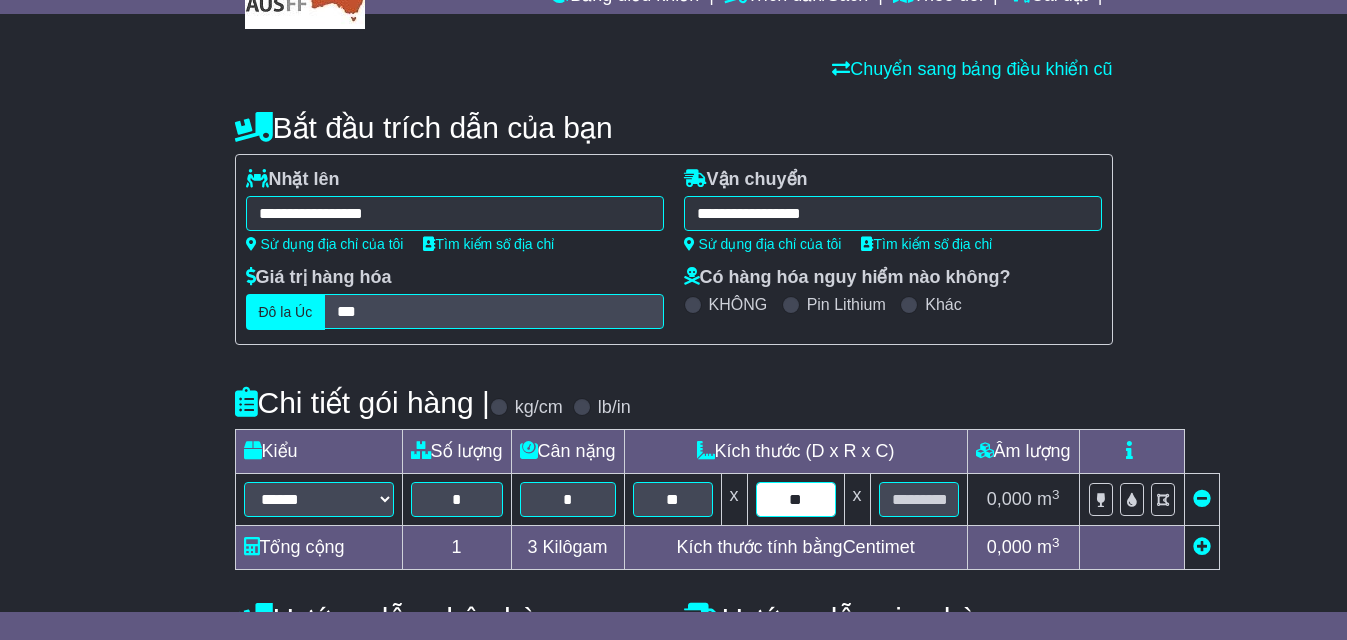 type on "**" 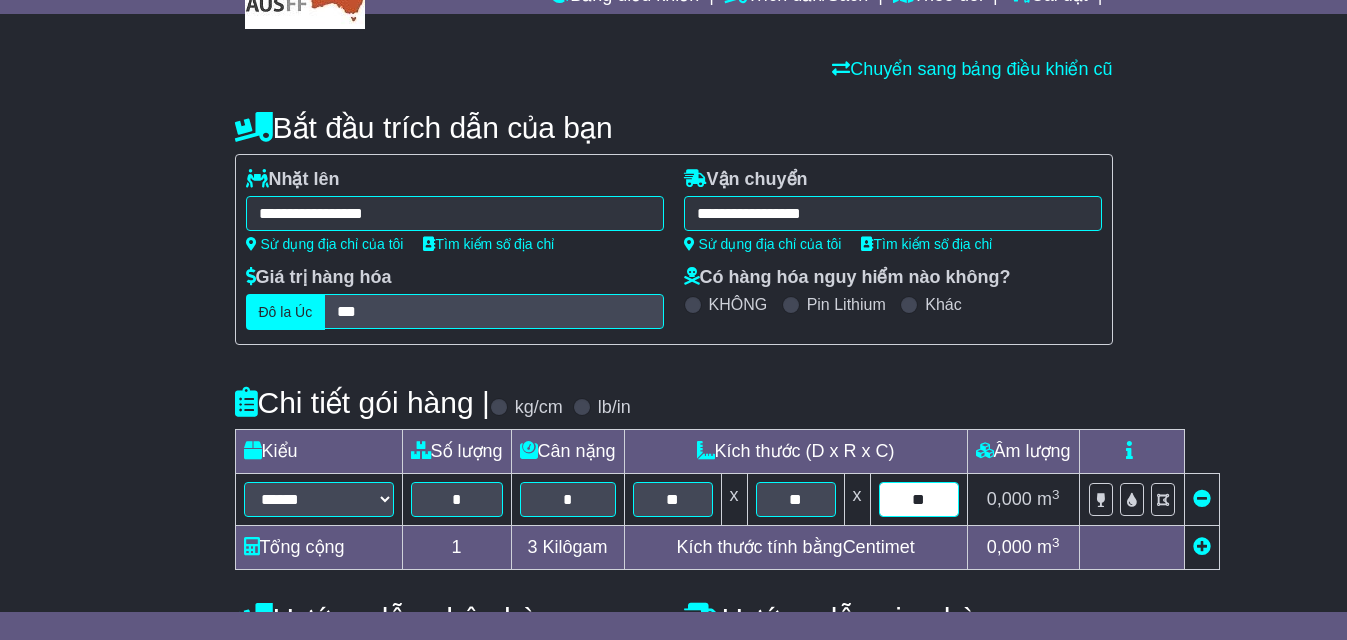 type on "**" 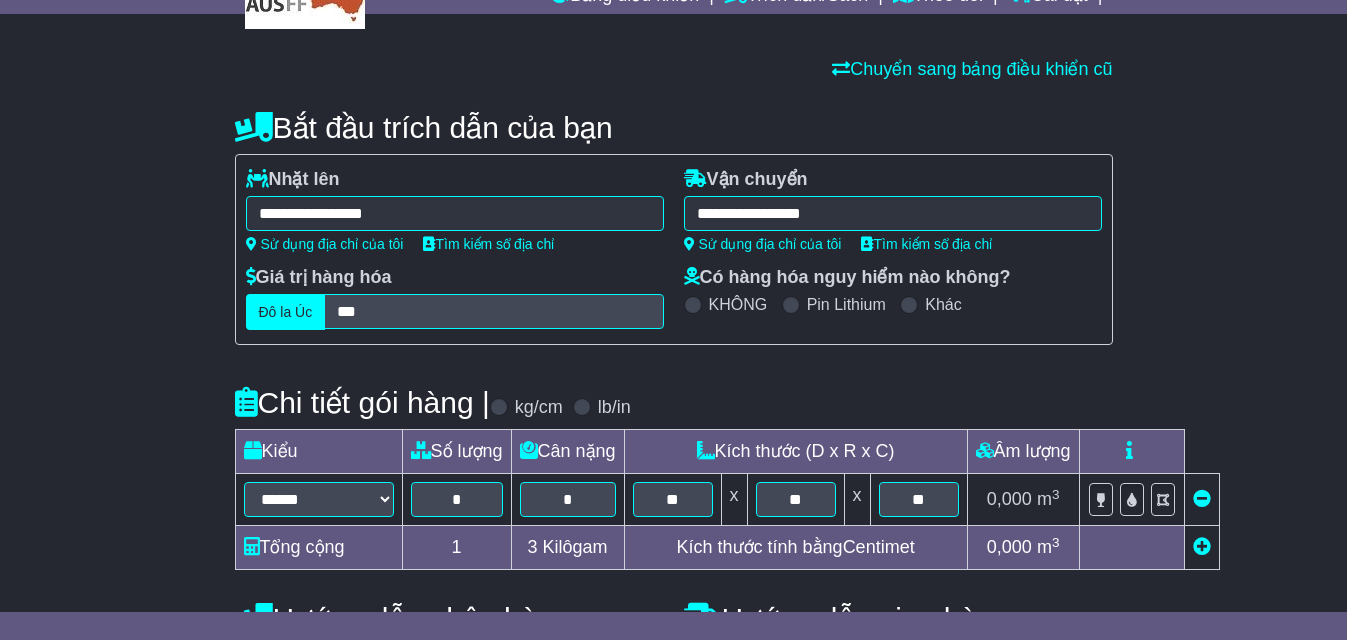 click at bounding box center (1131, 452) 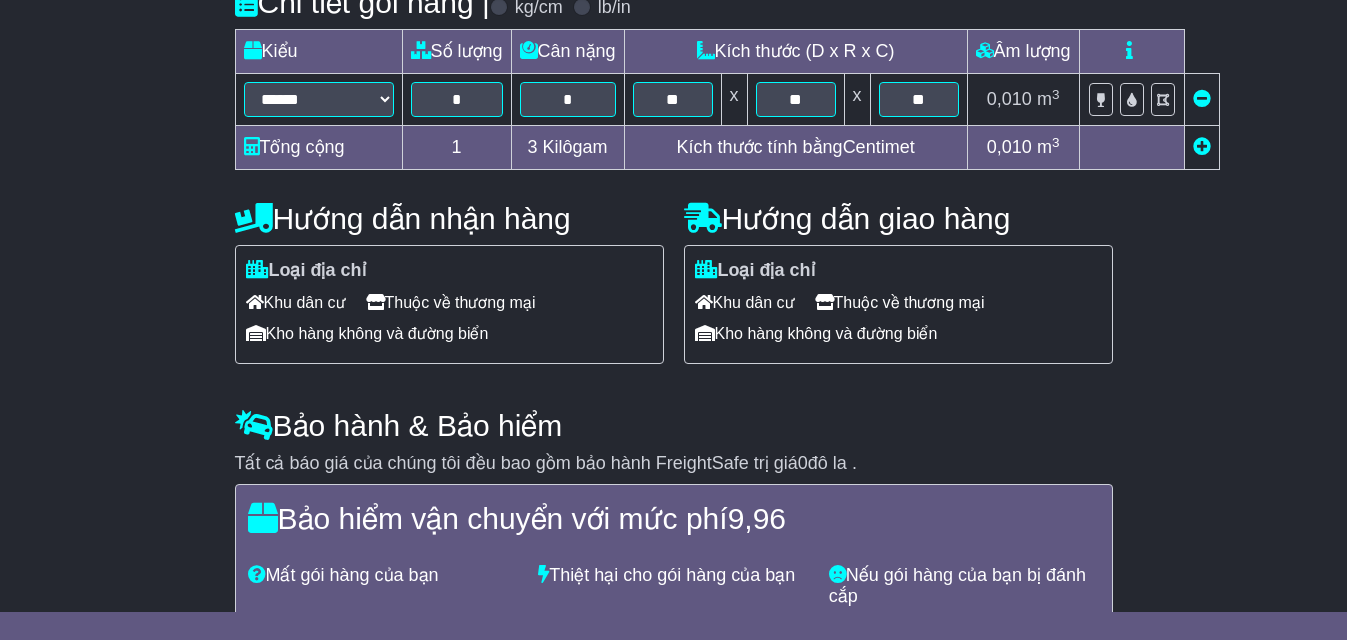 scroll, scrollTop: 690, scrollLeft: 0, axis: vertical 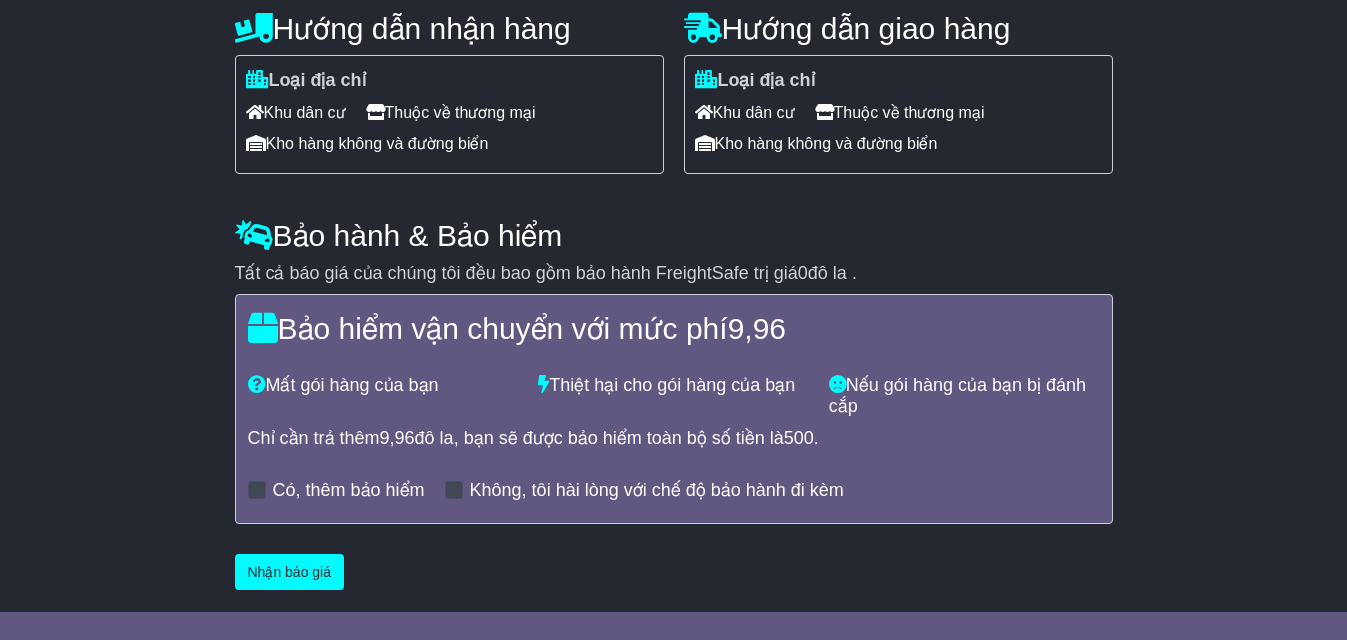 click on "Kho hàng không và đường biển" at bounding box center (377, 143) 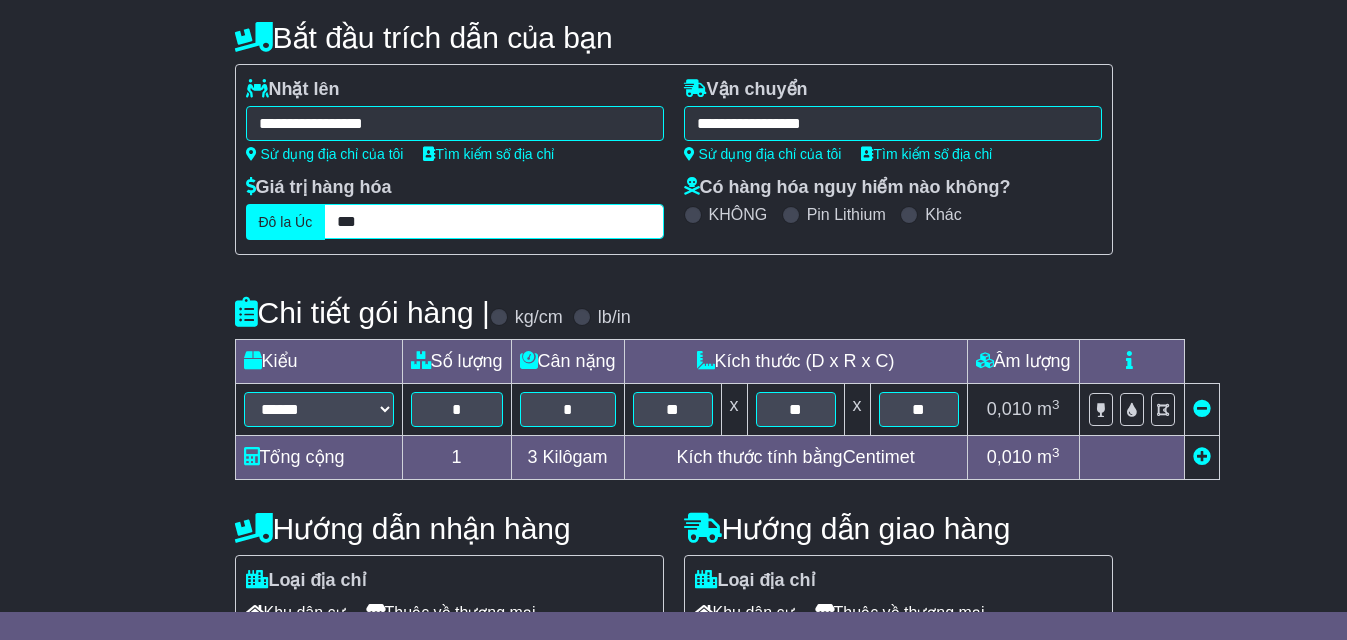 click on "***" at bounding box center (493, 221) 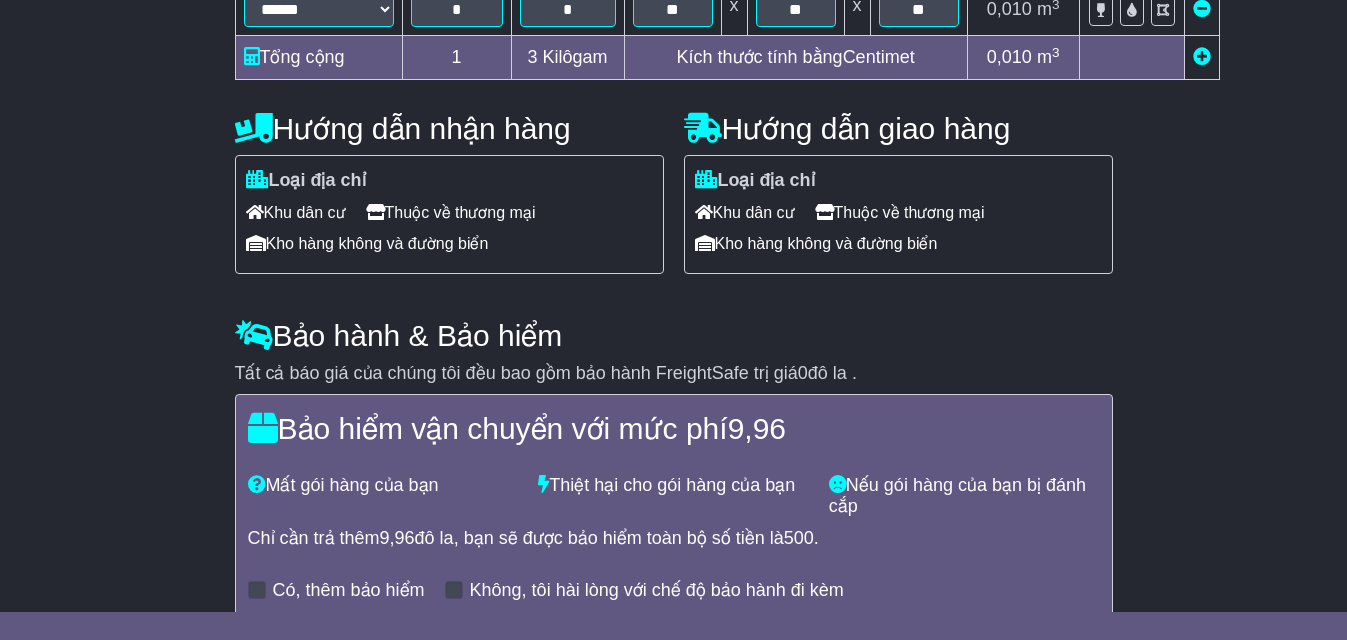 scroll, scrollTop: 692, scrollLeft: 0, axis: vertical 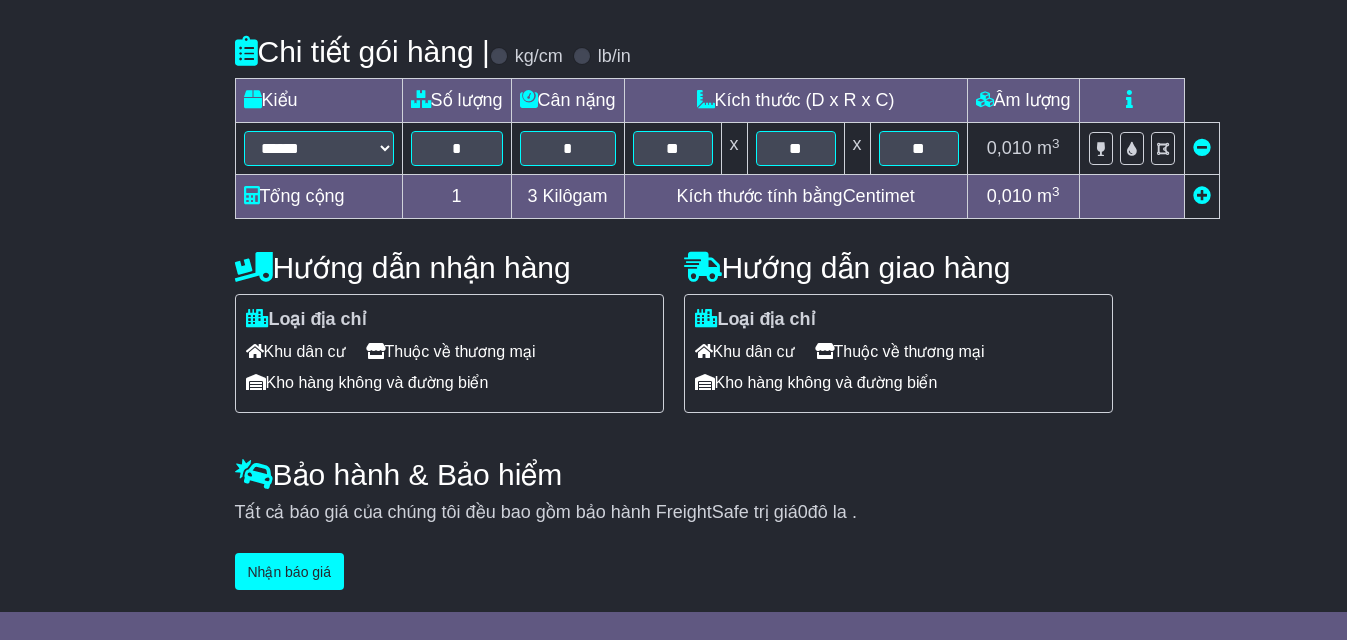 click on "Bảo hành & Bảo hiểm
Tất cả báo giá của chúng tôi đều bao gồm bảo hành FreightSafe trị giá  0  đô la .
Bảo hiểm vận chuyển với mức phí  0.00
Mất gói hàng của bạn
Thiệt hại cho gói hàng của bạn
Nếu gói hàng của bạn bị đánh cắp
Chỉ cần trả thêm  0.00  đô la, bạn sẽ được bảo hiểm toàn bộ số tiền là  100 .
Có, thêm bảo hiểm
Không, tôi hài lòng với chế độ bảo hành đi kèm" at bounding box center [674, 490] 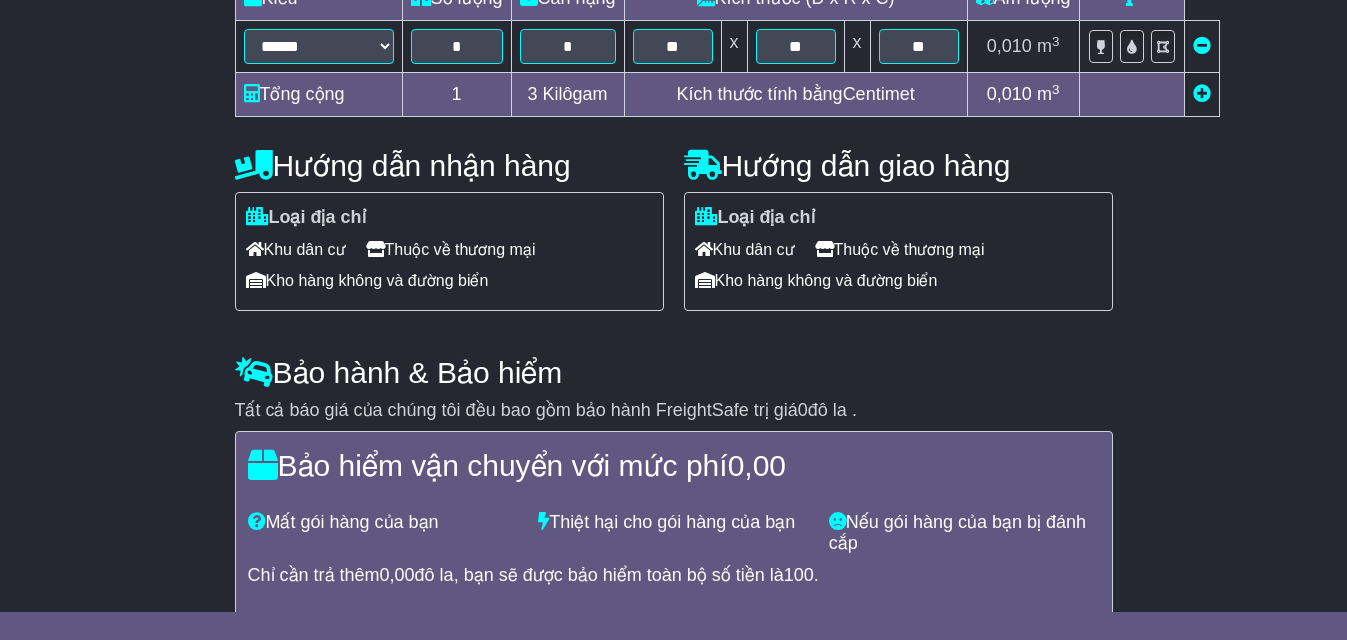 scroll, scrollTop: 653, scrollLeft: 0, axis: vertical 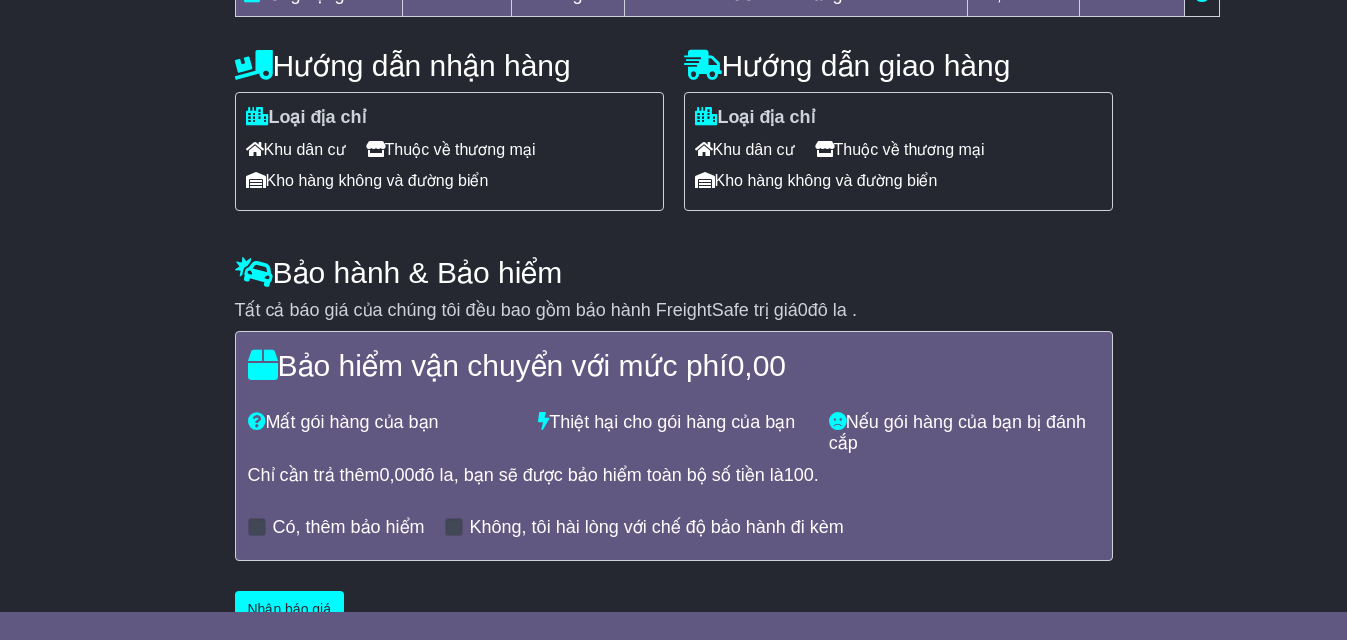 click on "Có, thêm bảo hiểm" at bounding box center [349, 527] 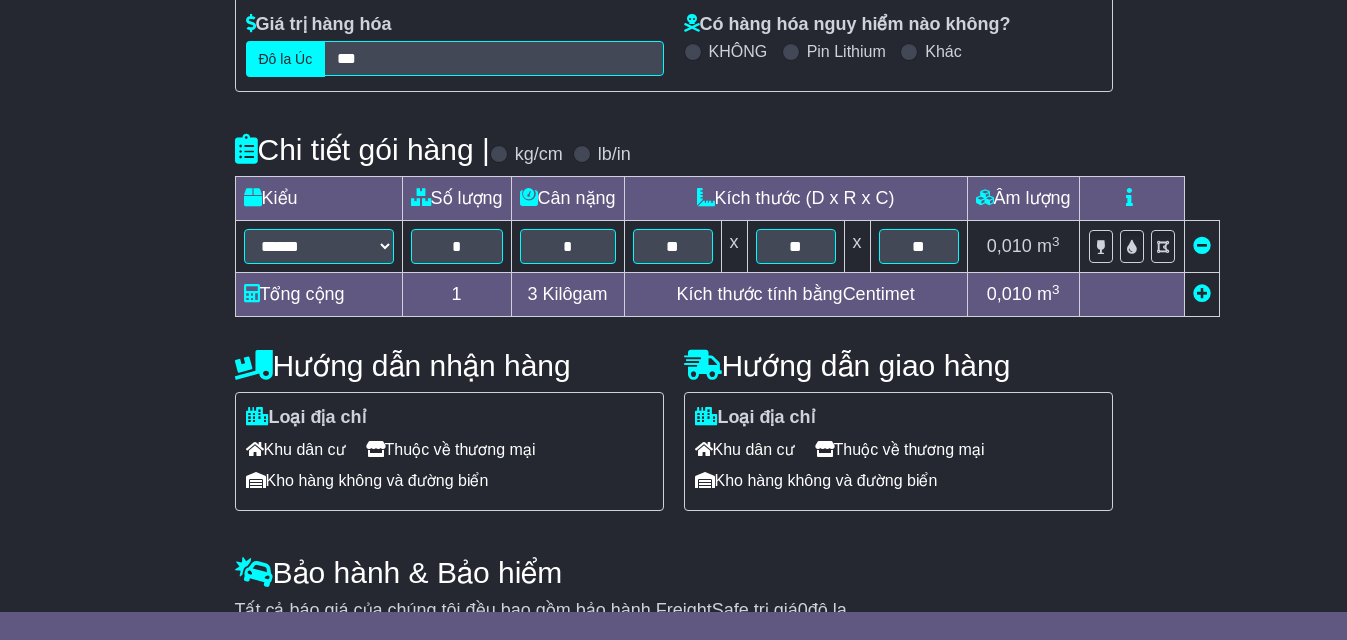 scroll, scrollTop: 53, scrollLeft: 0, axis: vertical 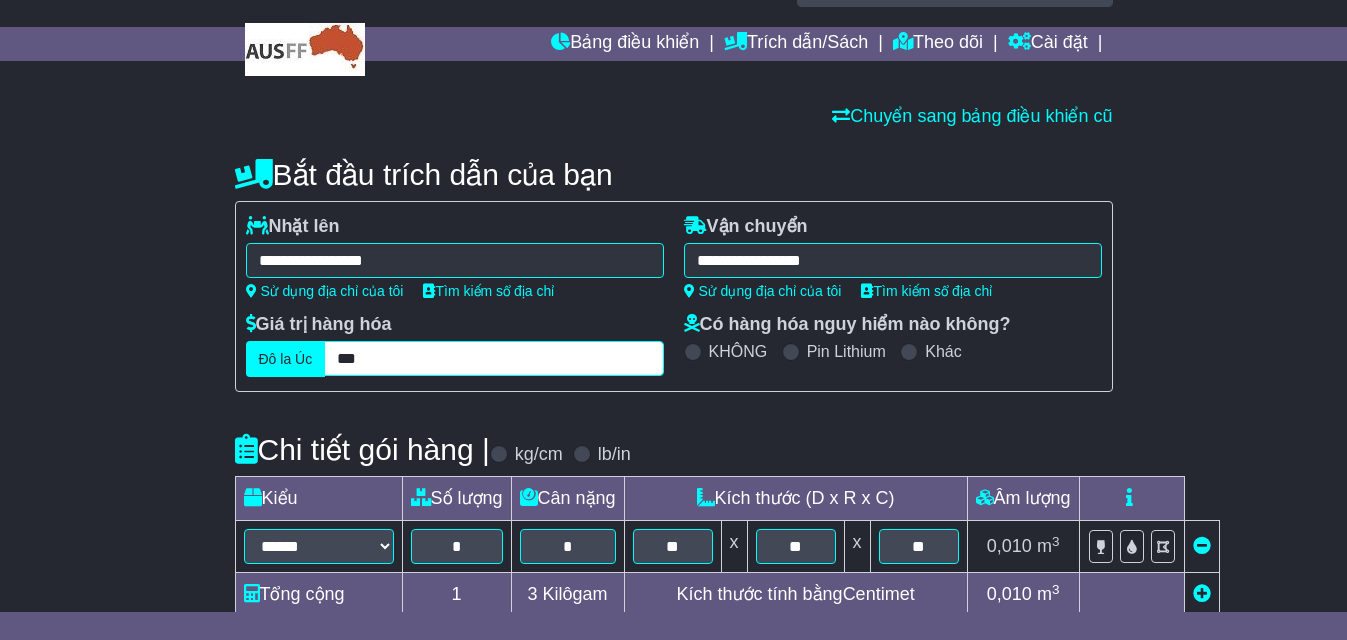 drag, startPoint x: 347, startPoint y: 358, endPoint x: 335, endPoint y: 358, distance: 12 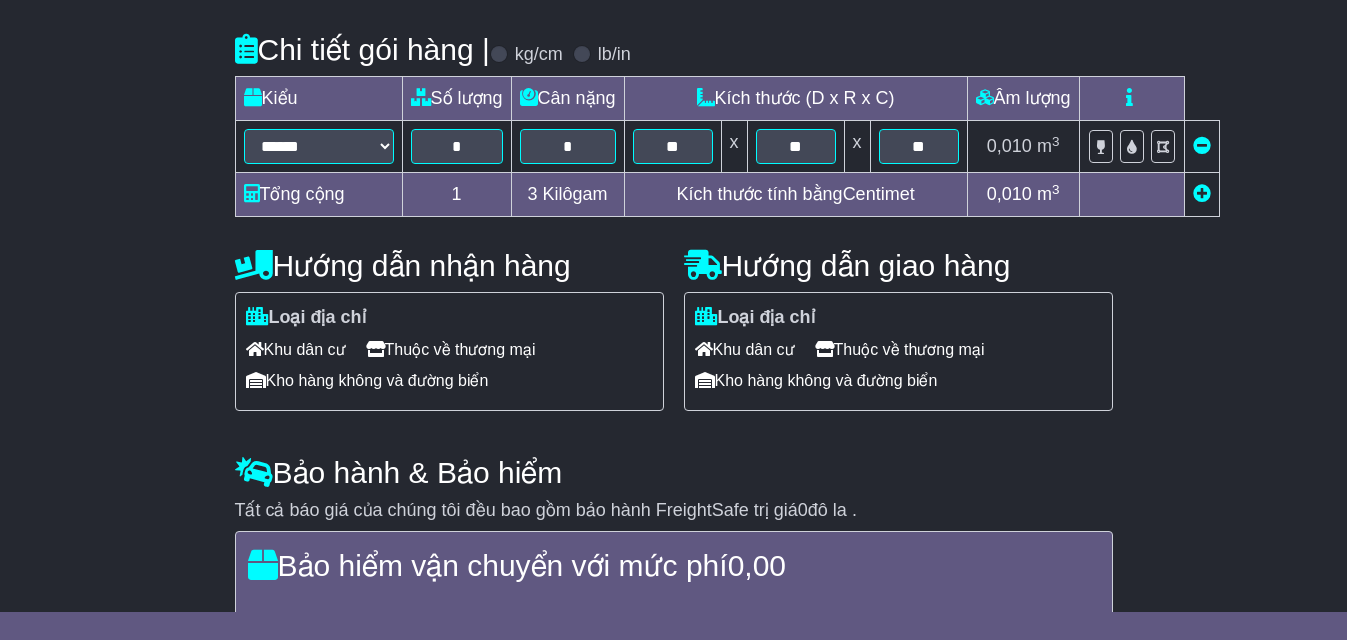 scroll, scrollTop: 692, scrollLeft: 0, axis: vertical 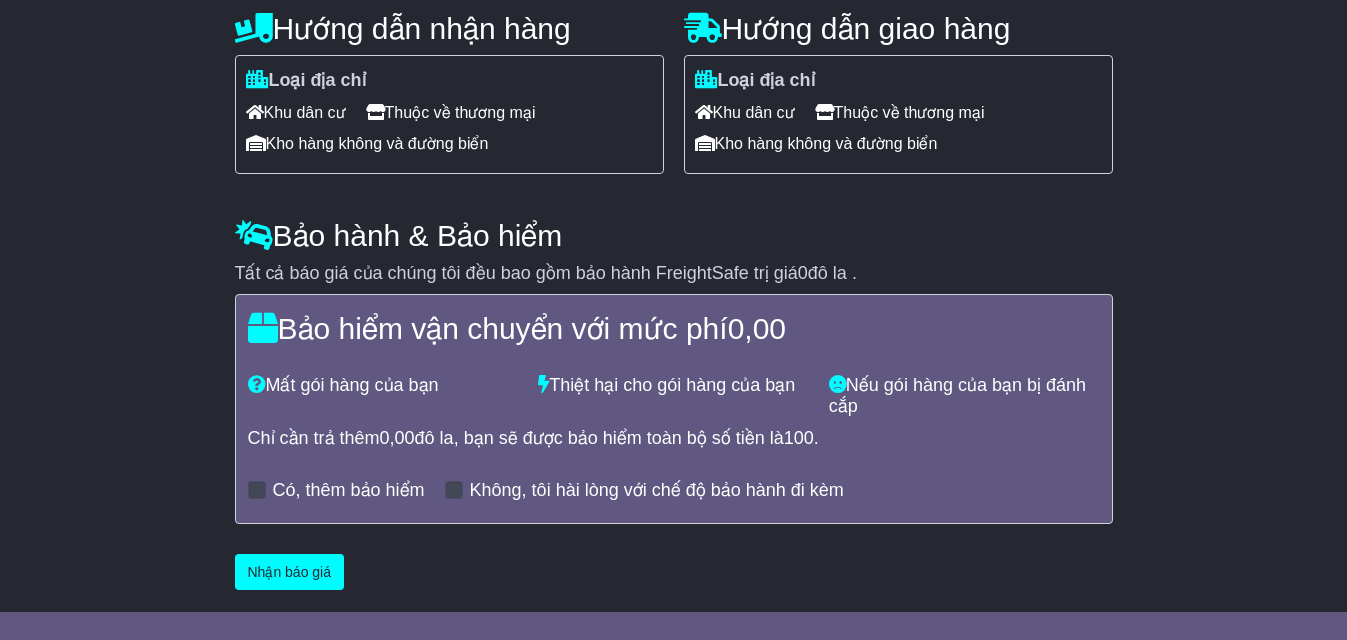 type on "***" 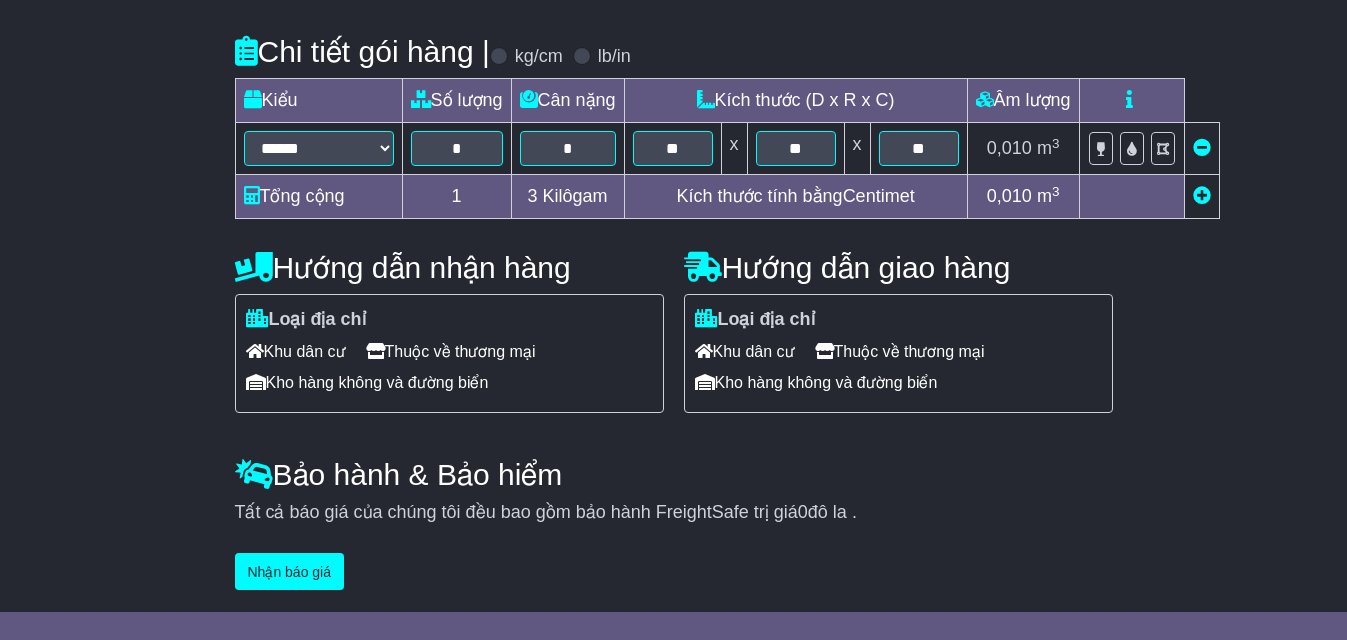 scroll, scrollTop: 453, scrollLeft: 0, axis: vertical 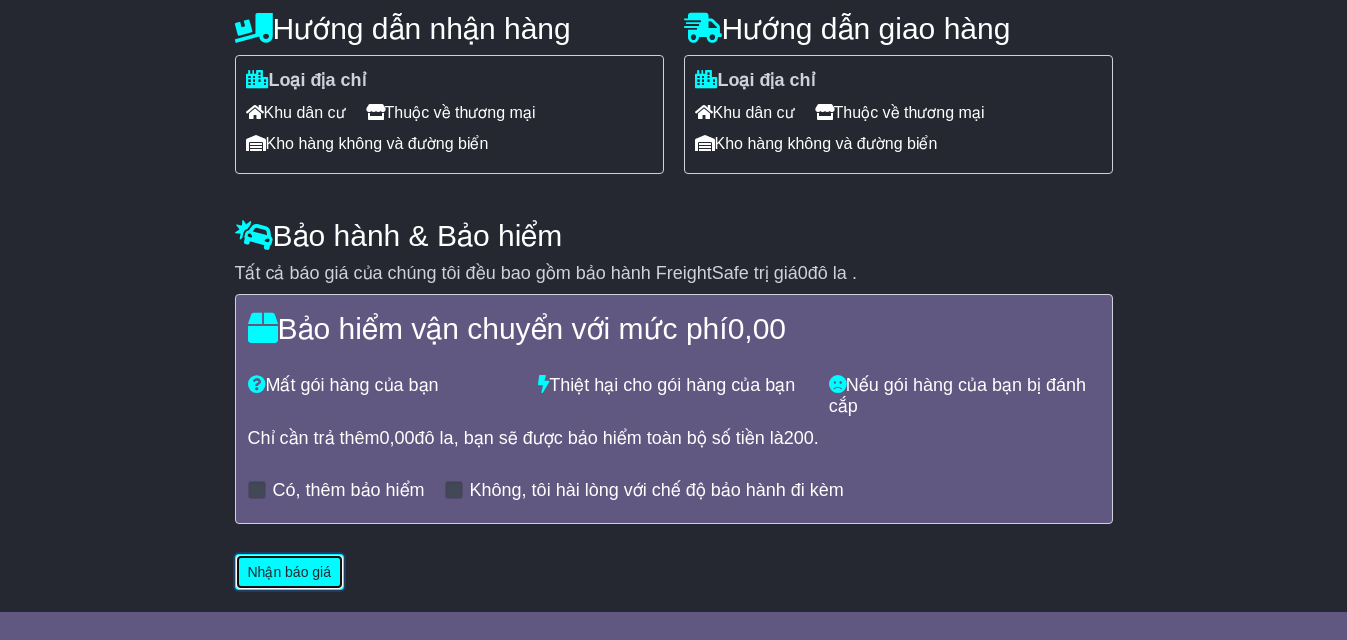 click on "Nhận báo giá" at bounding box center [290, 572] 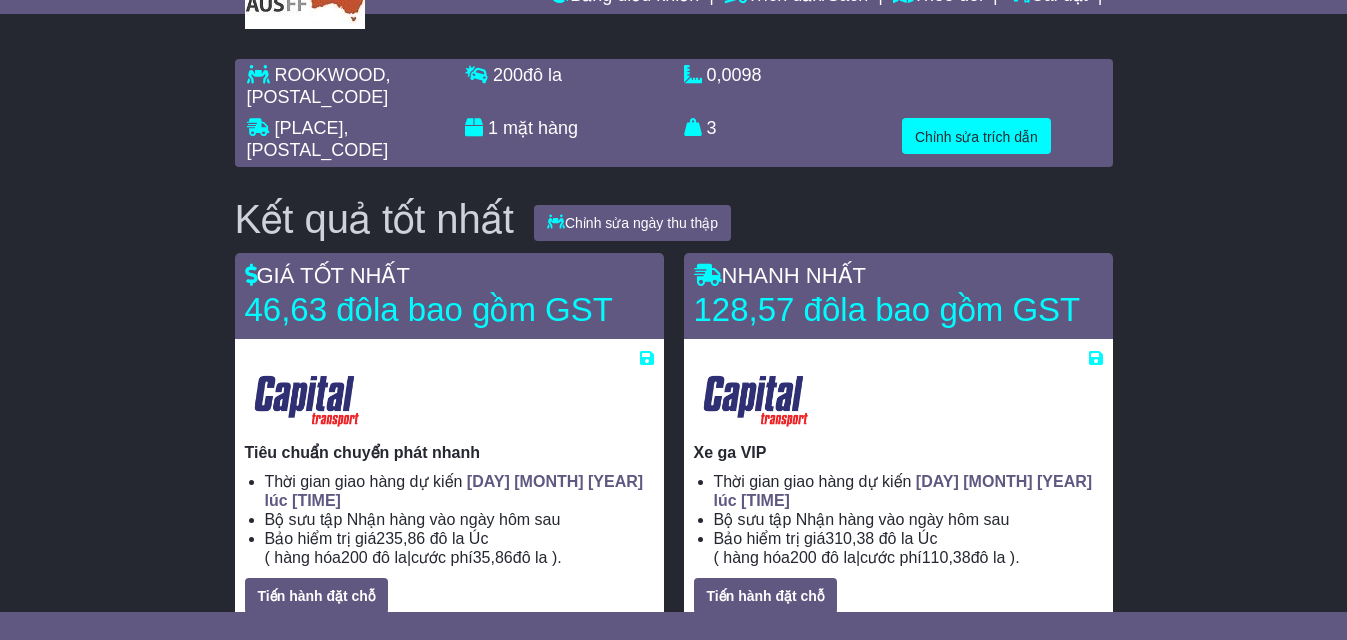 scroll, scrollTop: 0, scrollLeft: 0, axis: both 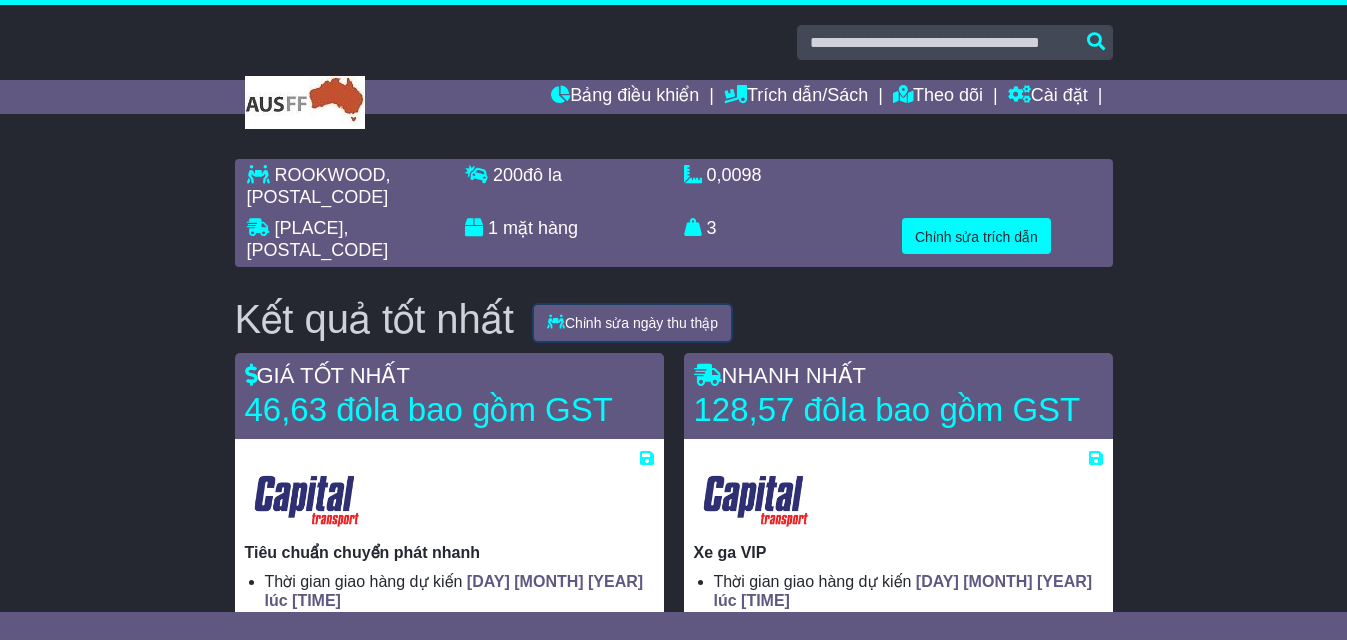 click on "Chỉnh sửa ngày thu thập" at bounding box center (641, 323) 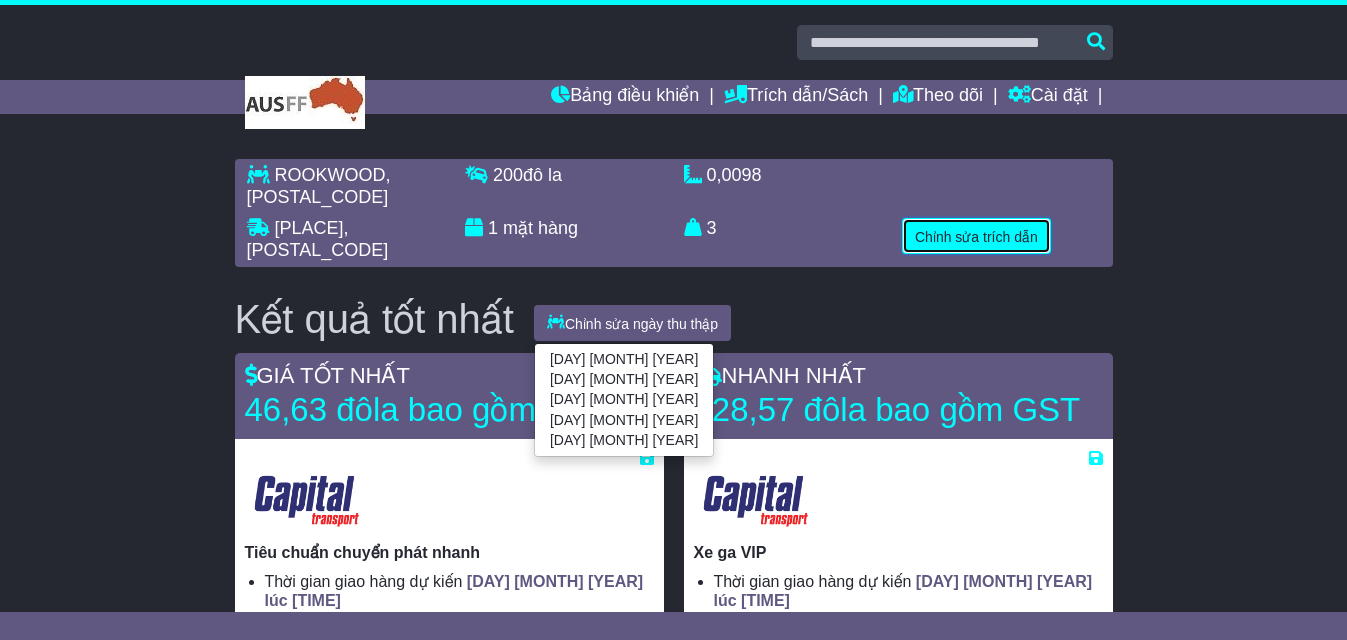 click on "Chỉnh sửa trích dẫn" at bounding box center (976, 236) 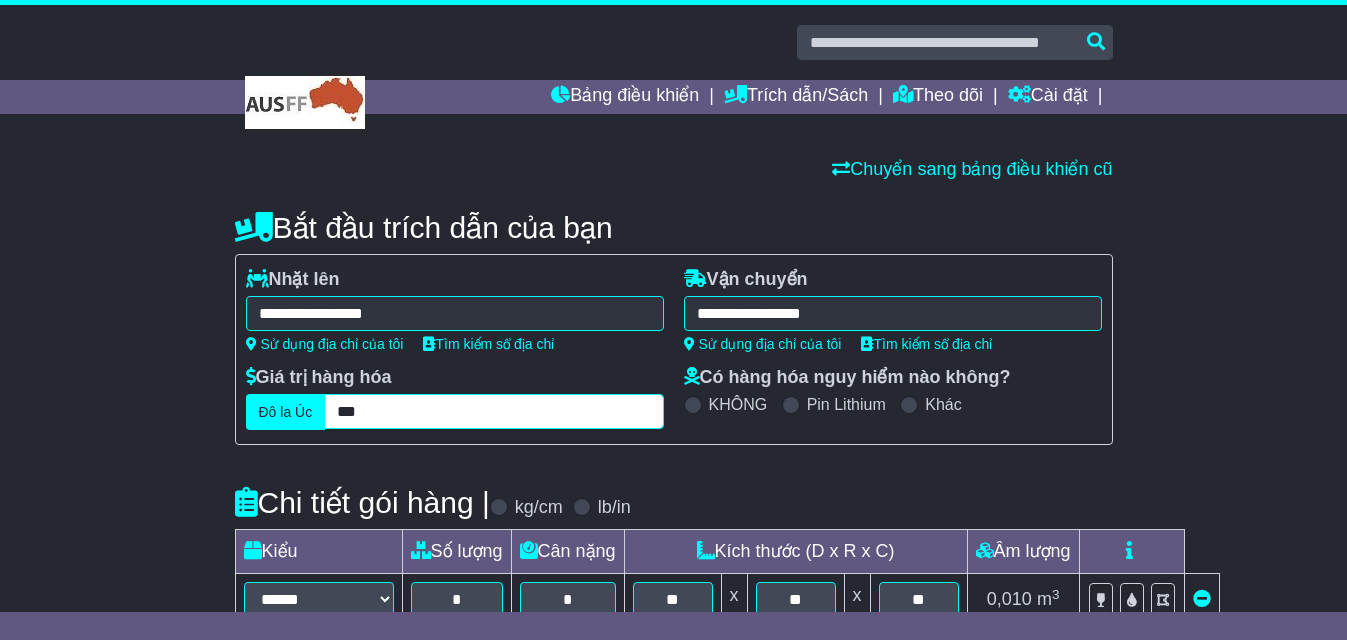 click on "***" at bounding box center [493, 411] 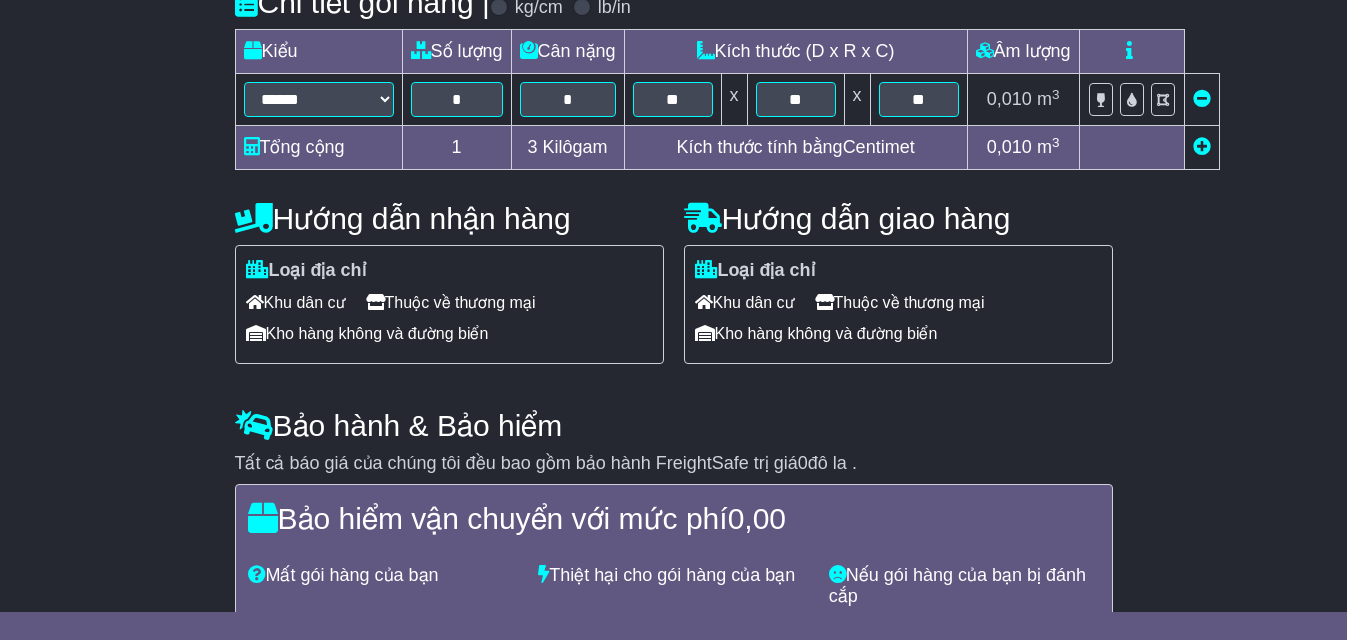 scroll, scrollTop: 692, scrollLeft: 0, axis: vertical 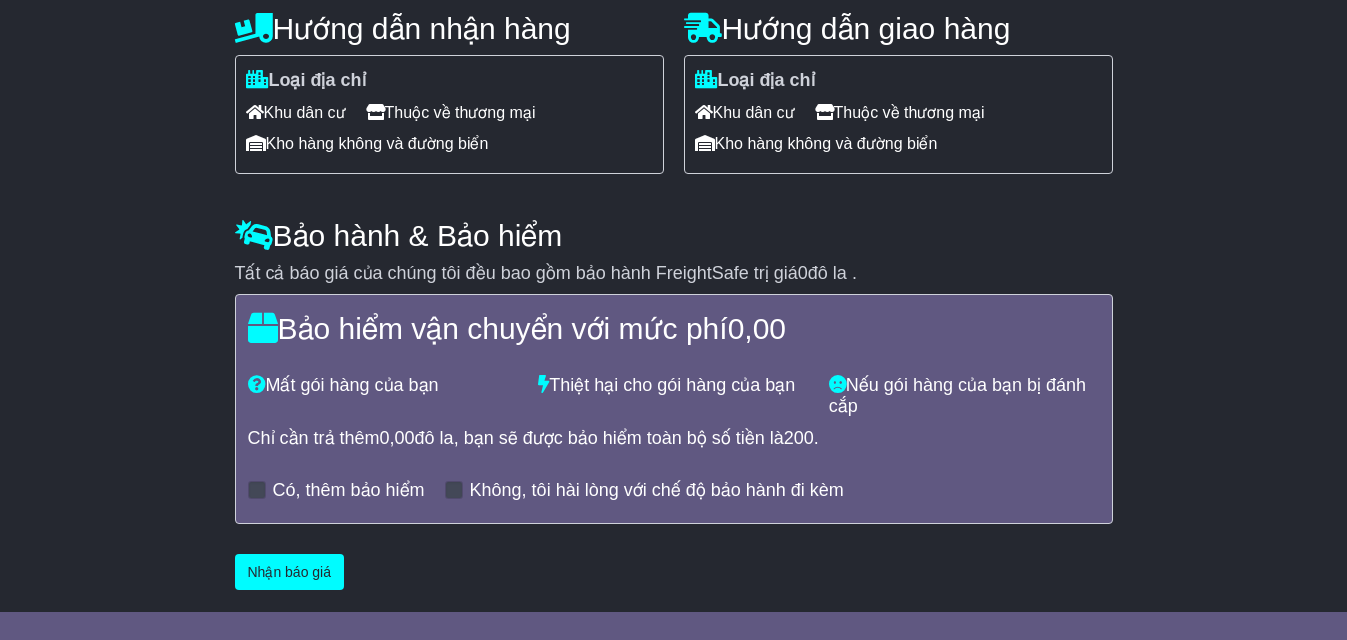 click at bounding box center (257, 490) 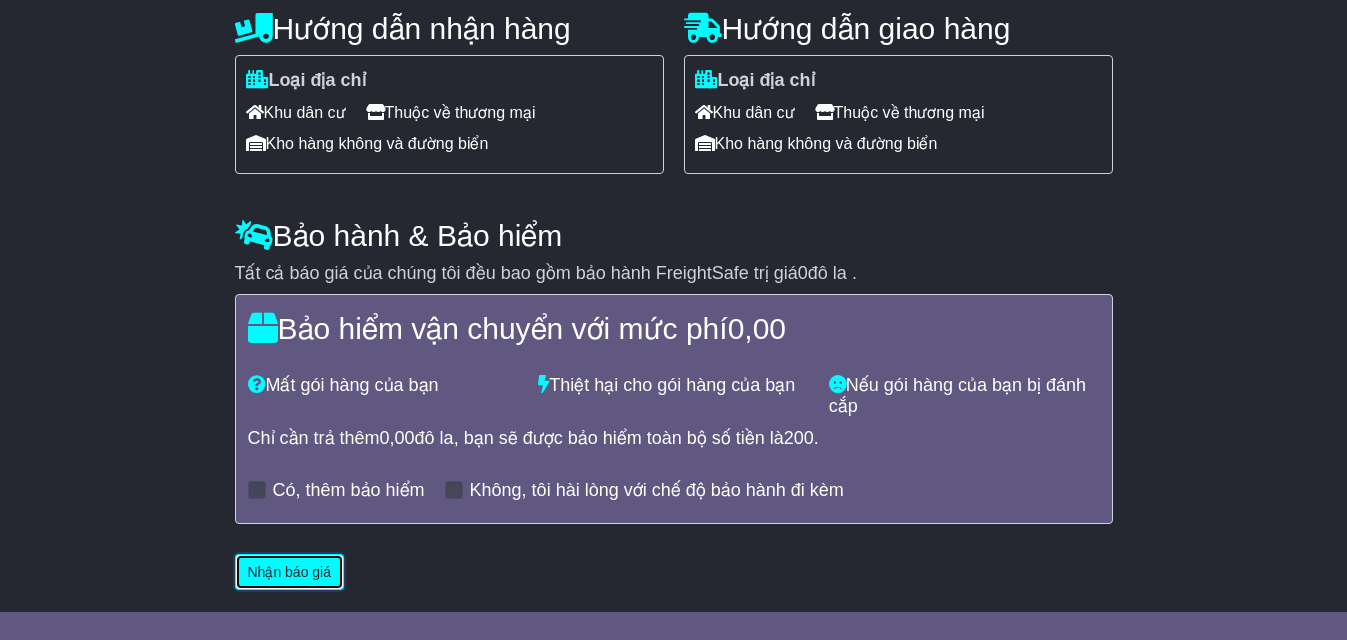 click on "Nhận báo giá" at bounding box center (290, 572) 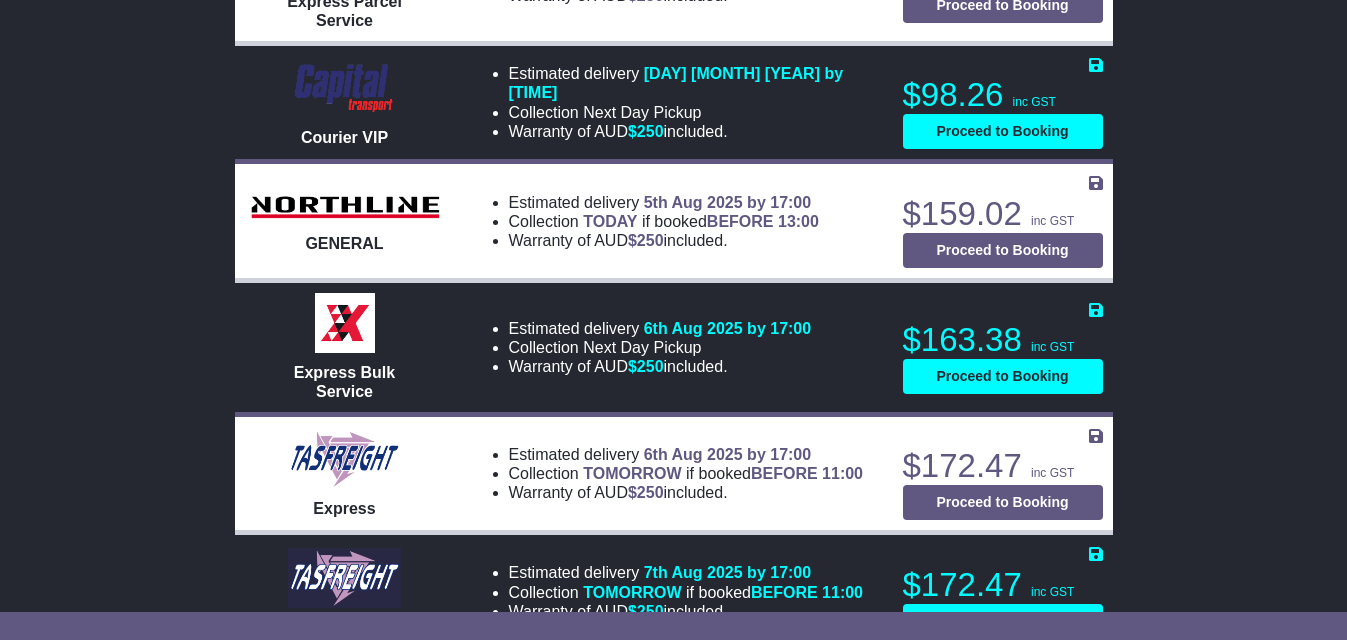 scroll, scrollTop: 1090, scrollLeft: 0, axis: vertical 